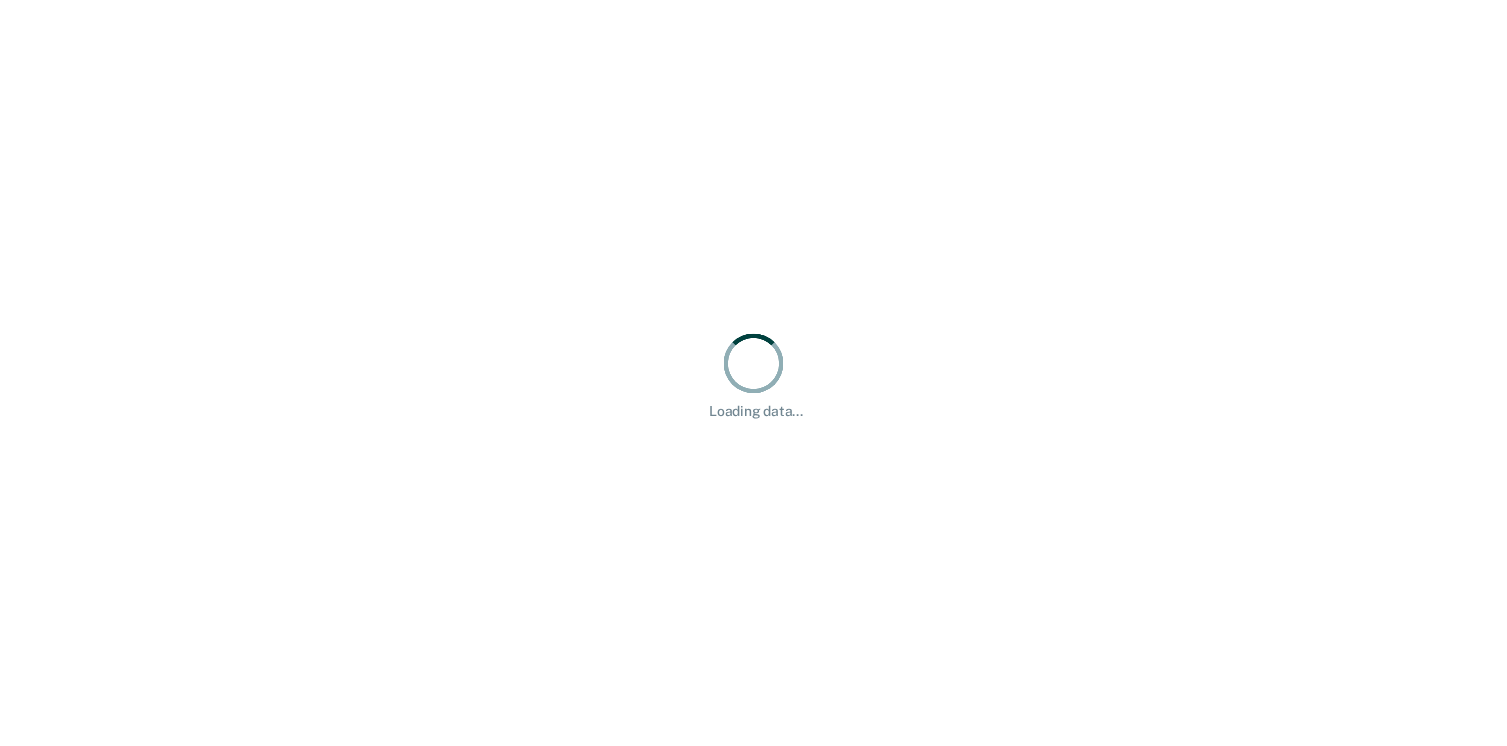 scroll, scrollTop: 0, scrollLeft: 0, axis: both 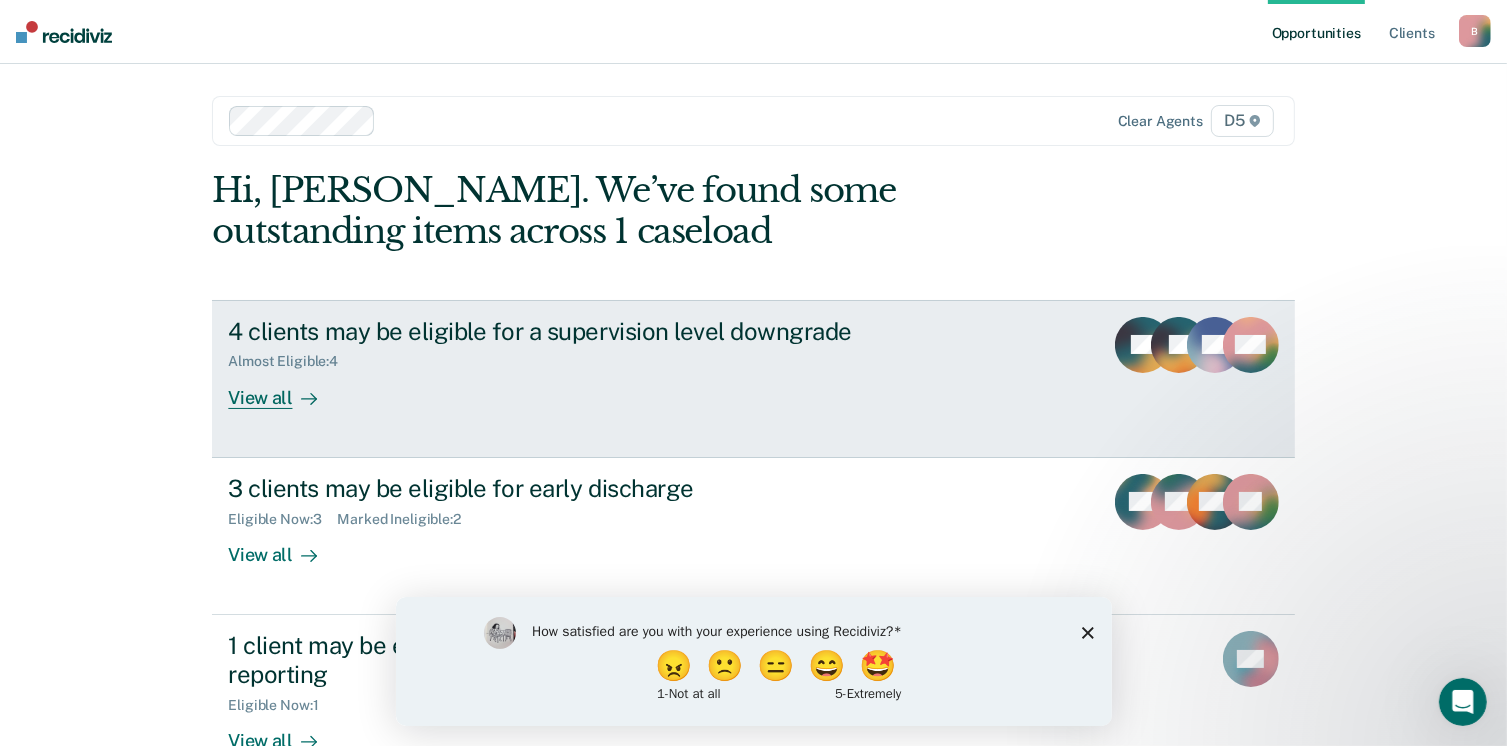 click on "View all" at bounding box center [284, 389] 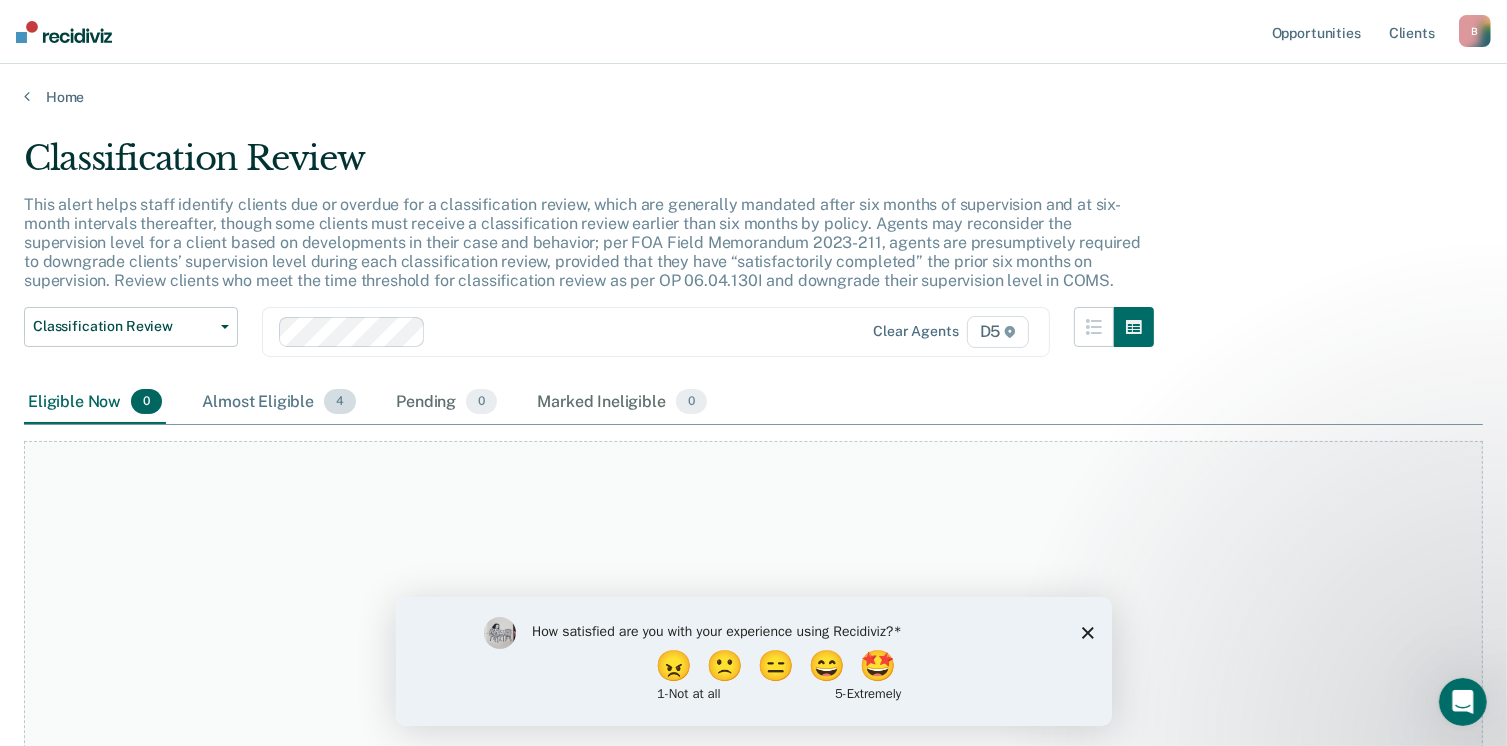 click on "Almost Eligible 4" at bounding box center (279, 403) 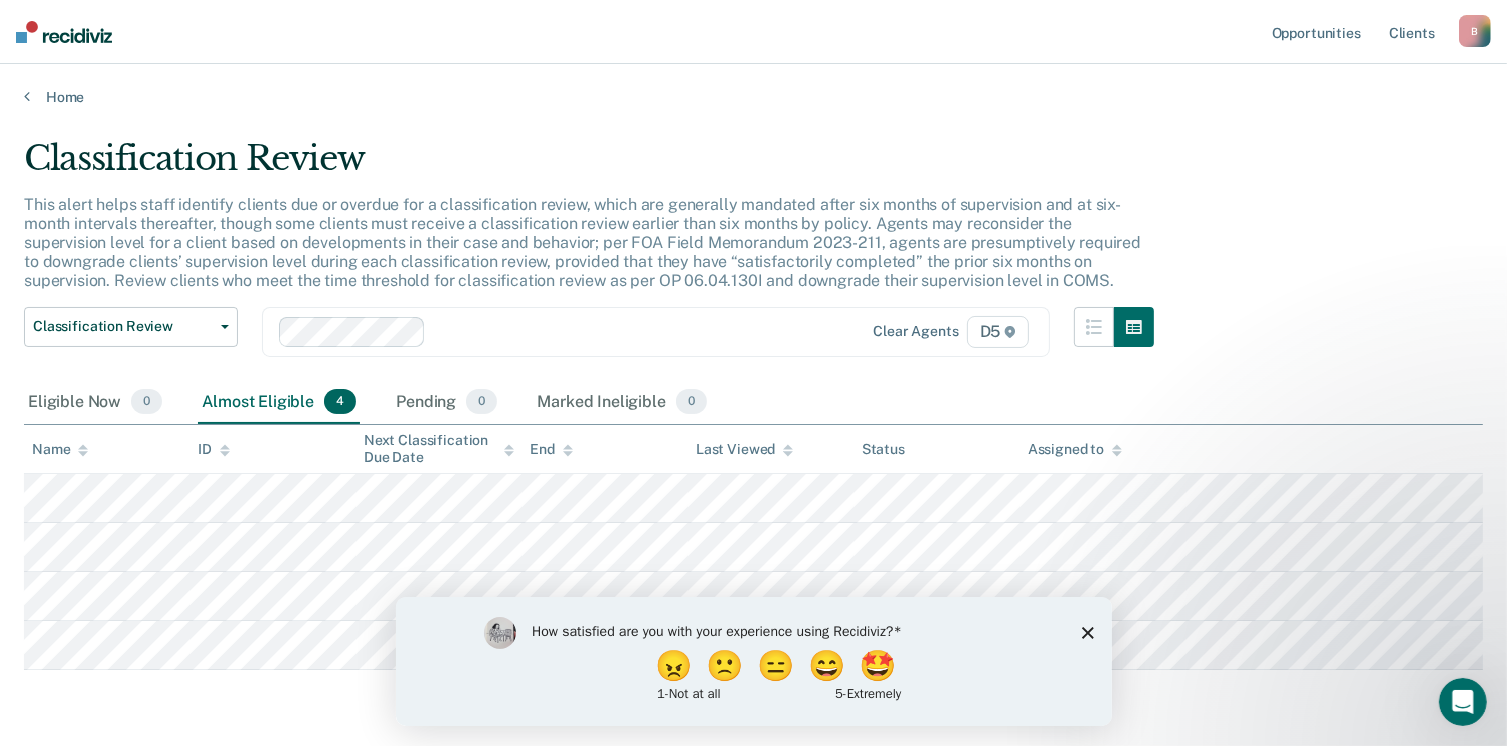 scroll, scrollTop: 65, scrollLeft: 0, axis: vertical 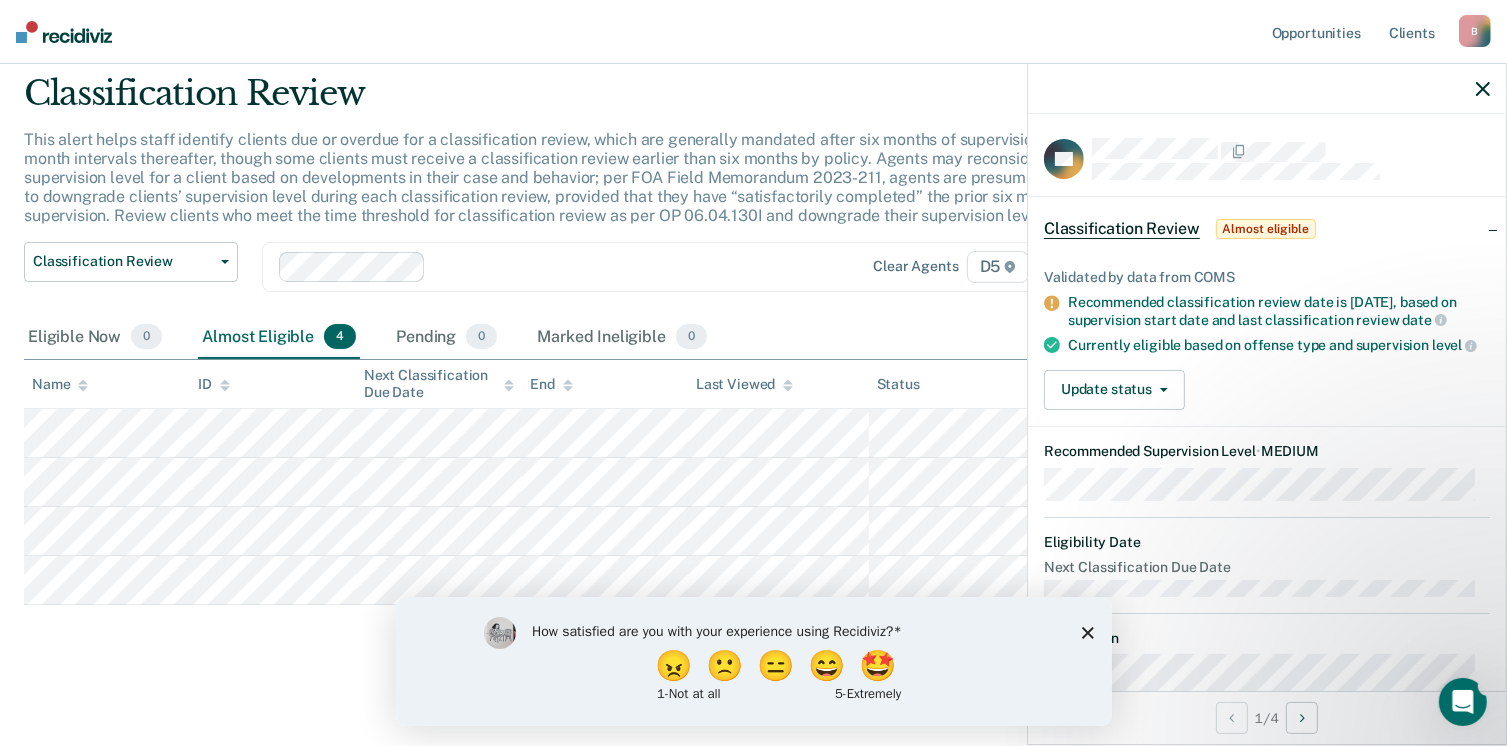 click 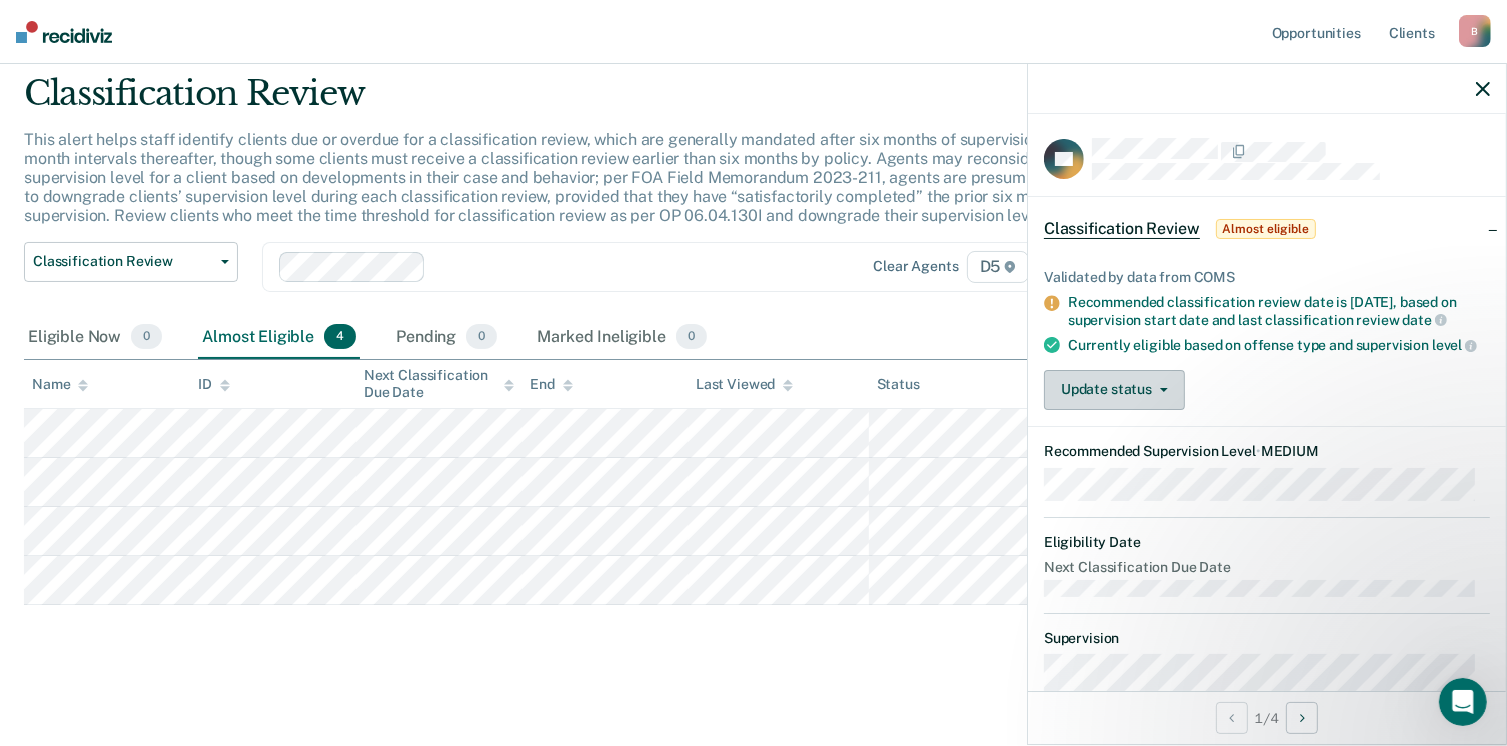click on "TB   Classification Review Almost eligible Validated by data from COMS Recommended classification review date is [DATE], based on supervision start date and last classification review date   Currently eligible based on offense type and supervision   level   Update status [PERSON_NAME] Mark Ineligible Recommended Supervision Level   •  MEDIUM Eligibility Date Next Classification Due Date Supervision Milestones Relevant Contact Notes" at bounding box center [1267, 568] 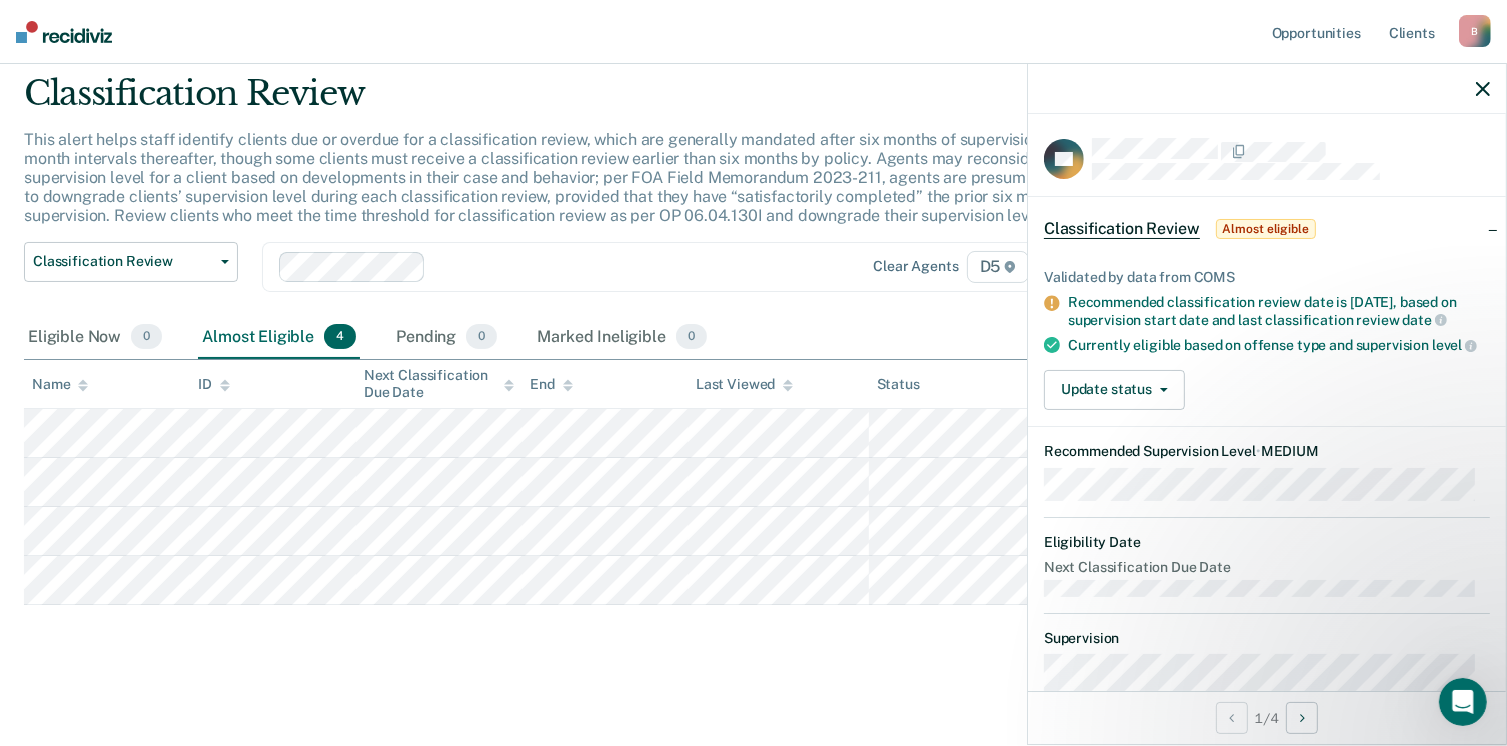 click 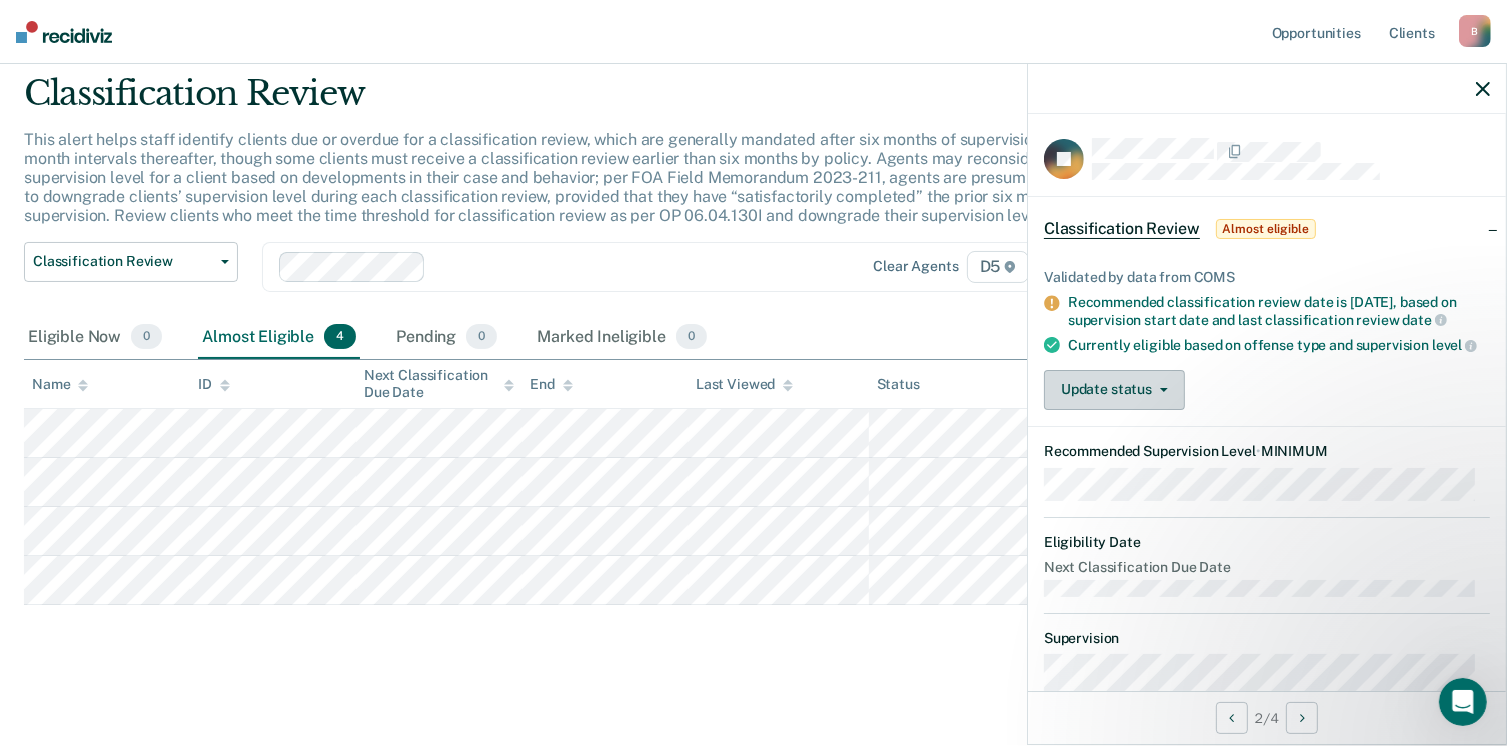 click on "Update status" at bounding box center [1114, 390] 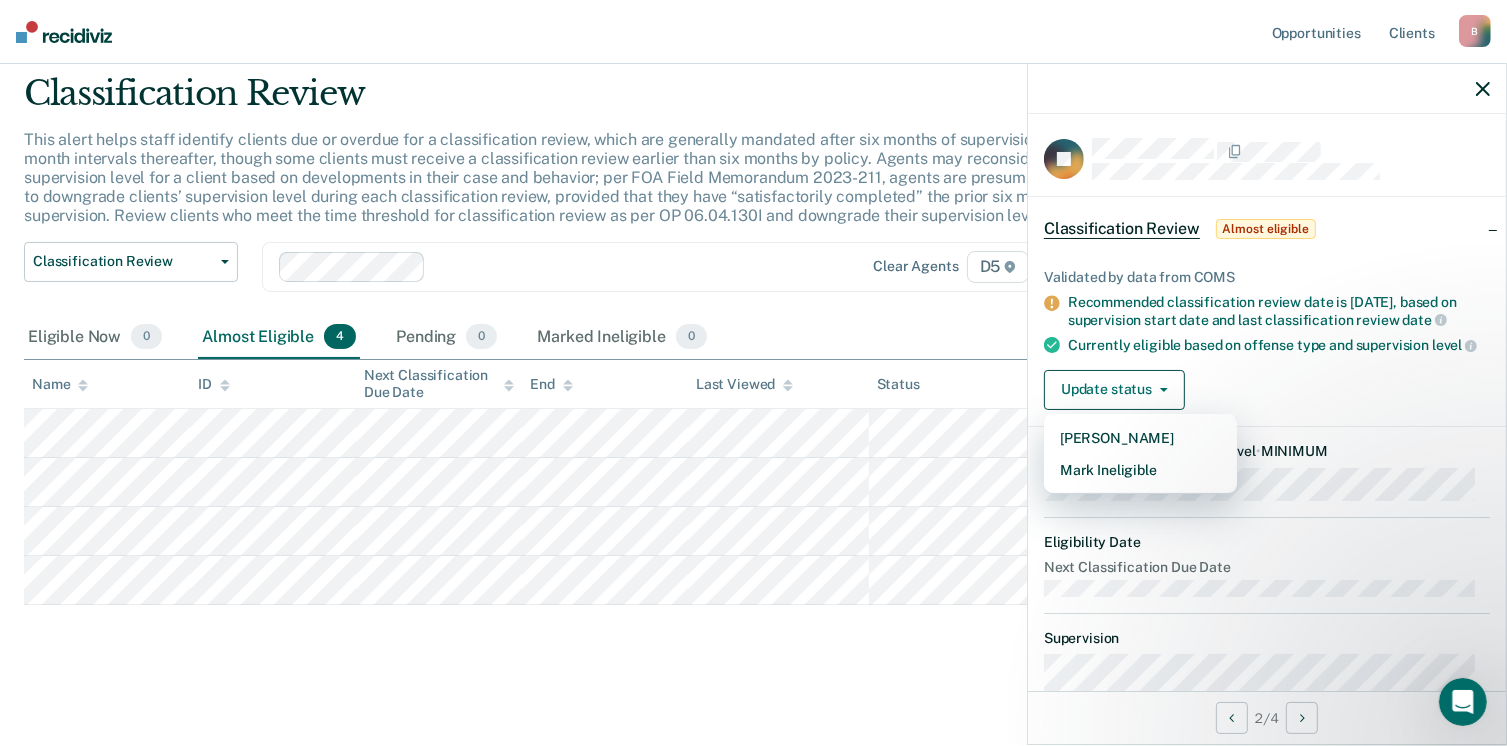 click on "Validated by data from COMS Recommended classification review date is [DATE], based on supervision start date and last classification review date   Currently eligible based on offense type and supervision   level   Update status [PERSON_NAME] Mark Ineligible" at bounding box center [1267, 331] 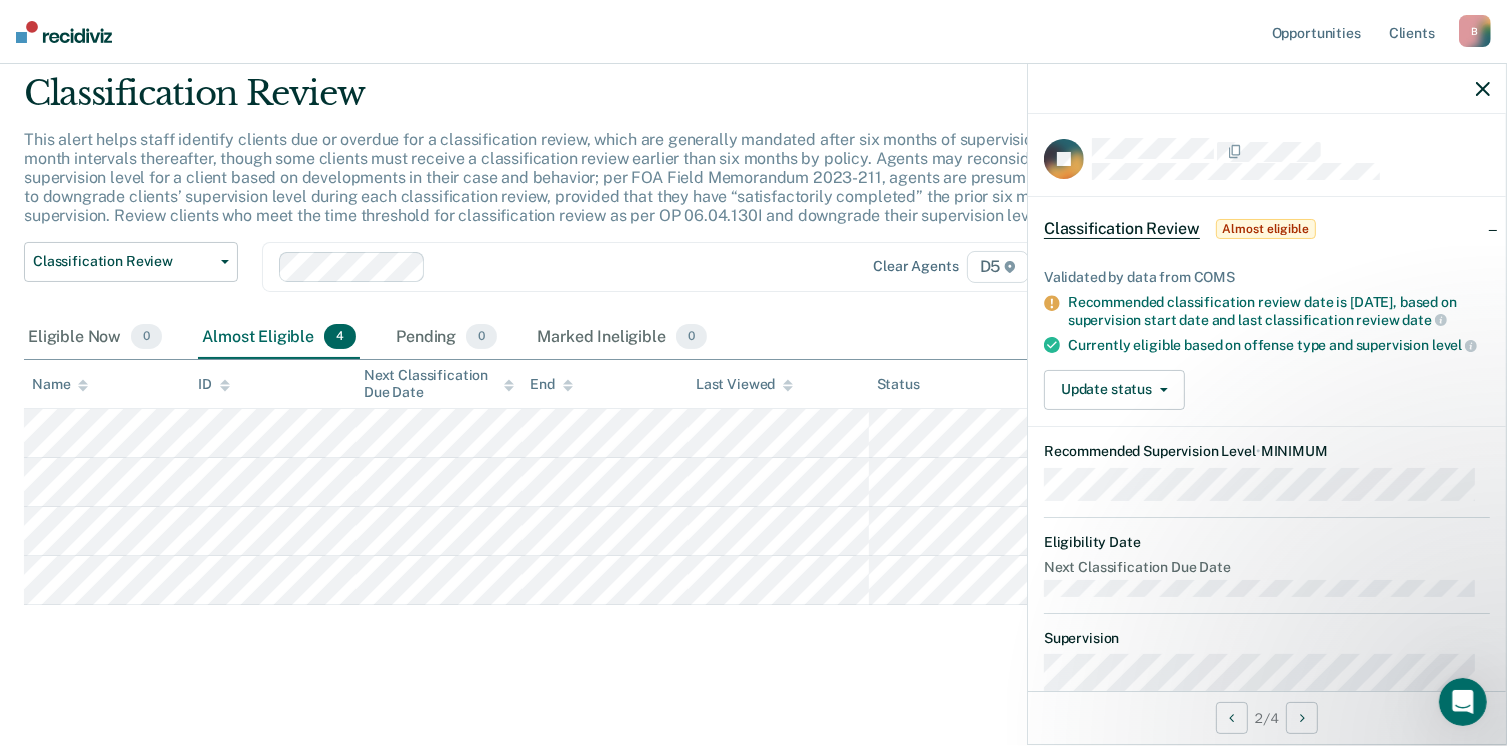 click 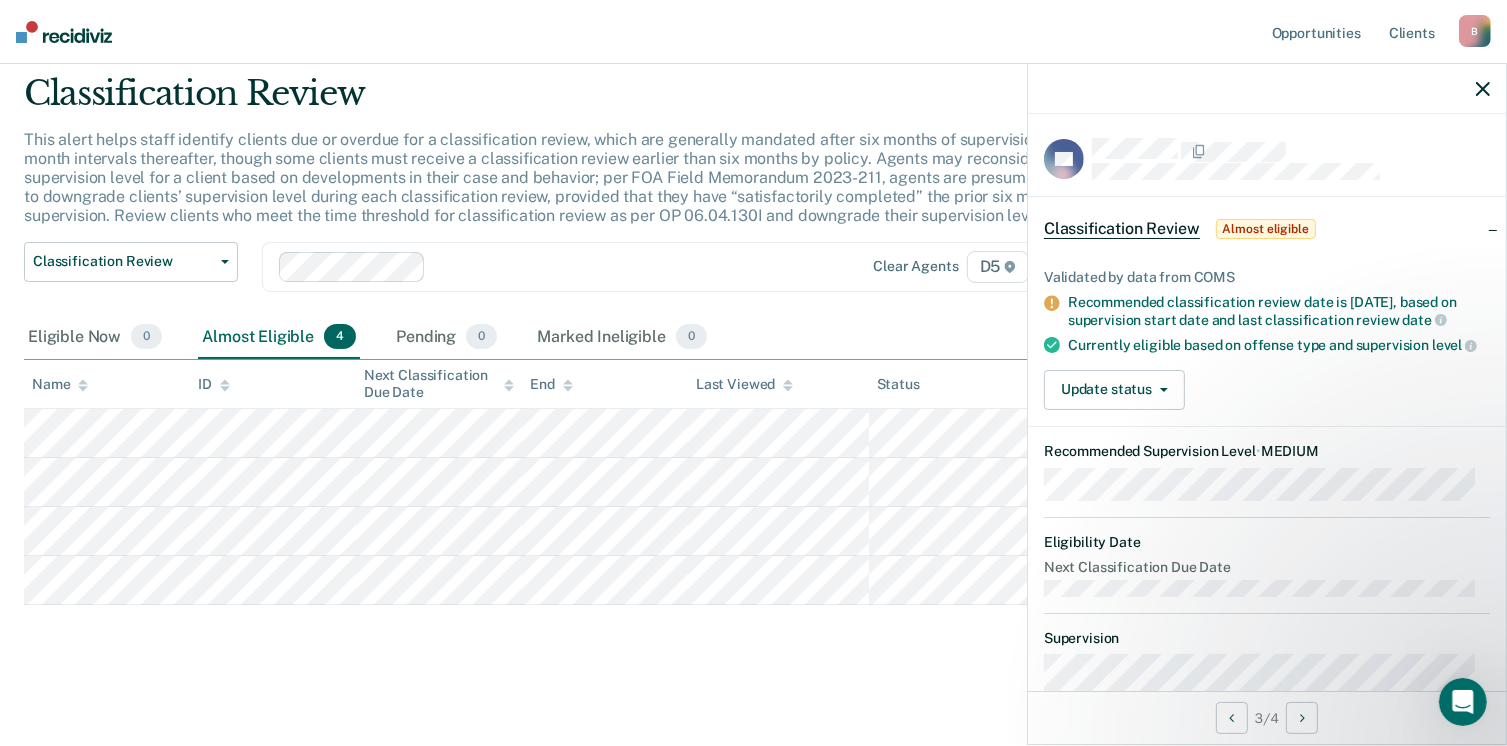 click 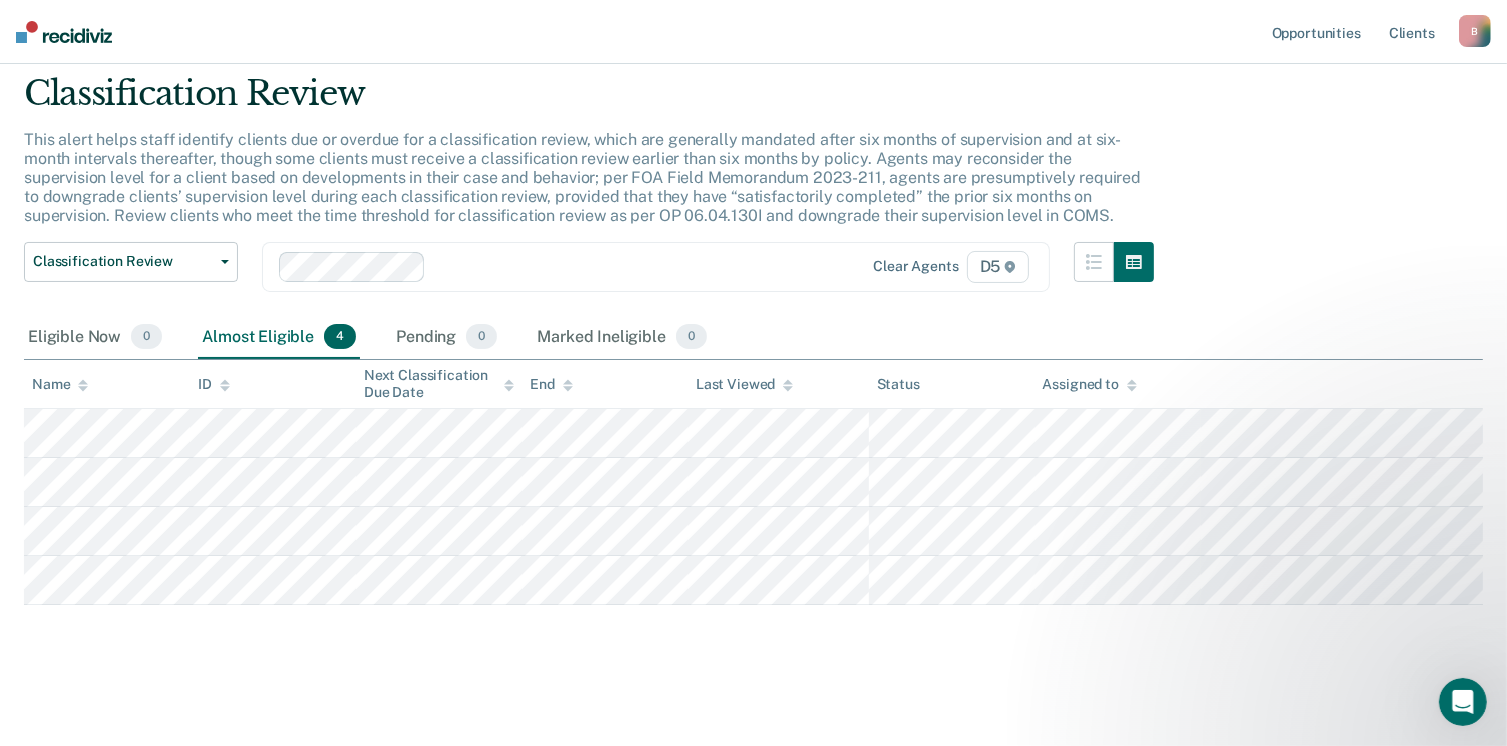 click at bounding box center (64, 32) 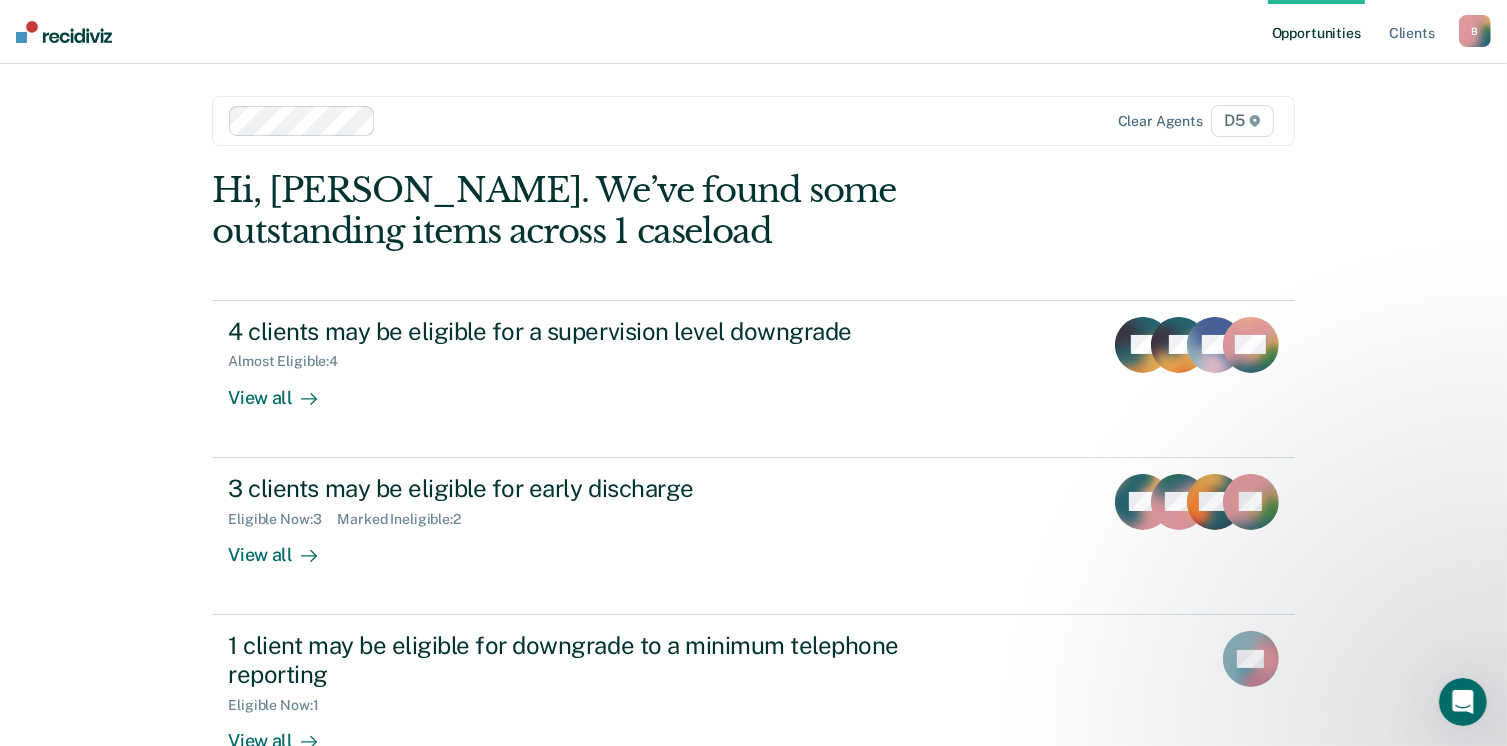 scroll, scrollTop: 0, scrollLeft: 0, axis: both 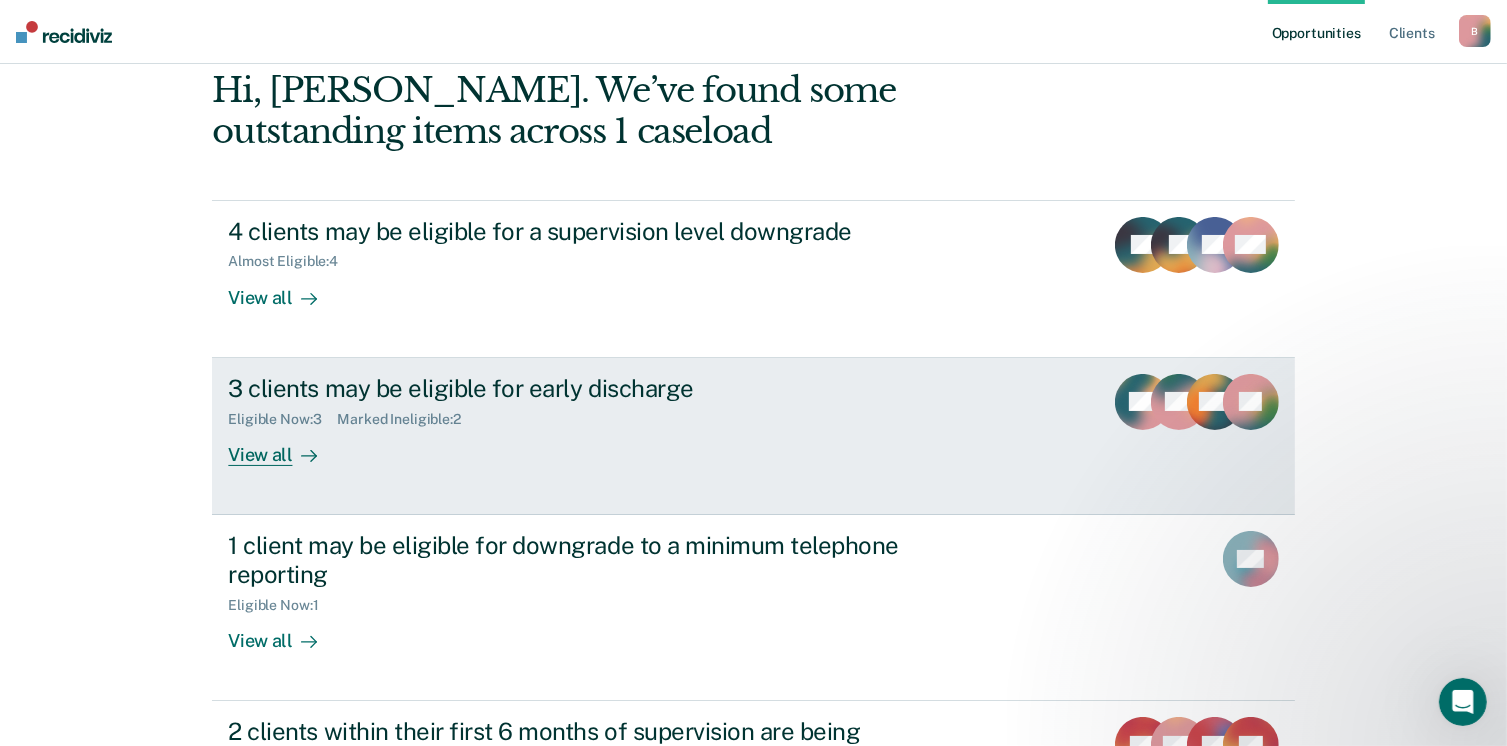 click on "3 clients may be eligible for early discharge" at bounding box center (579, 388) 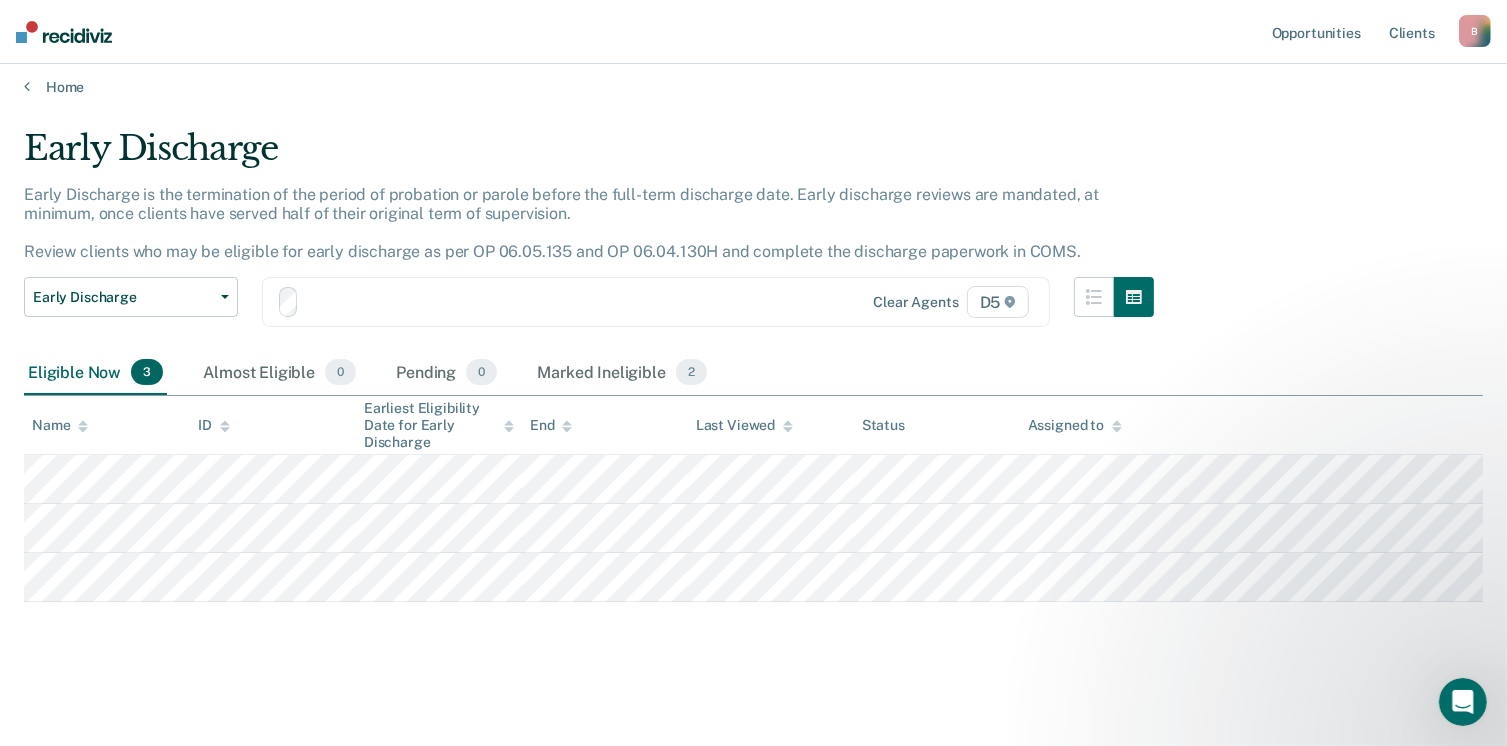 scroll, scrollTop: 0, scrollLeft: 0, axis: both 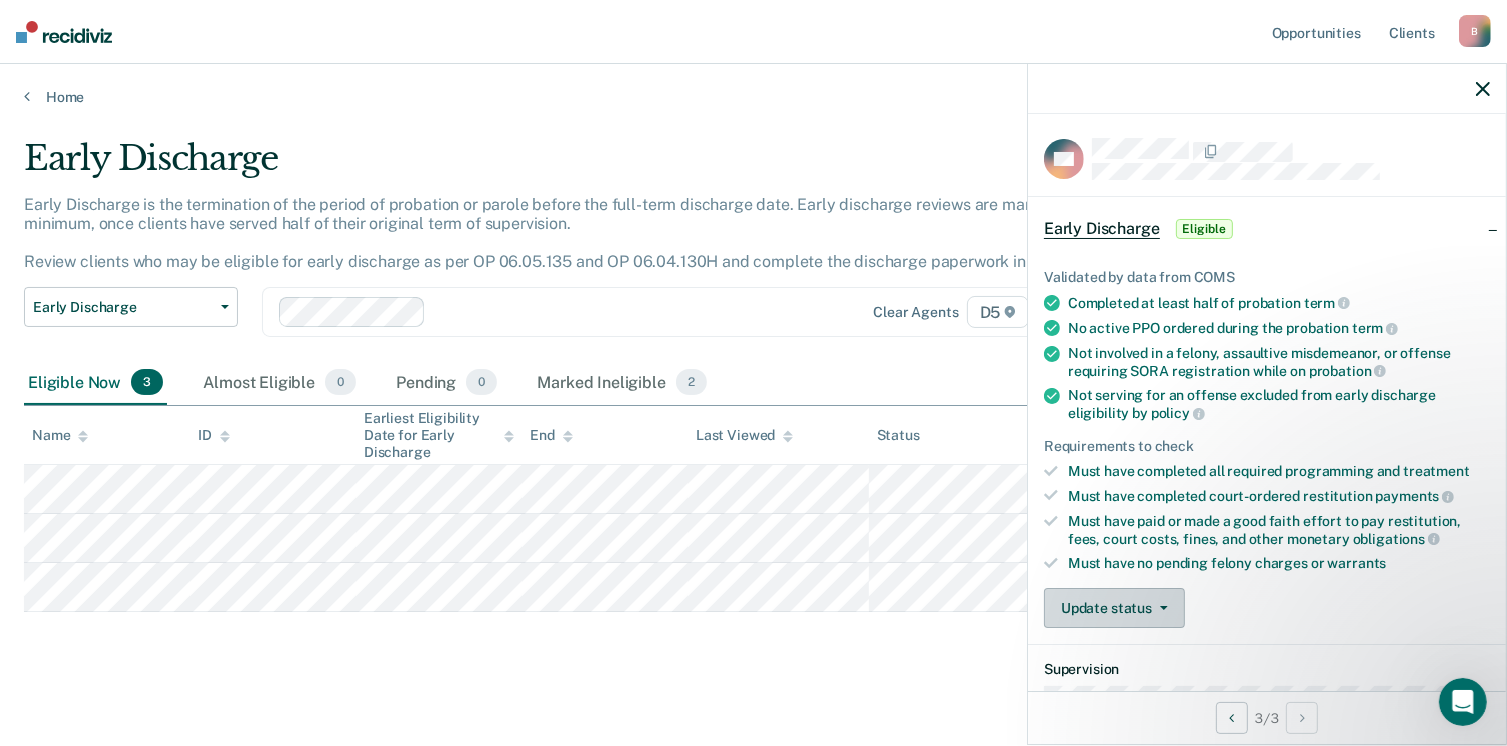 click on "Update status" at bounding box center [1114, 608] 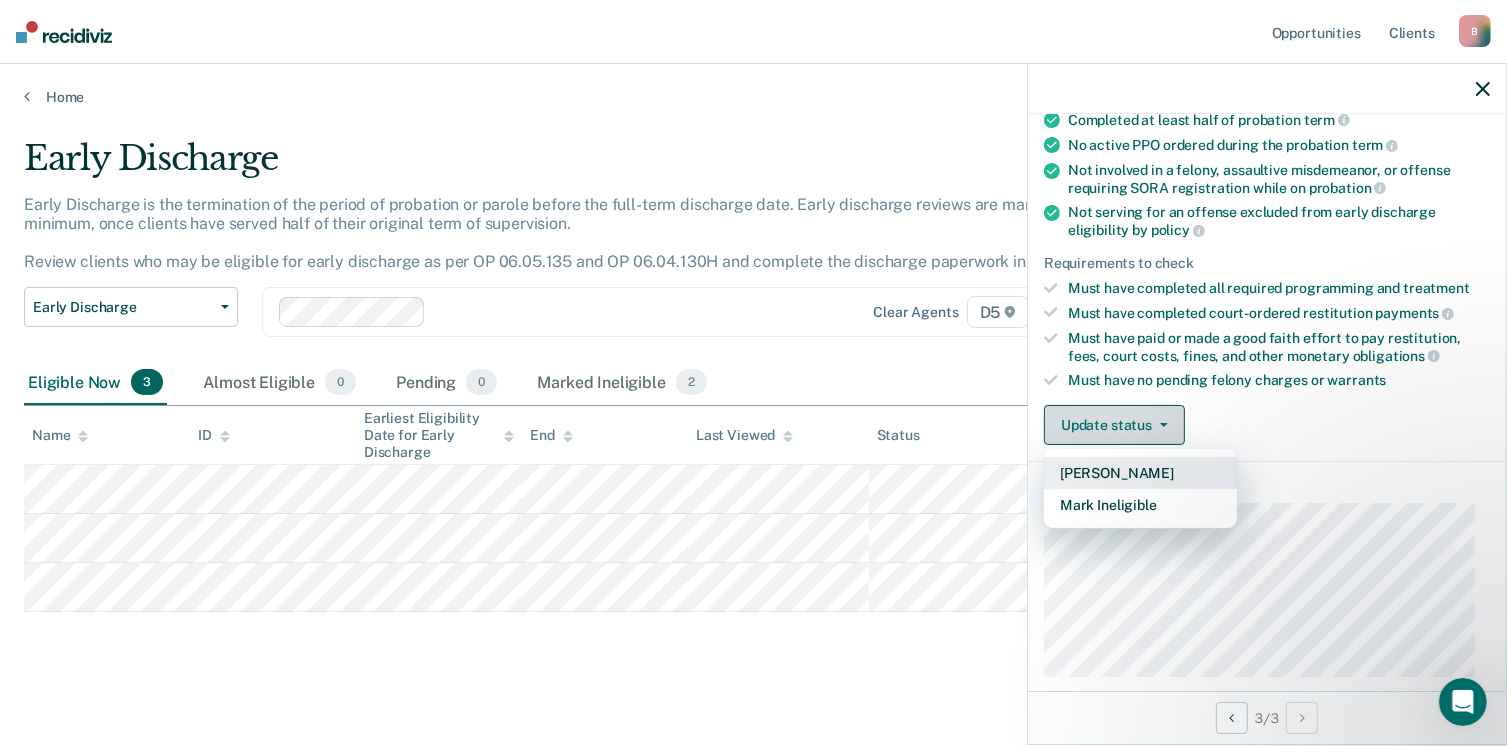 scroll, scrollTop: 300, scrollLeft: 0, axis: vertical 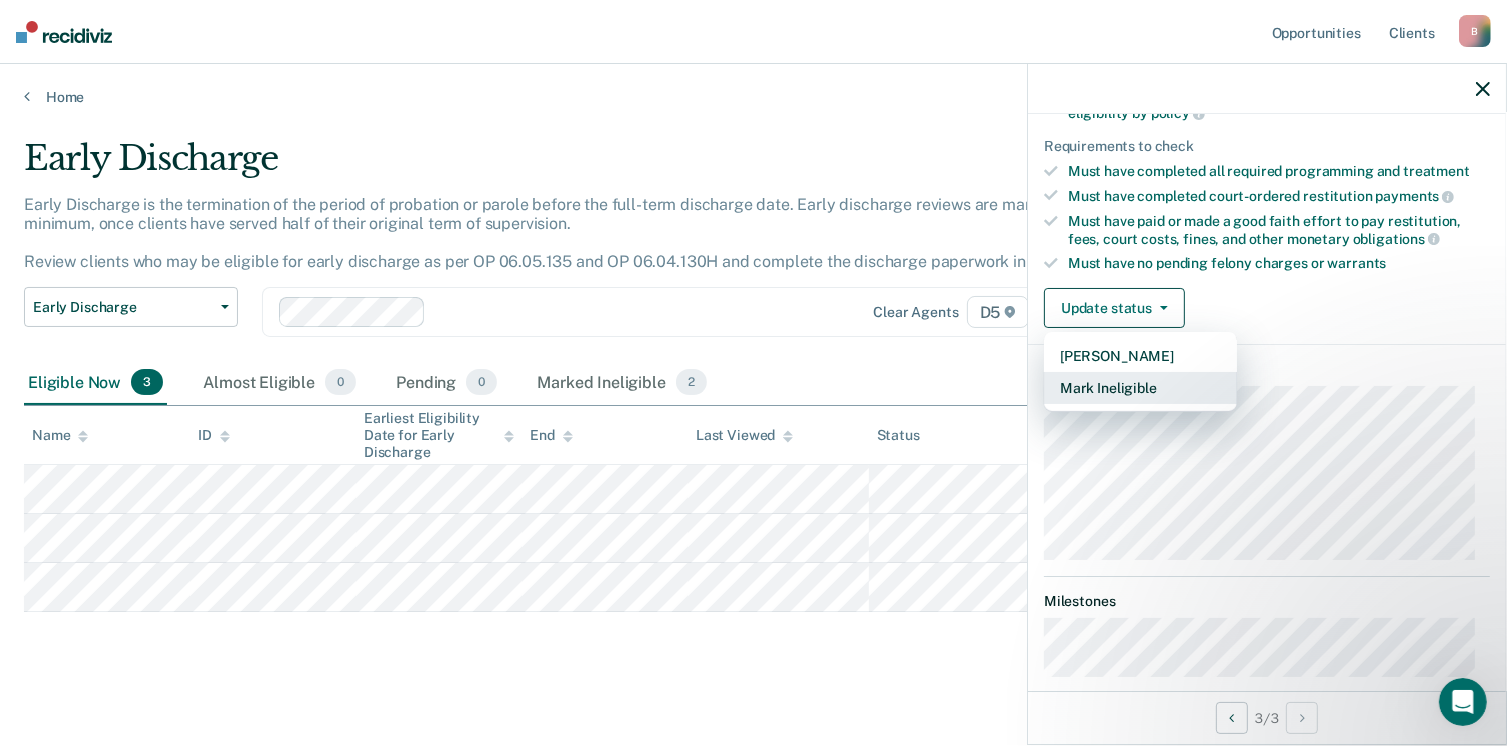 click on "Mark Ineligible" at bounding box center (1140, 388) 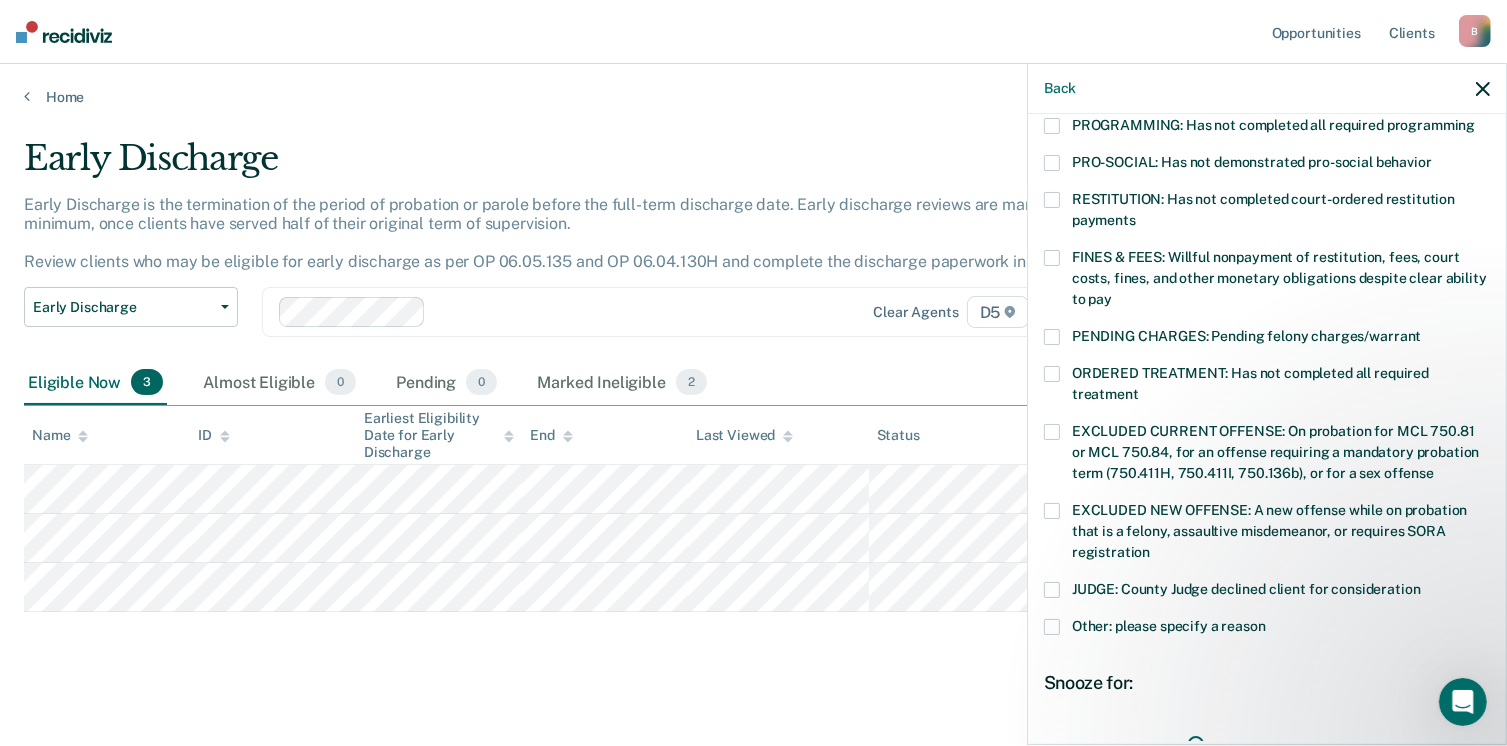 scroll, scrollTop: 630, scrollLeft: 0, axis: vertical 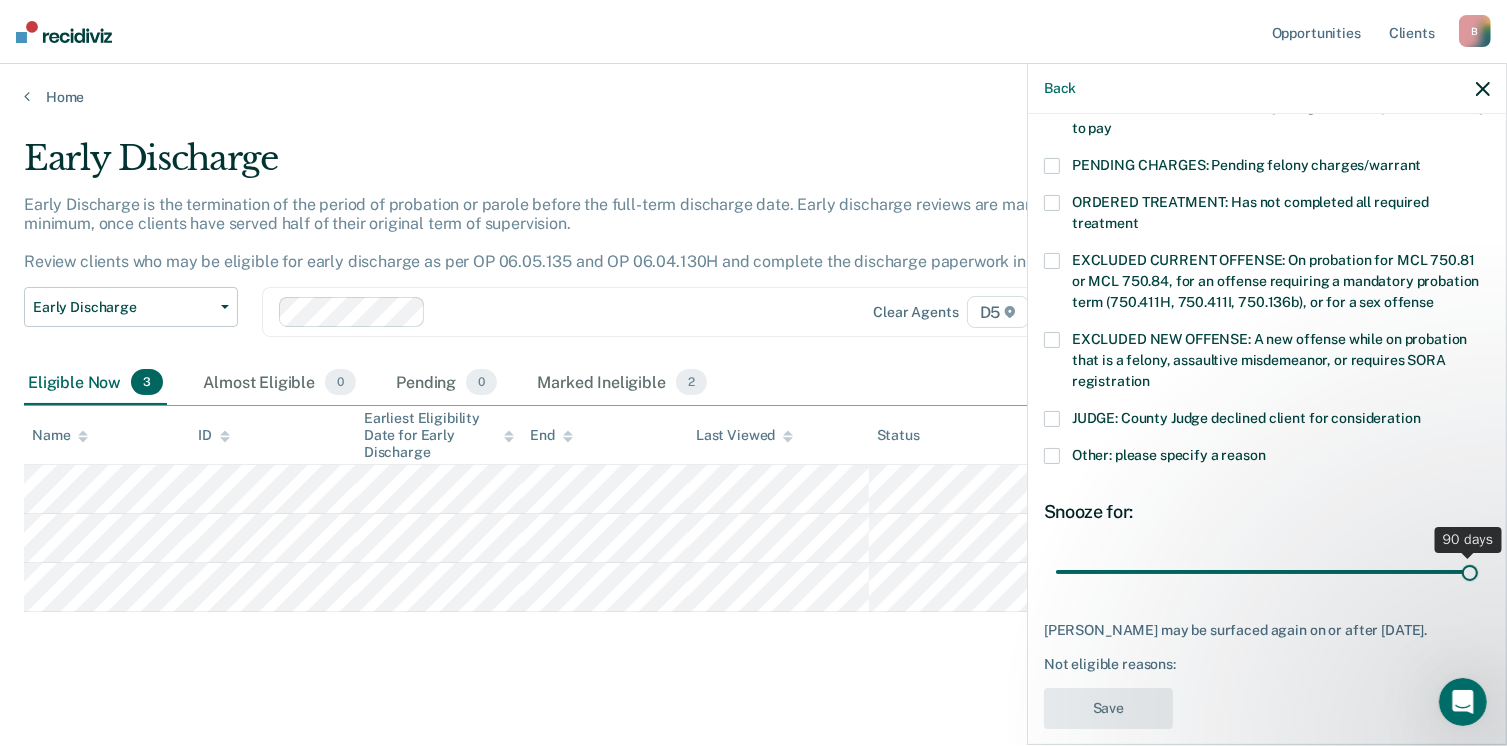 drag, startPoint x: 1188, startPoint y: 549, endPoint x: 1520, endPoint y: 549, distance: 332 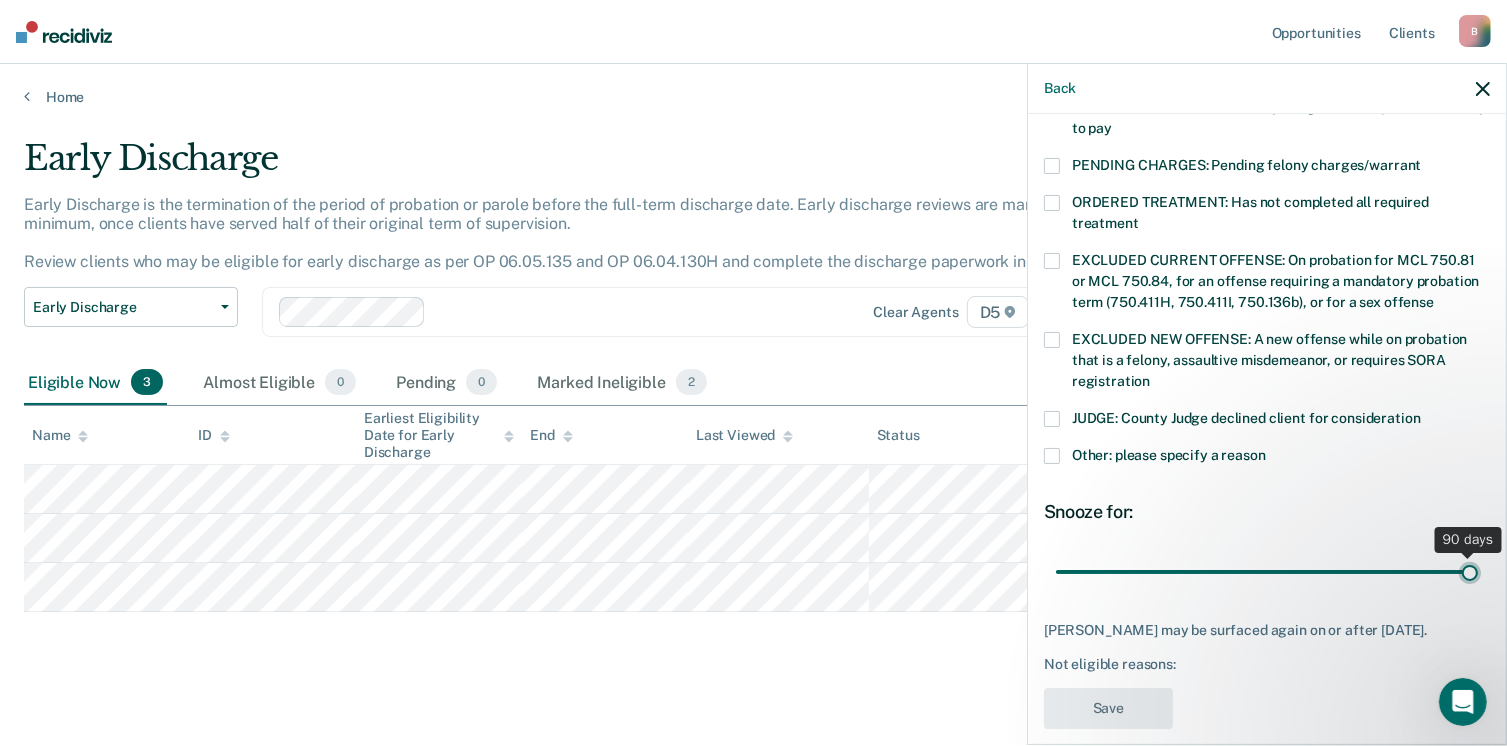 type on "90" 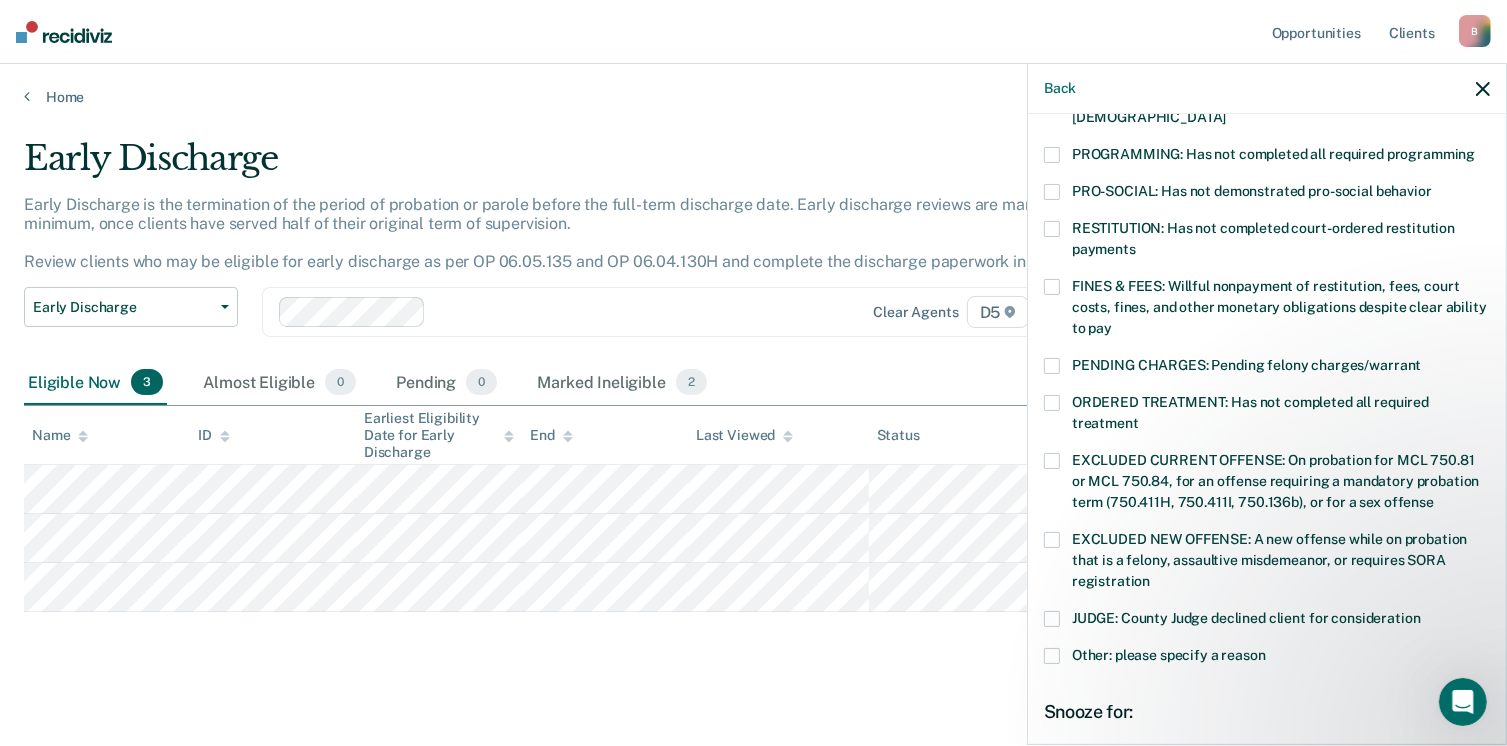 scroll, scrollTop: 330, scrollLeft: 0, axis: vertical 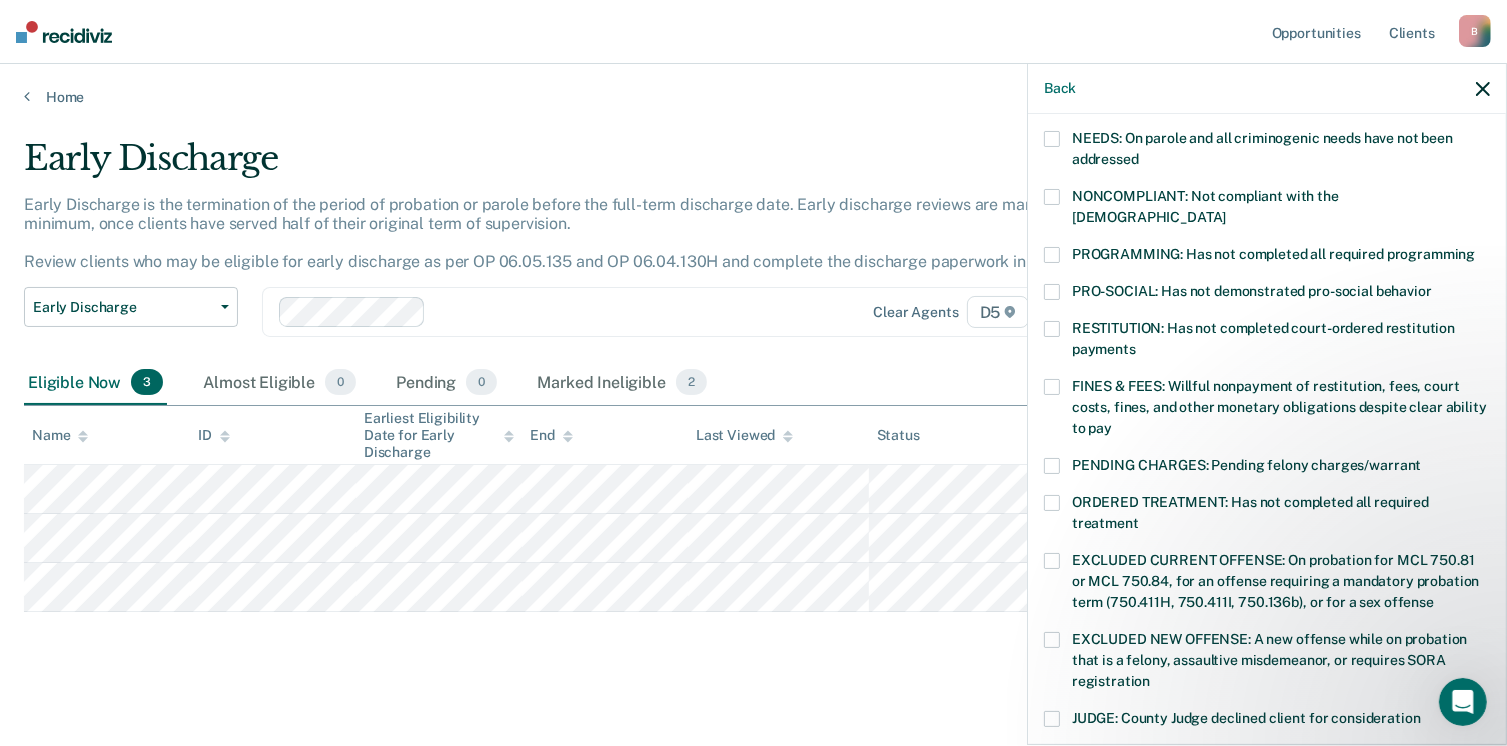 click at bounding box center [1052, 255] 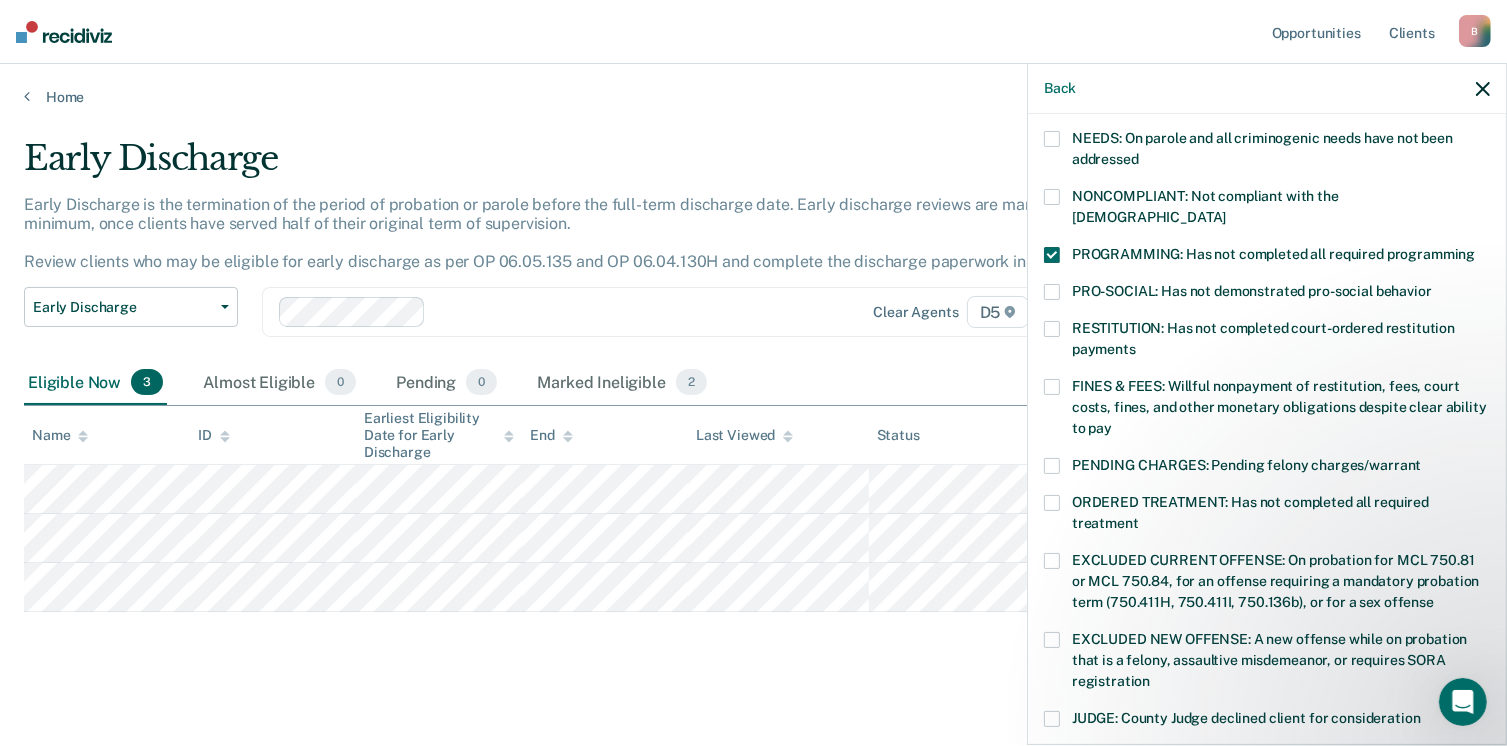 scroll, scrollTop: 230, scrollLeft: 0, axis: vertical 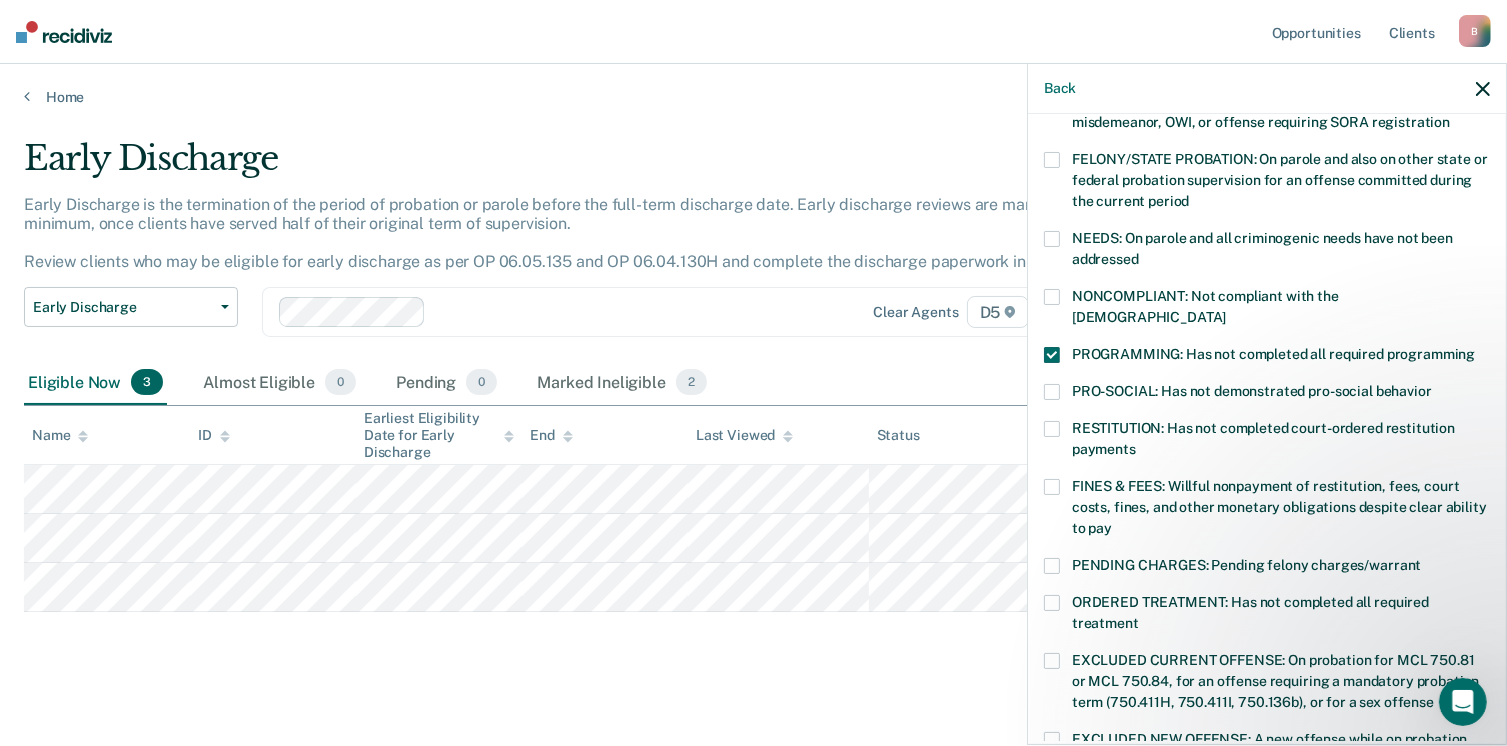 drag, startPoint x: 1056, startPoint y: 293, endPoint x: 1064, endPoint y: 228, distance: 65.490456 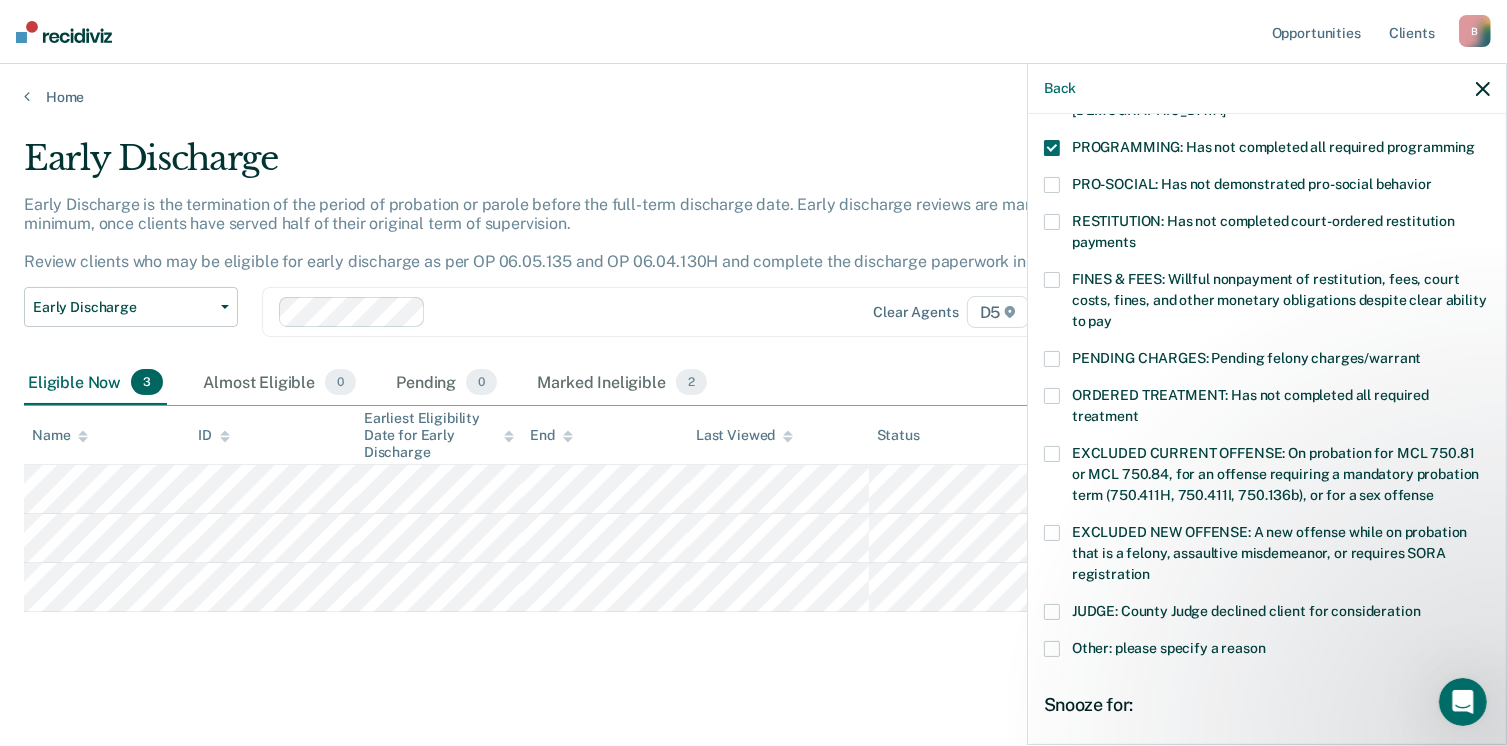 scroll, scrollTop: 630, scrollLeft: 0, axis: vertical 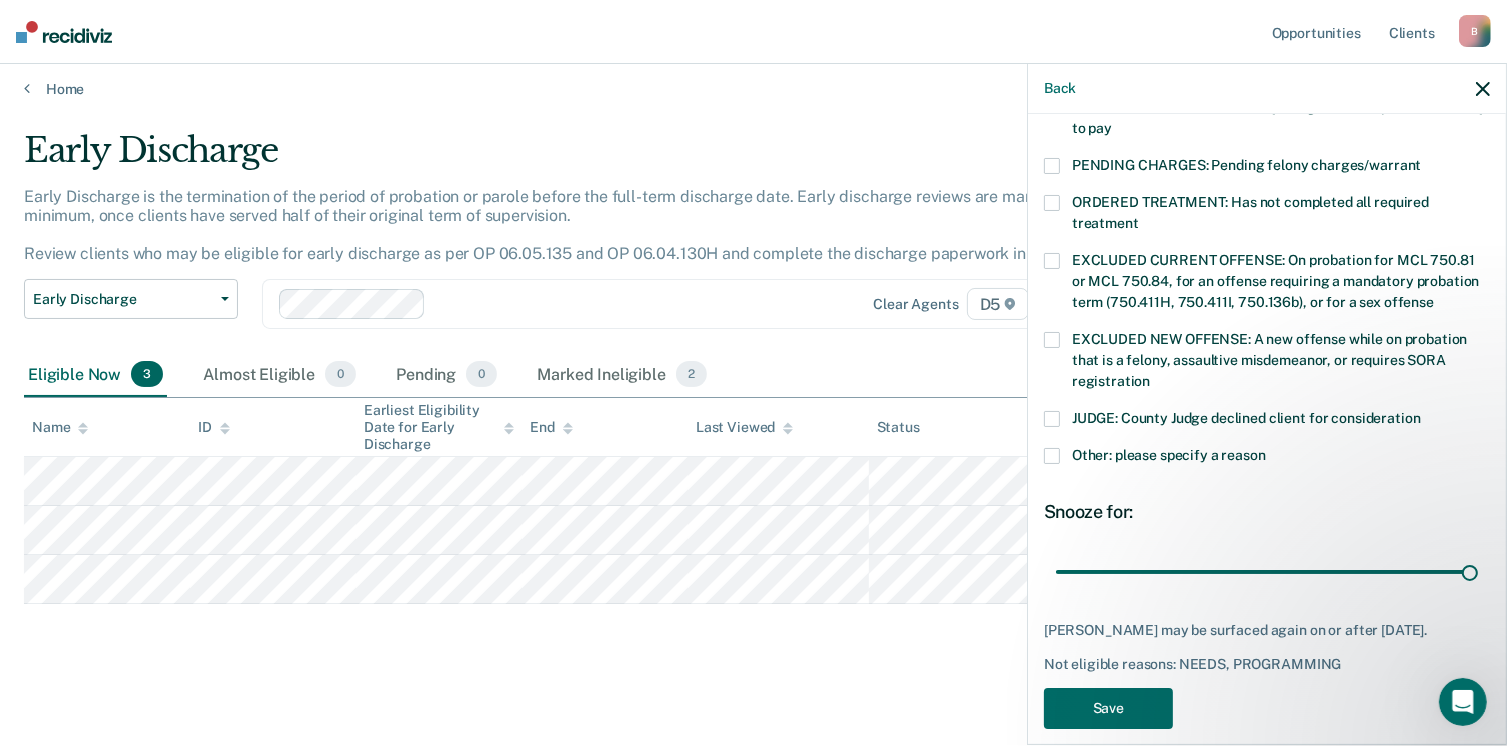 click on "Other: please specify a reason" at bounding box center [1267, 466] 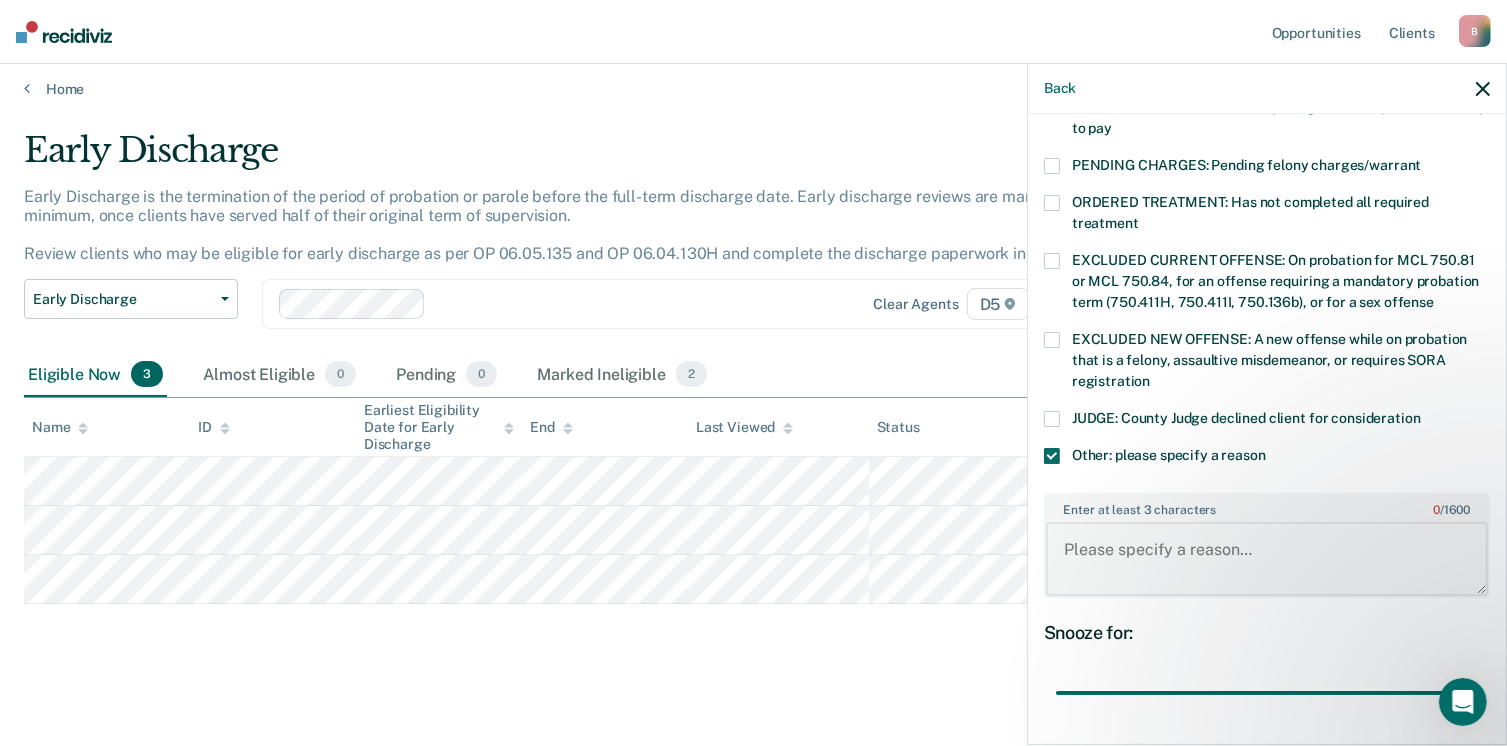 click on "Enter at least 3 characters 0  /  1600" at bounding box center [1267, 559] 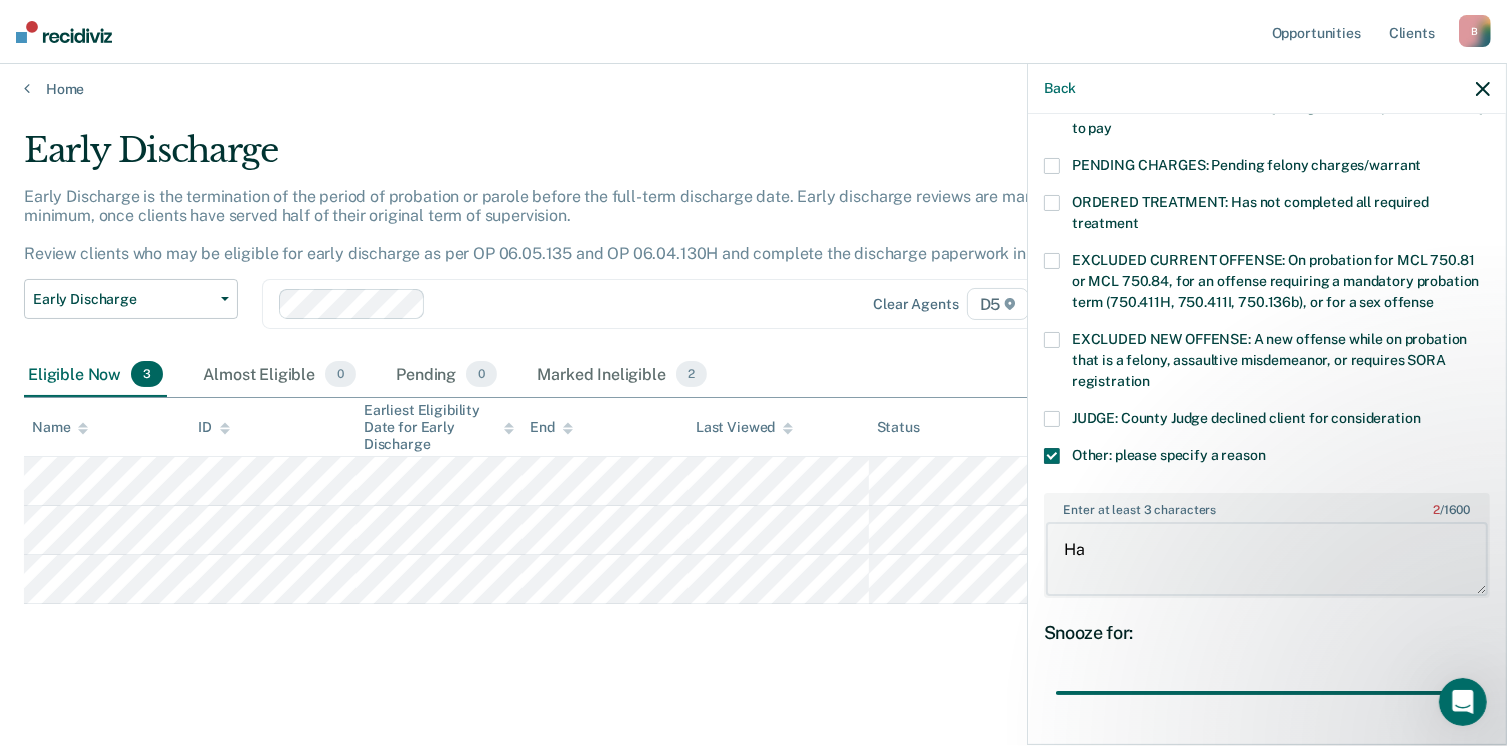 type on "H" 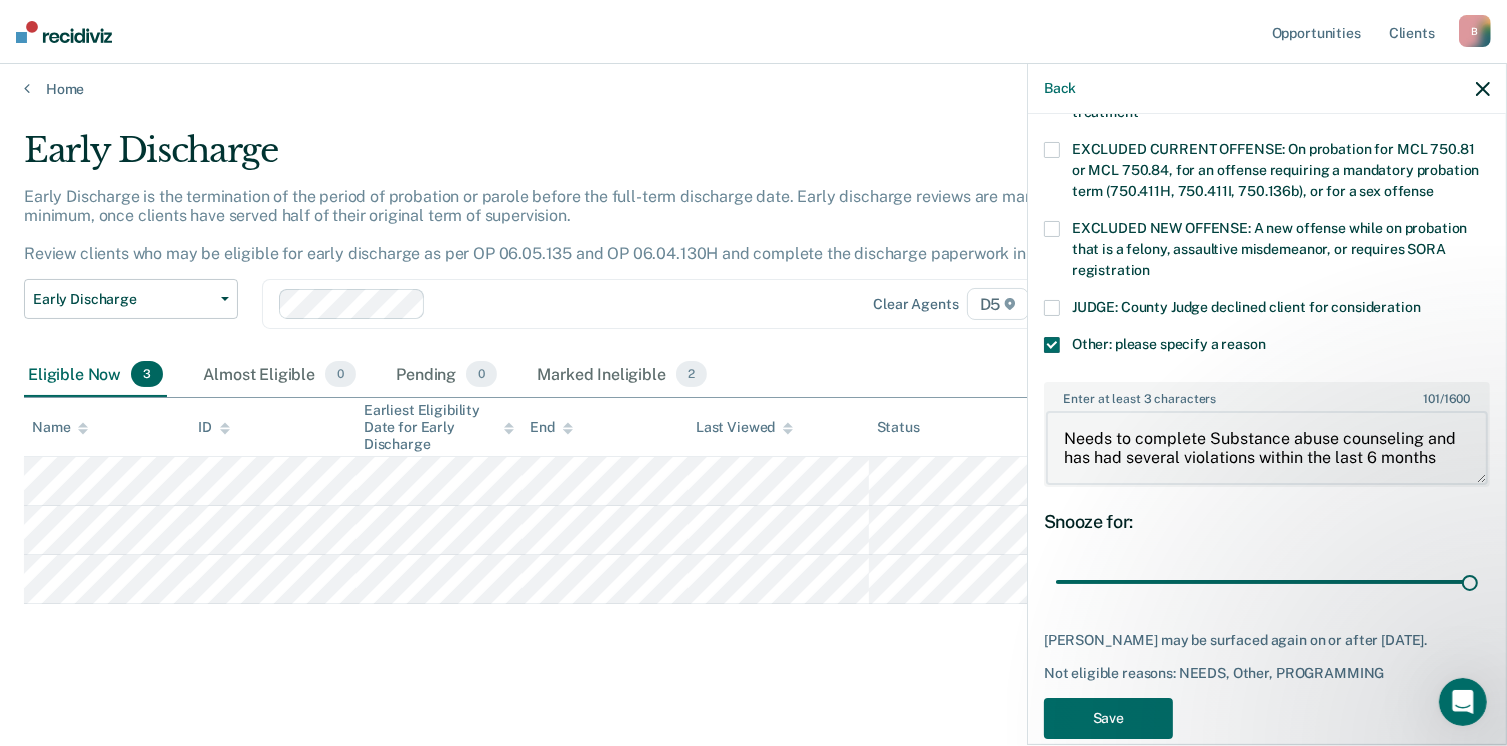 scroll, scrollTop: 749, scrollLeft: 0, axis: vertical 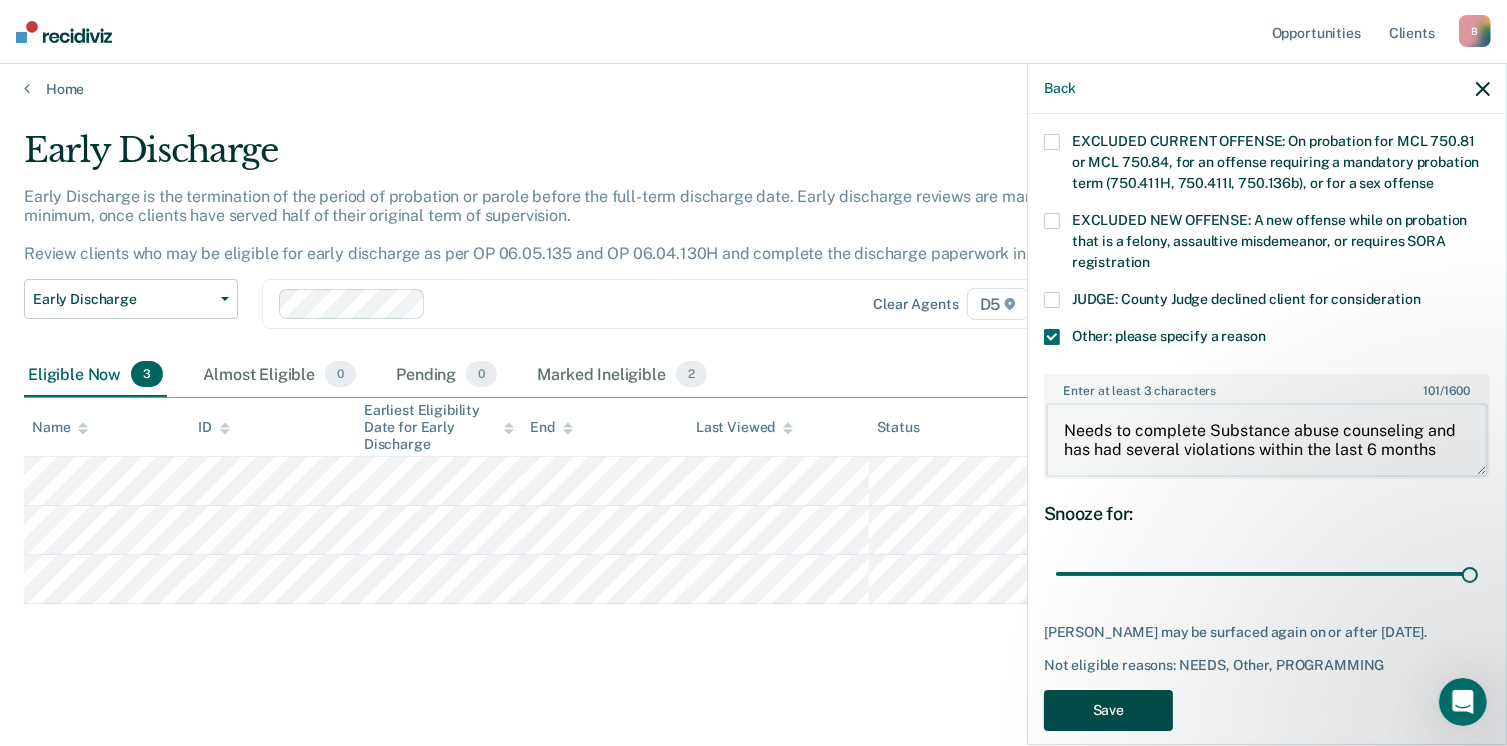 type on "Needs to complete Substance abuse counseling and has had several violations within the last 6 months" 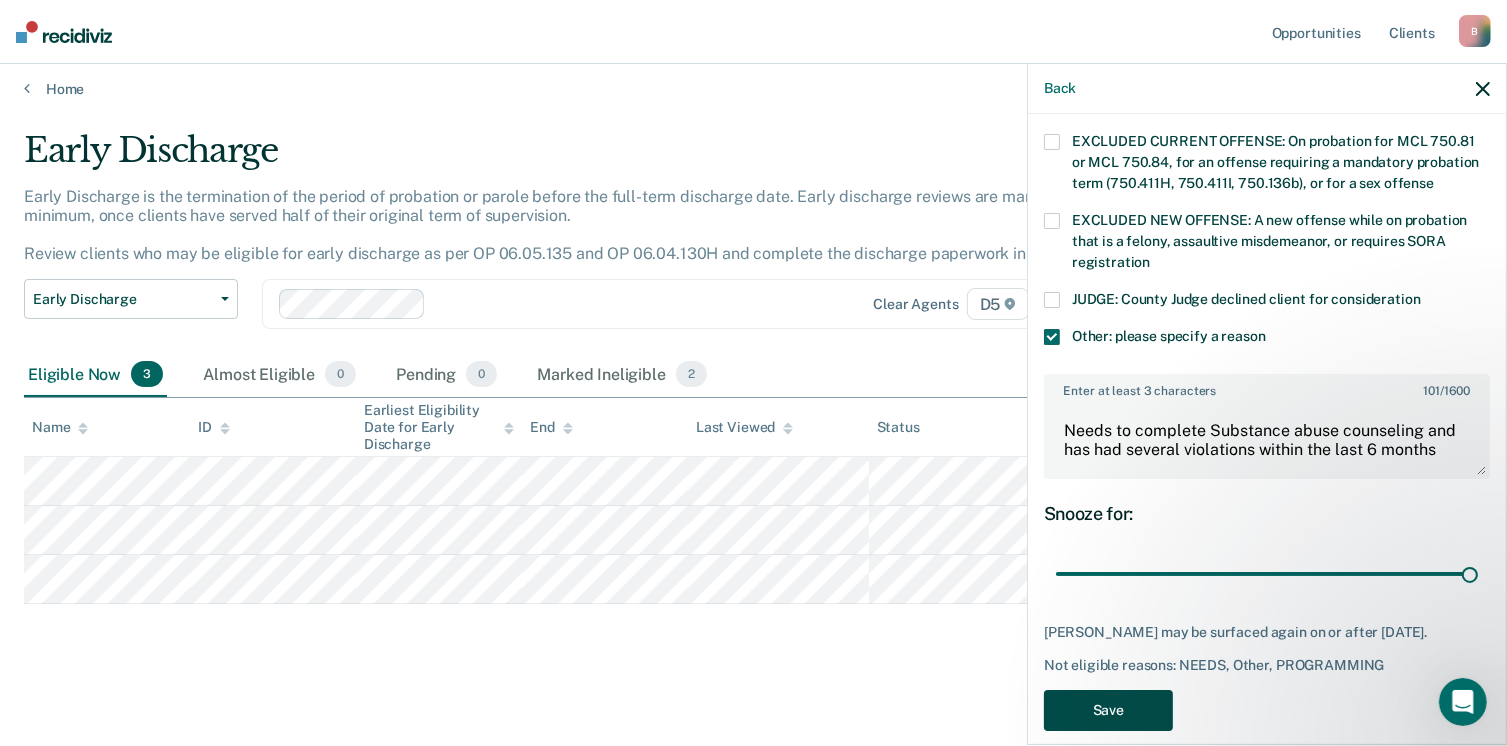 click on "Save" at bounding box center (1108, 710) 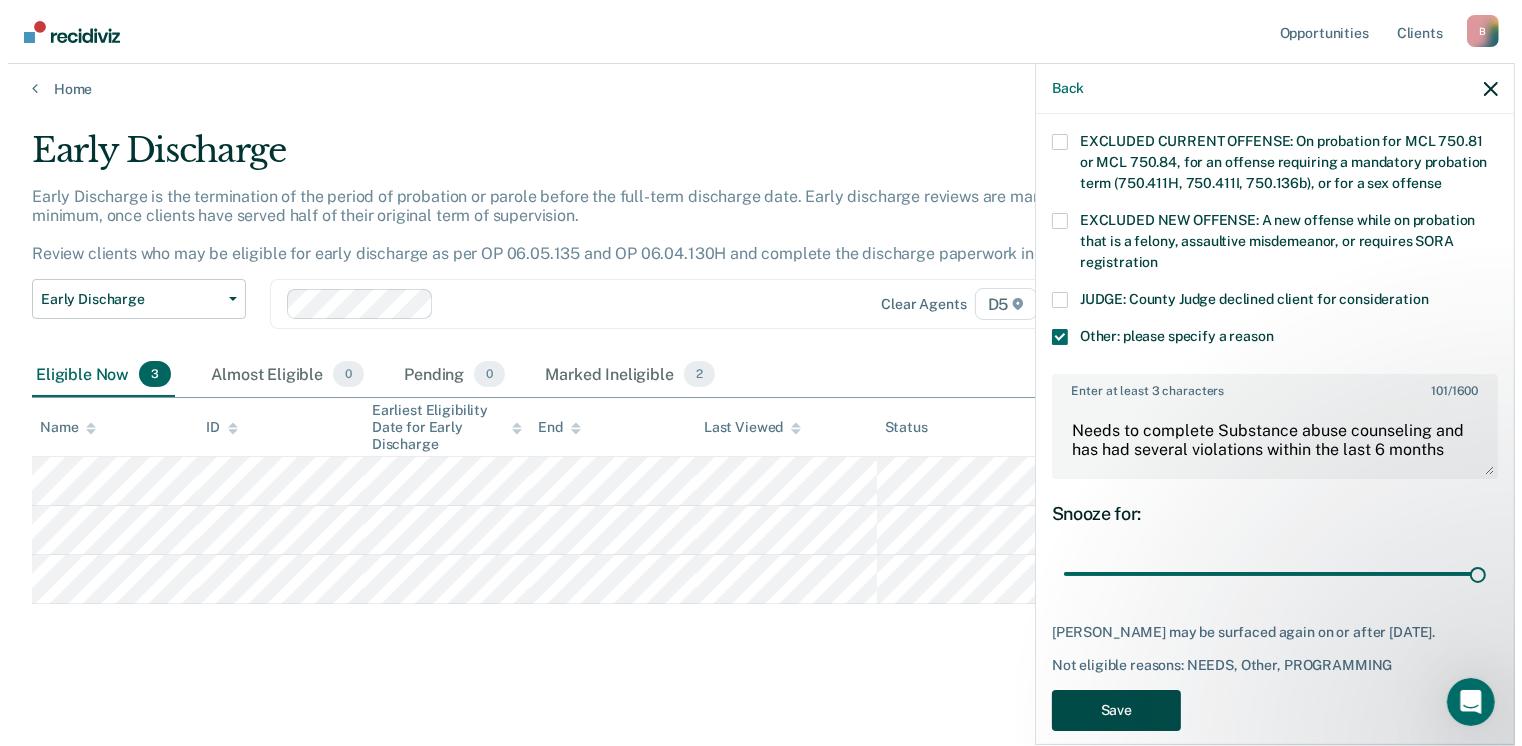 scroll, scrollTop: 0, scrollLeft: 0, axis: both 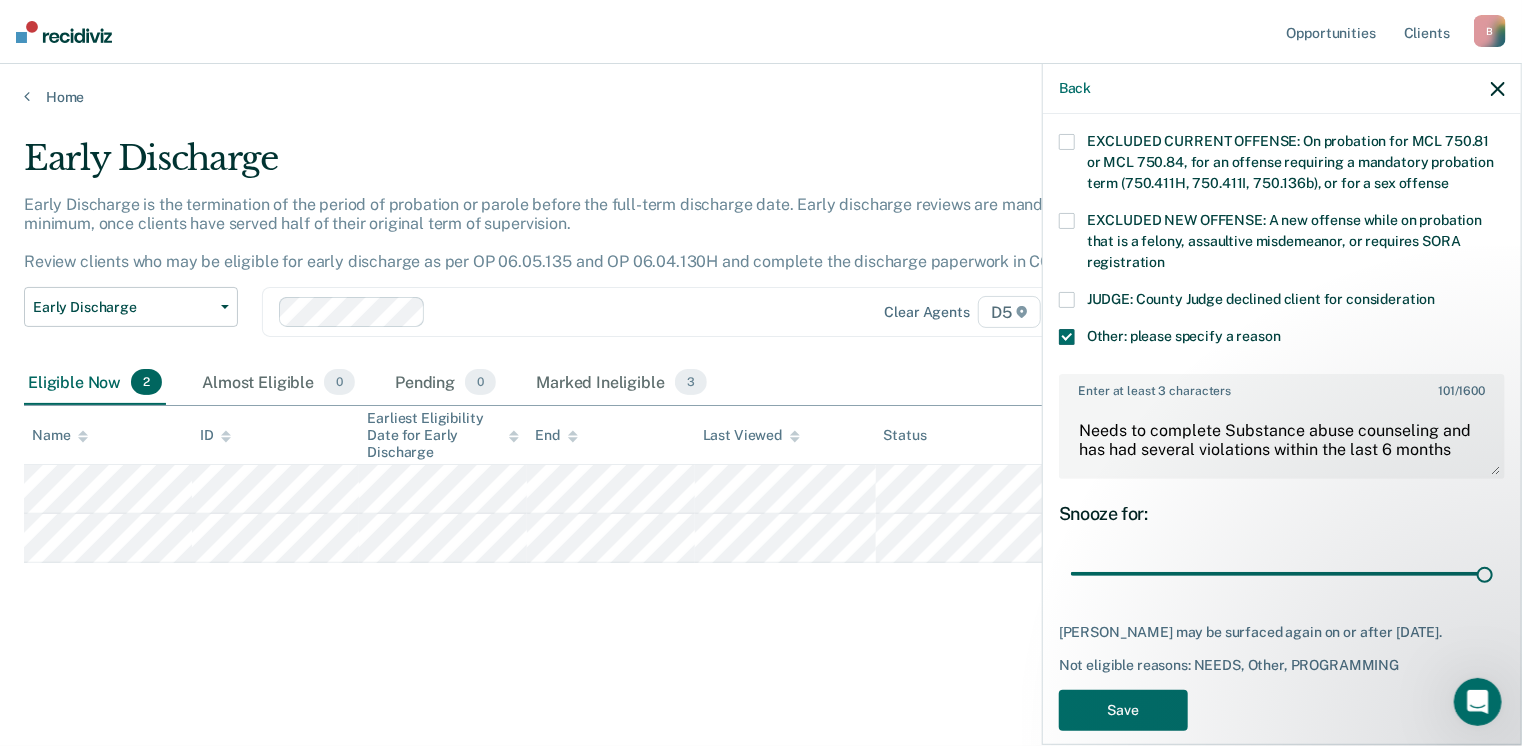click on "Early Discharge   Early Discharge is the termination of the period of probation or parole before the full-term discharge date. Early discharge reviews are mandated, at minimum, once clients have served half of their original term of supervision. Review clients who may be eligible for early discharge as per OP 06.05.135 and OP 06.04.130H and complete the discharge paperwork in COMS. Early Discharge Classification Review Early Discharge Minimum Telephone Reporting Overdue for Discharge Supervision Level Mismatch Clear   agents D5   Eligible Now 2 Almost Eligible 0 Pending 0 Marked Ineligible 3
To pick up a draggable item, press the space bar.
While dragging, use the arrow keys to move the item.
Press space again to drop the item in its new position, or press escape to cancel.
Name ID Earliest Eligibility Date for Early Discharge End Last Viewed Status Assigned to" at bounding box center (761, 399) 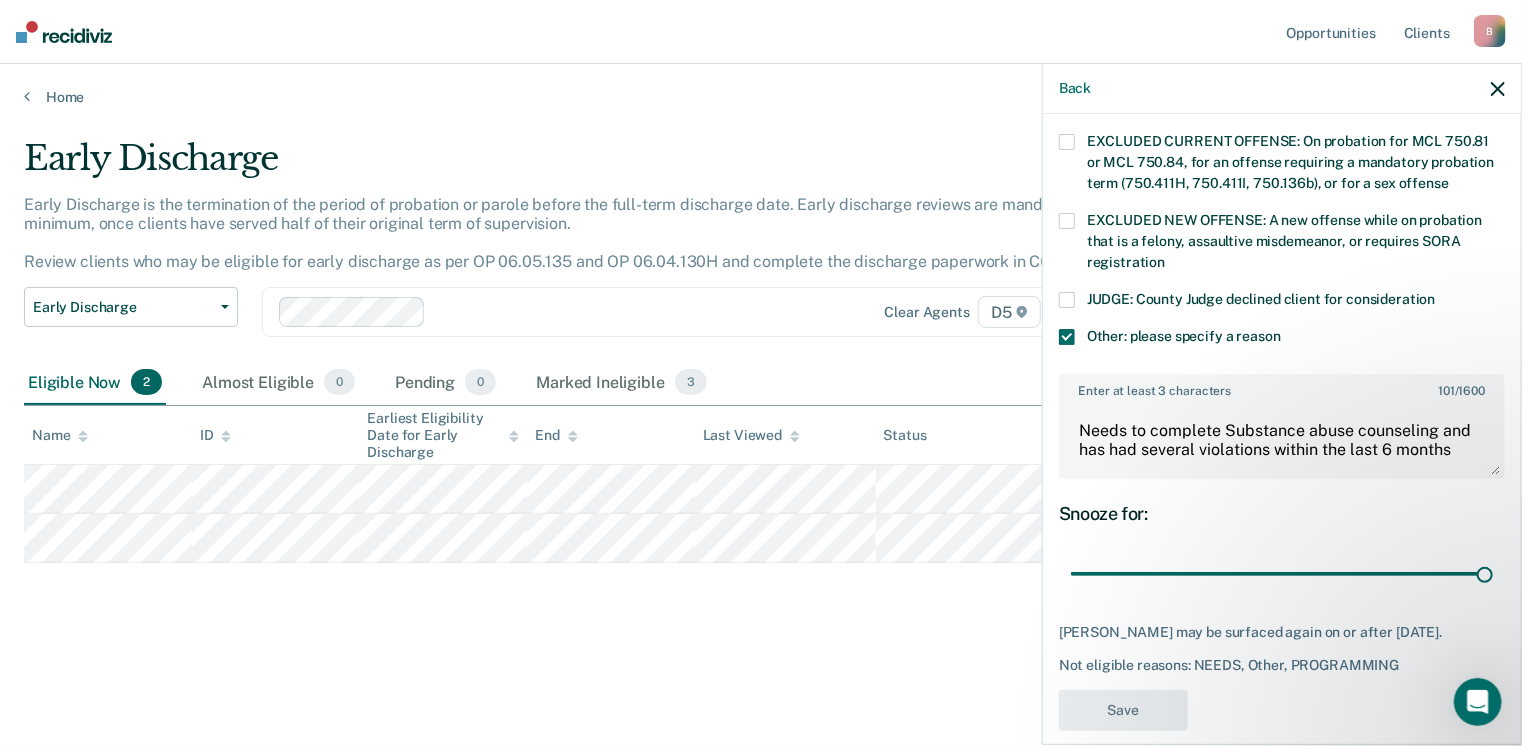 scroll, scrollTop: 610, scrollLeft: 0, axis: vertical 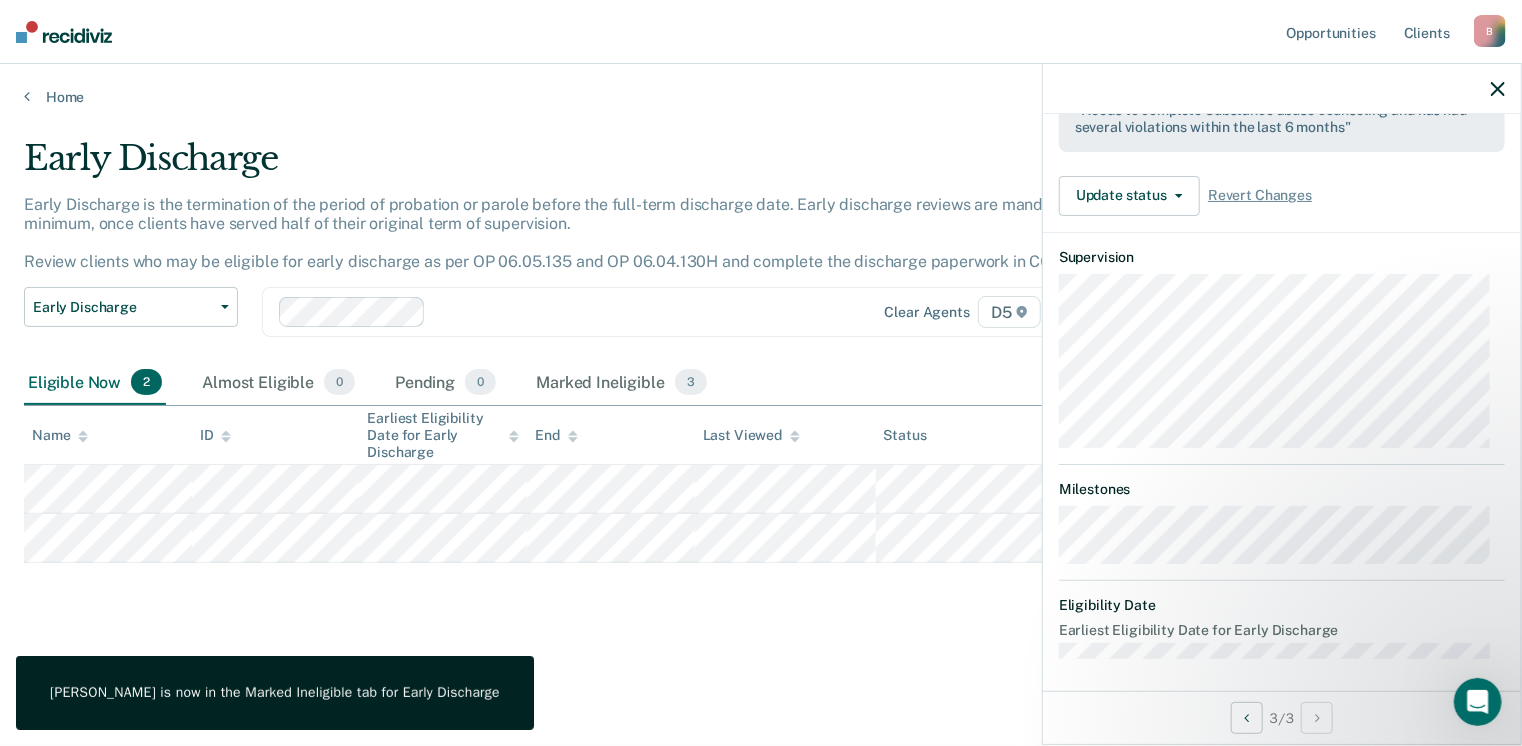 click 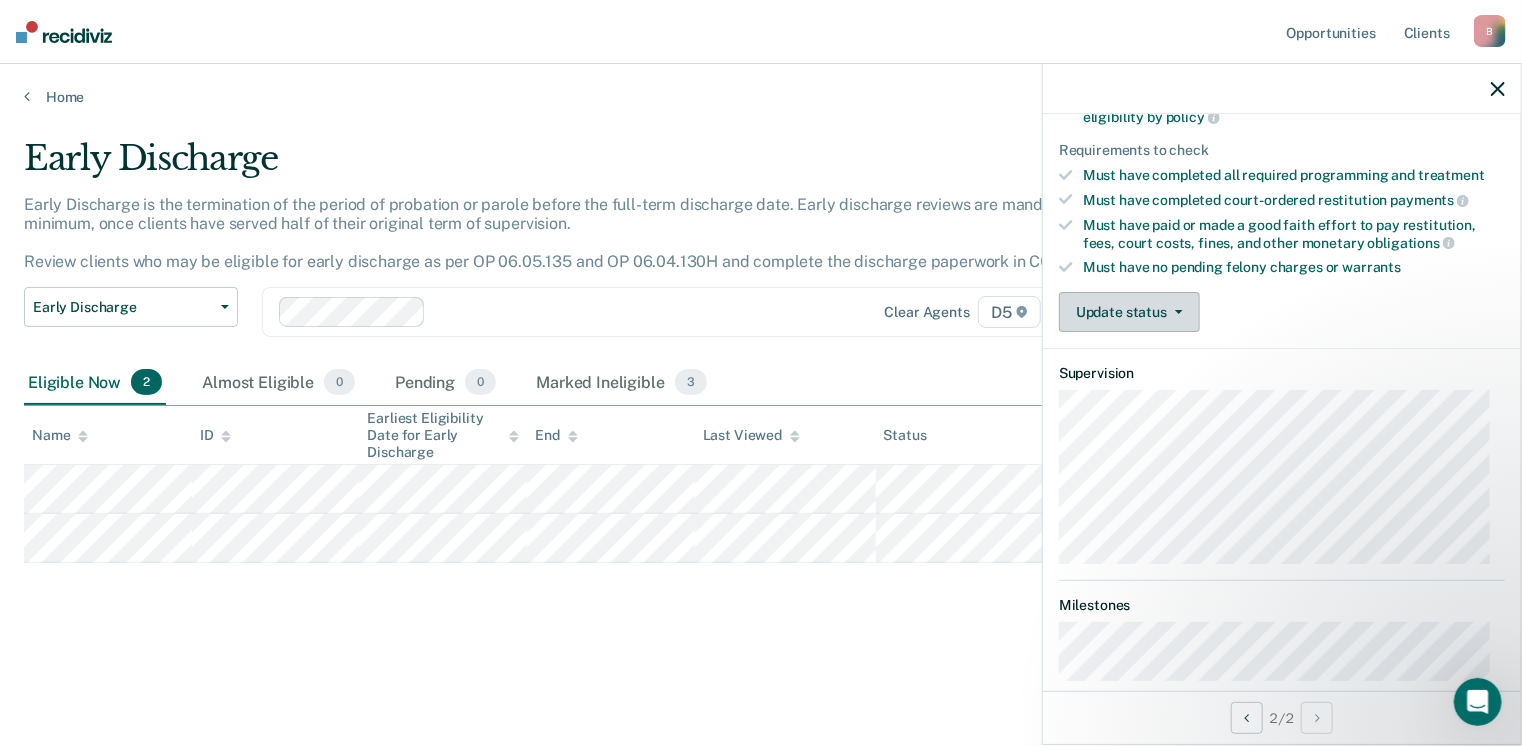 scroll, scrollTop: 200, scrollLeft: 0, axis: vertical 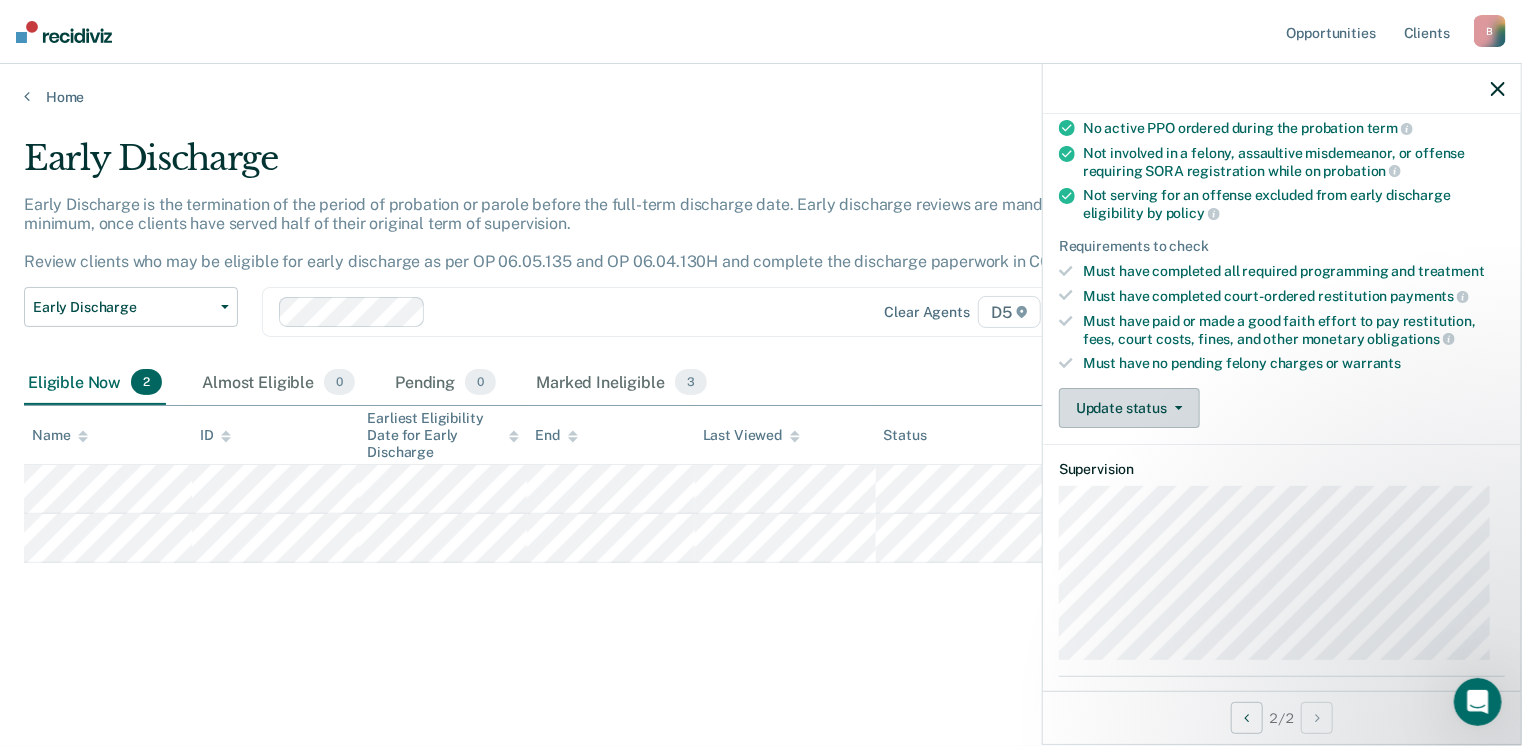 click on "Update status" at bounding box center [1129, 408] 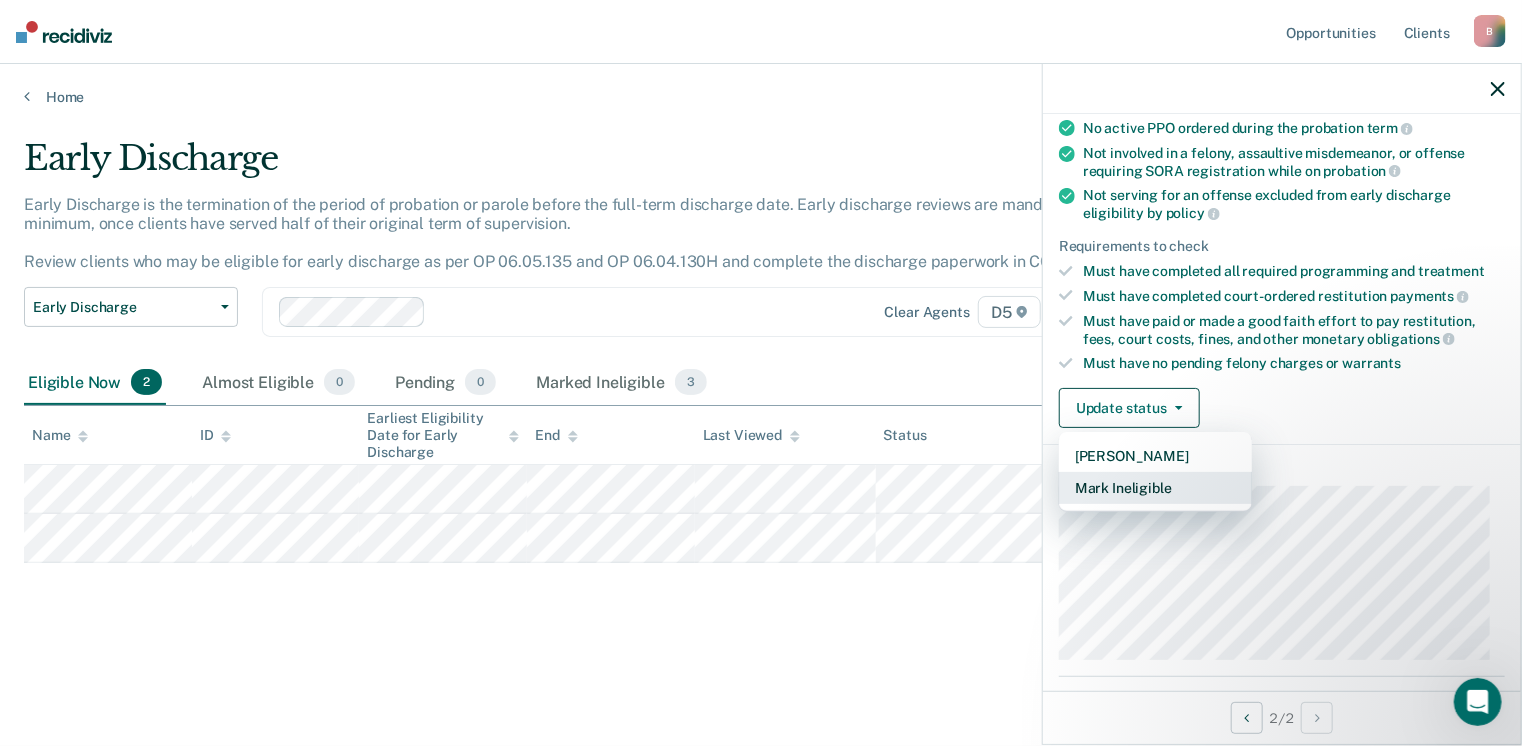 click on "Mark Ineligible" at bounding box center [1155, 488] 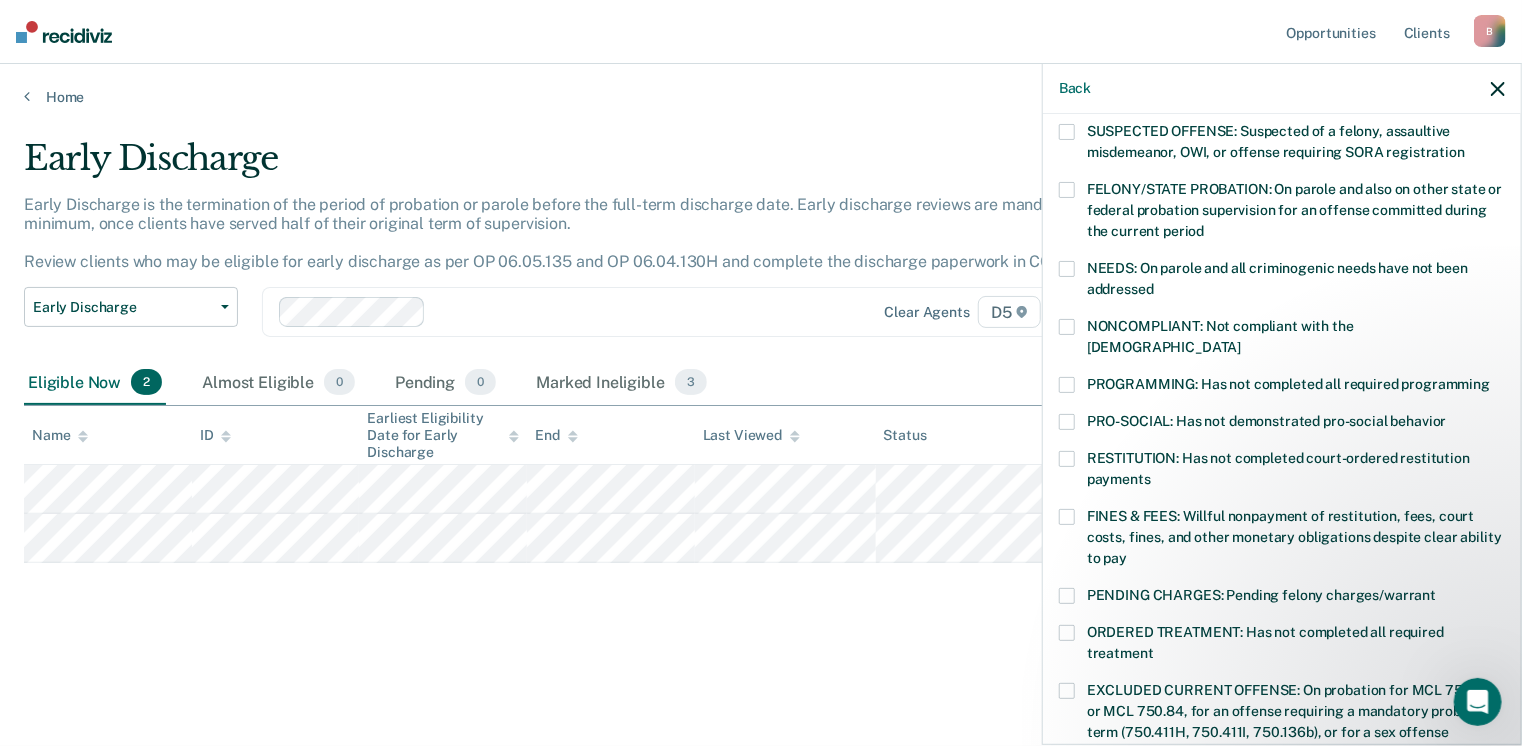 click at bounding box center [1067, 327] 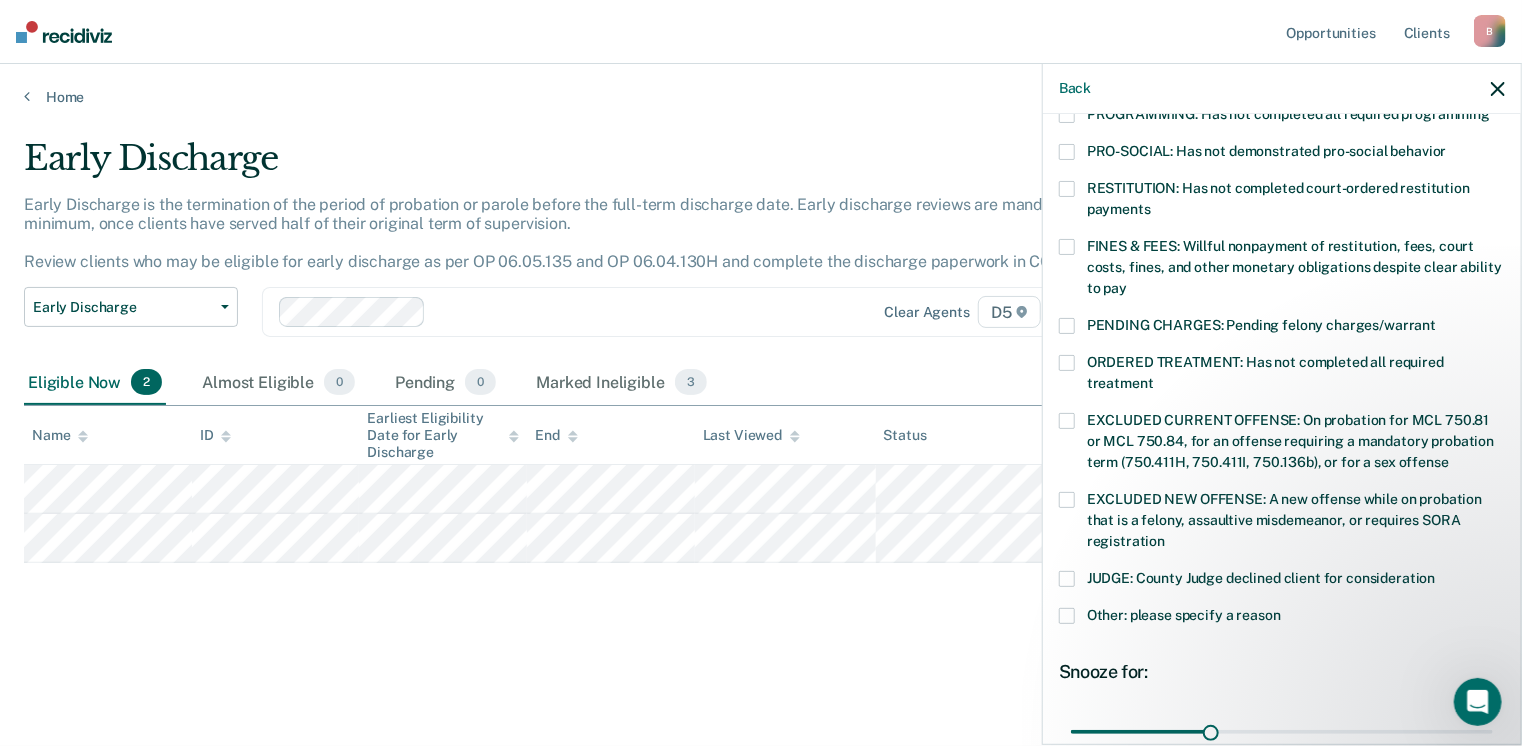 scroll, scrollTop: 500, scrollLeft: 0, axis: vertical 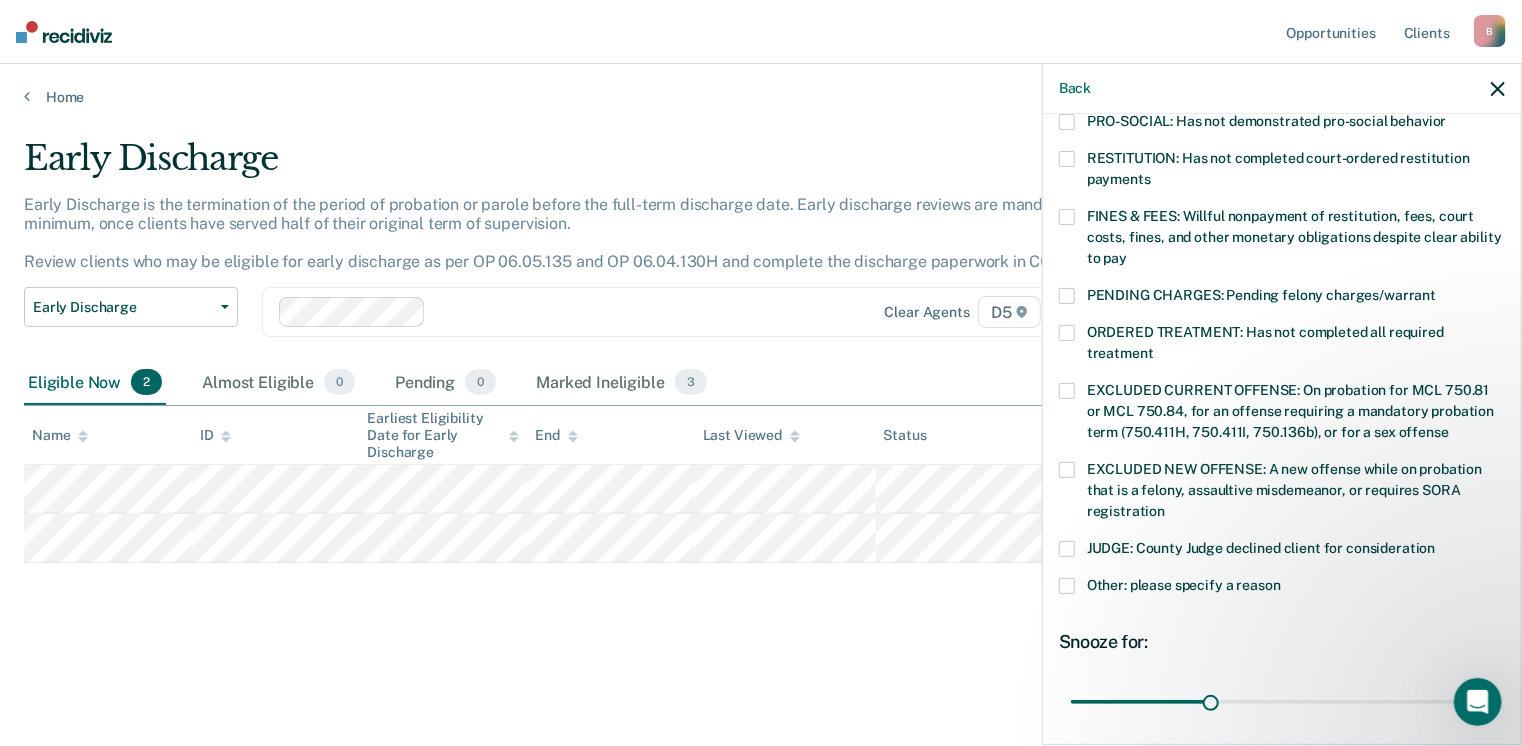 click on "ORDERED TREATMENT: Has not completed all required treatment" at bounding box center (1282, 346) 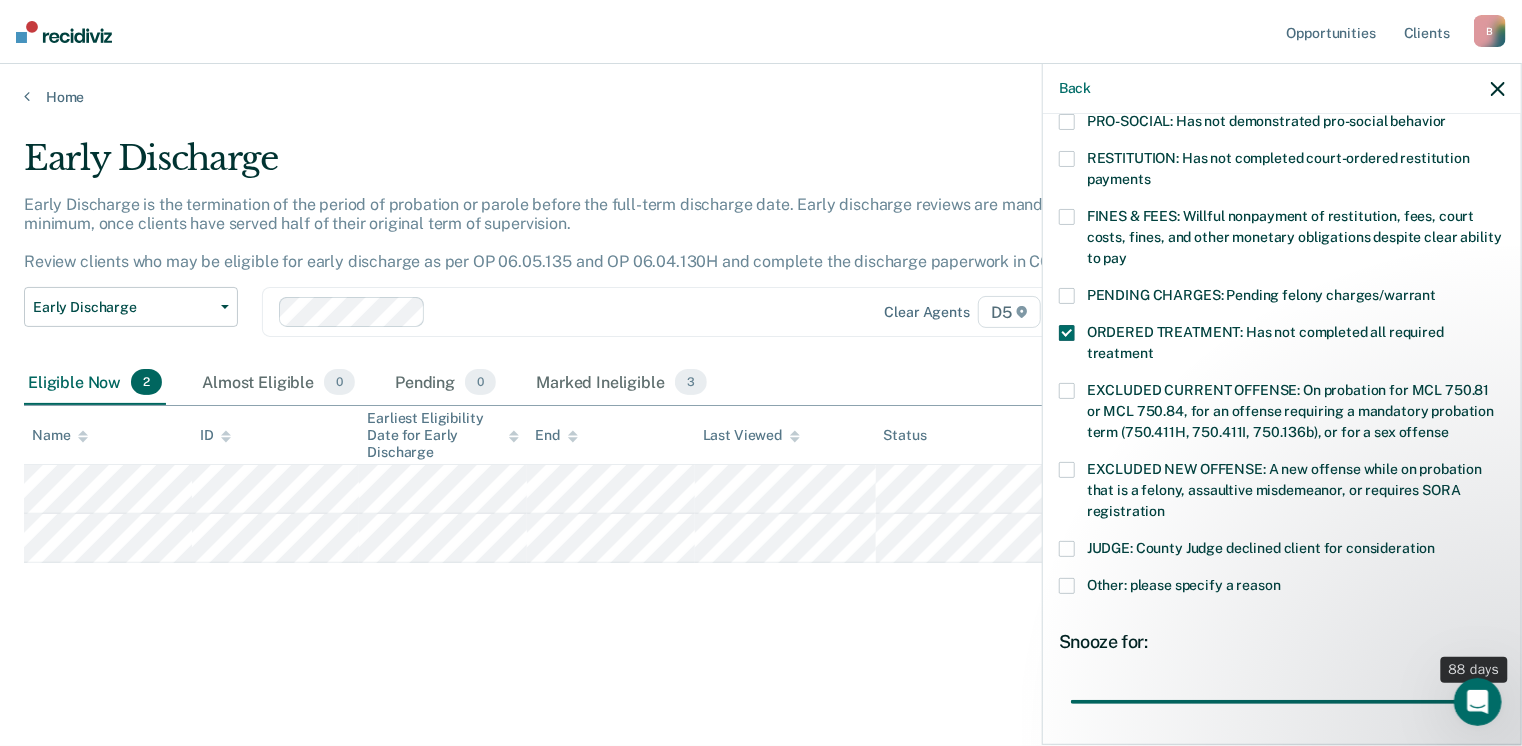 drag, startPoint x: 1214, startPoint y: 679, endPoint x: 1514, endPoint y: 687, distance: 300.10666 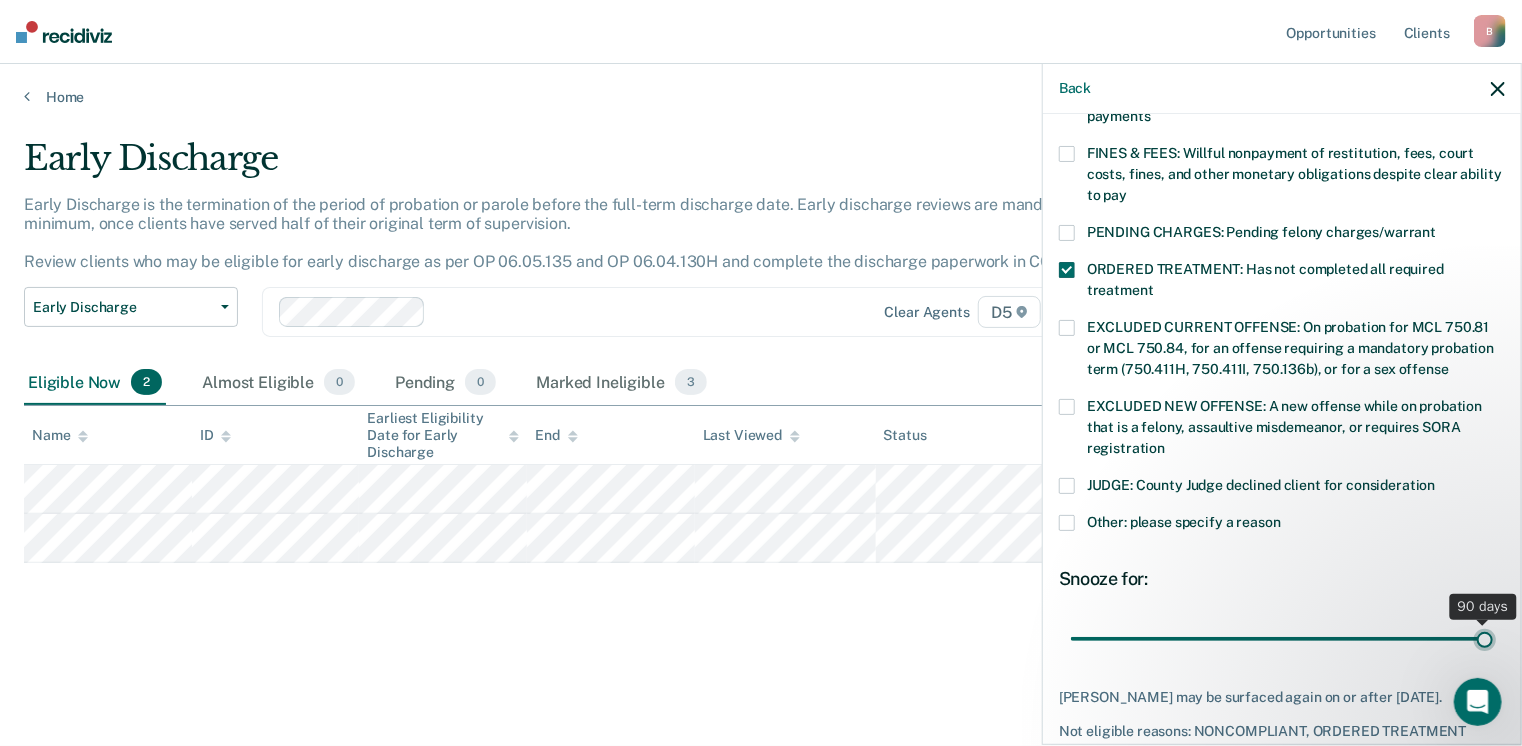 scroll, scrollTop: 630, scrollLeft: 0, axis: vertical 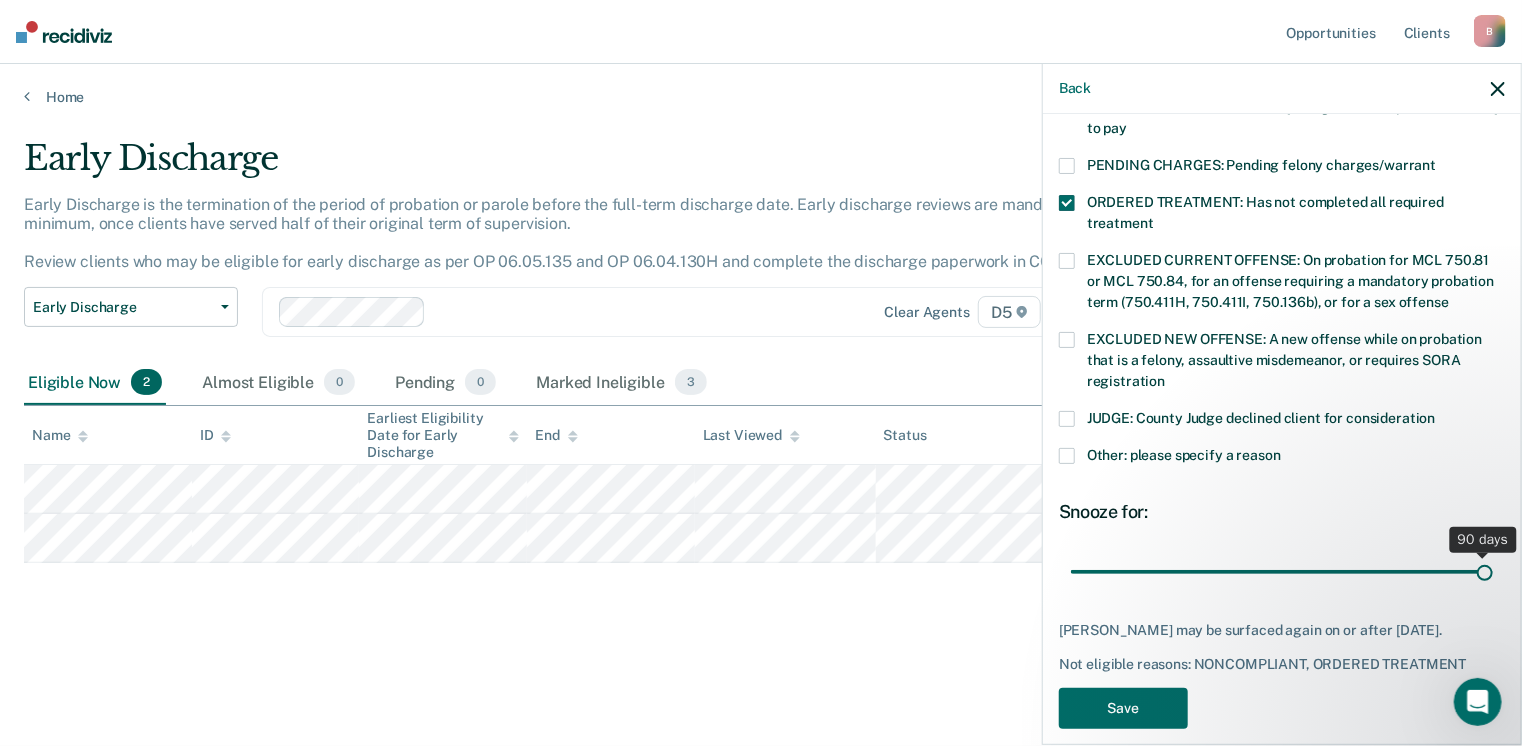 click on "PE   Which of the following requirements has [PERSON_NAME] not met? [MEDICAL_DATA] ORDER: [MEDICAL_DATA] prevention order filed during supervision period SUSPECTED OFFENSE: Suspected of a felony, assaultive misdemeanor, OWI, or offense requiring SORA registration FELONY/STATE PROBATION: On parole and also on other state or federal probation supervision for an offense committed during the current period NEEDS: On parole and all criminogenic needs have not been addressed NONCOMPLIANT: Not compliant with the [DEMOGRAPHIC_DATA] PROGRAMMING: Has not completed all required programming PRO-SOCIAL: Has not demonstrated pro-social behavior RESTITUTION: Has not completed court-ordered restitution payments FINES & FEES: Willful nonpayment of restitution, fees, court costs, fines, and other monetary obligations despite clear ability to pay PENDING CHARGES: Pending felony charges/warrant ORDERED TREATMENT: Has not completed all required treatment JUDGE: County Judge declined client for consideration Snooze for: 90 days Save" at bounding box center (1282, 124) 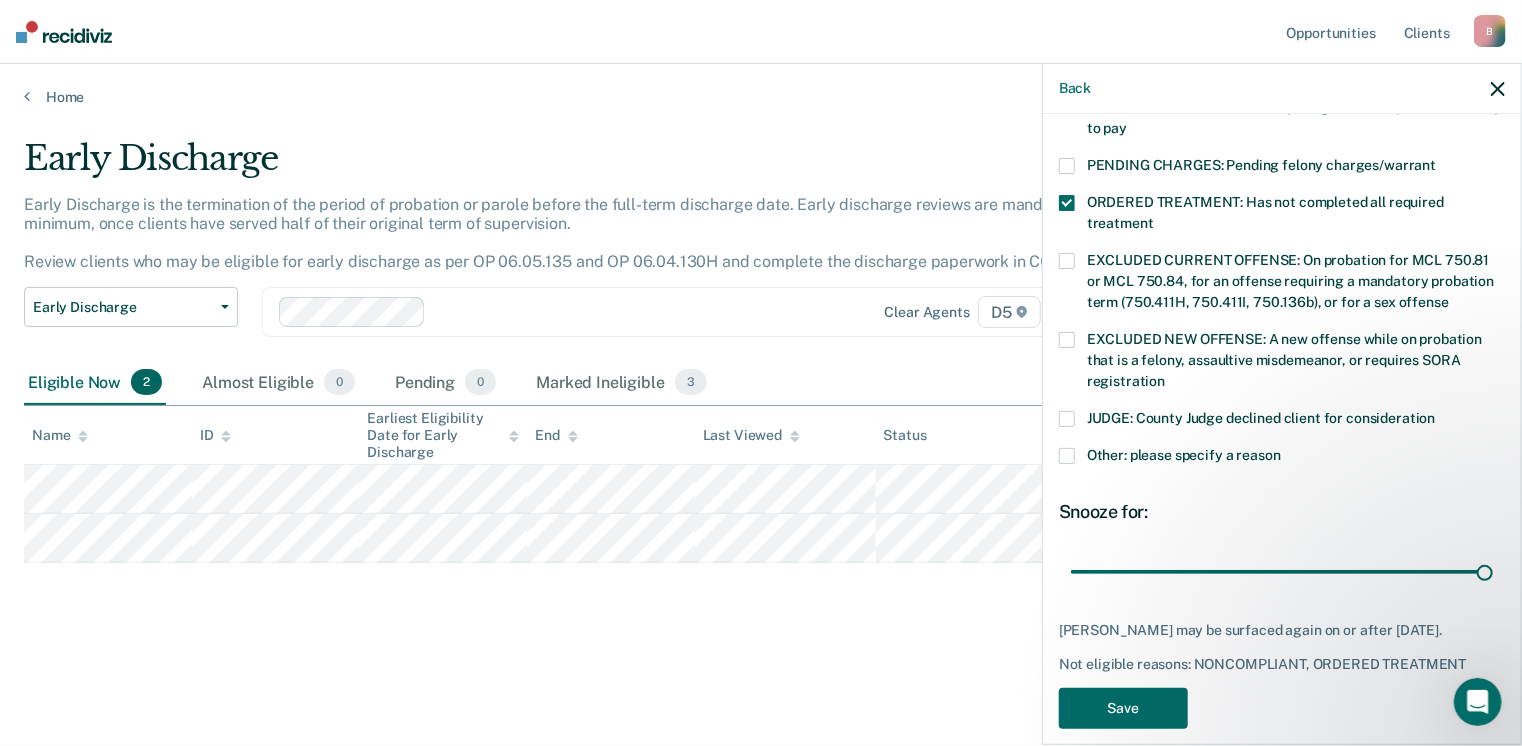 click at bounding box center (1067, 456) 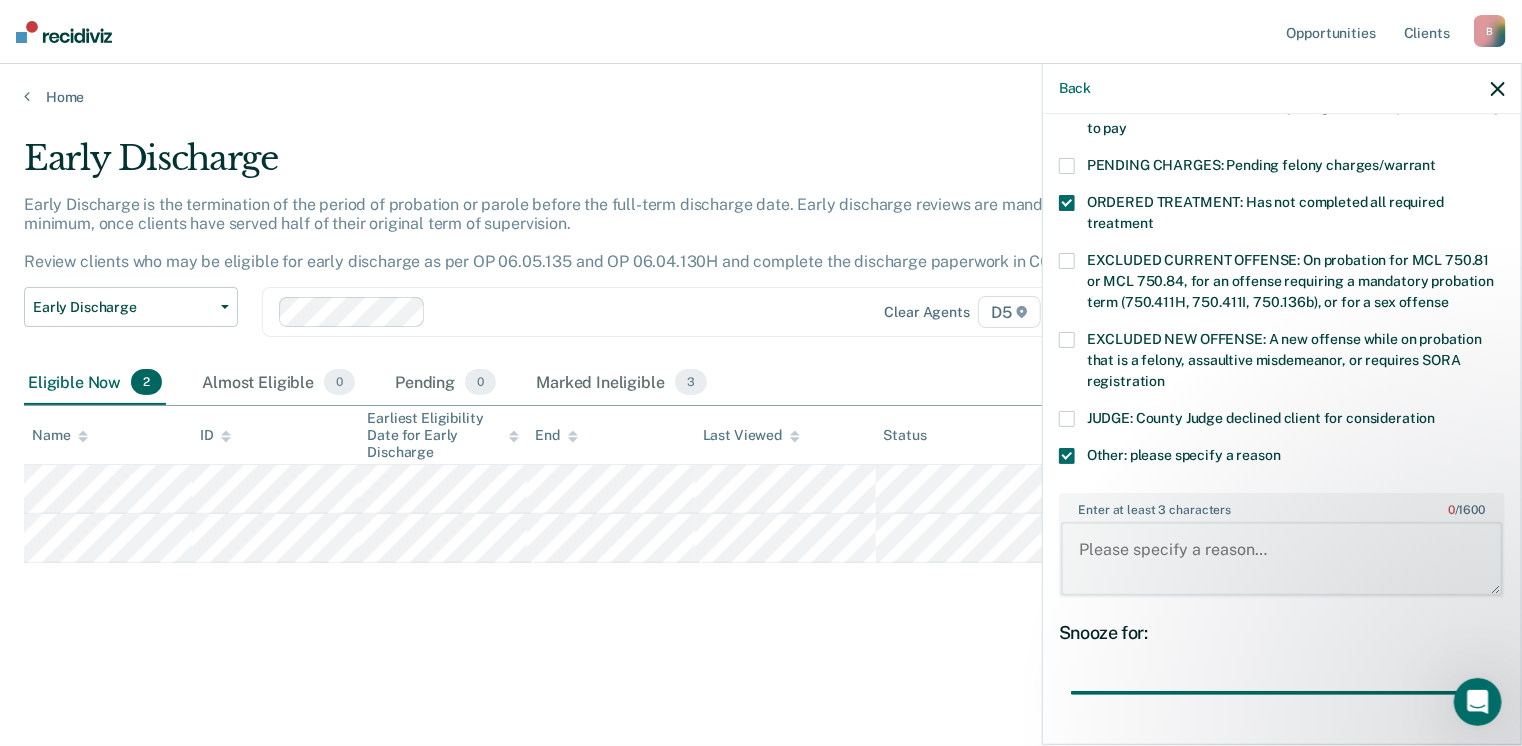 click on "Enter at least 3 characters 0  /  1600" at bounding box center [1282, 559] 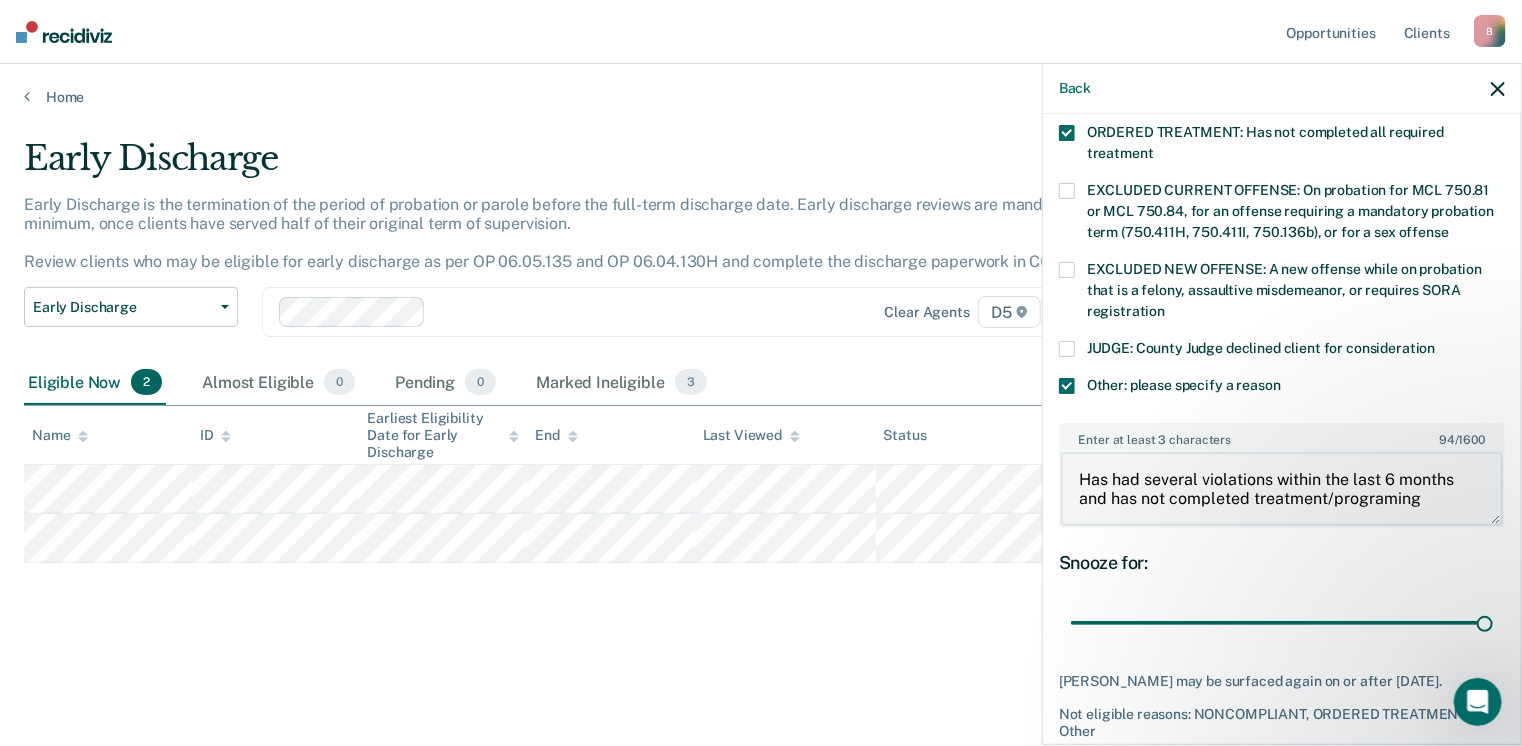 scroll, scrollTop: 766, scrollLeft: 0, axis: vertical 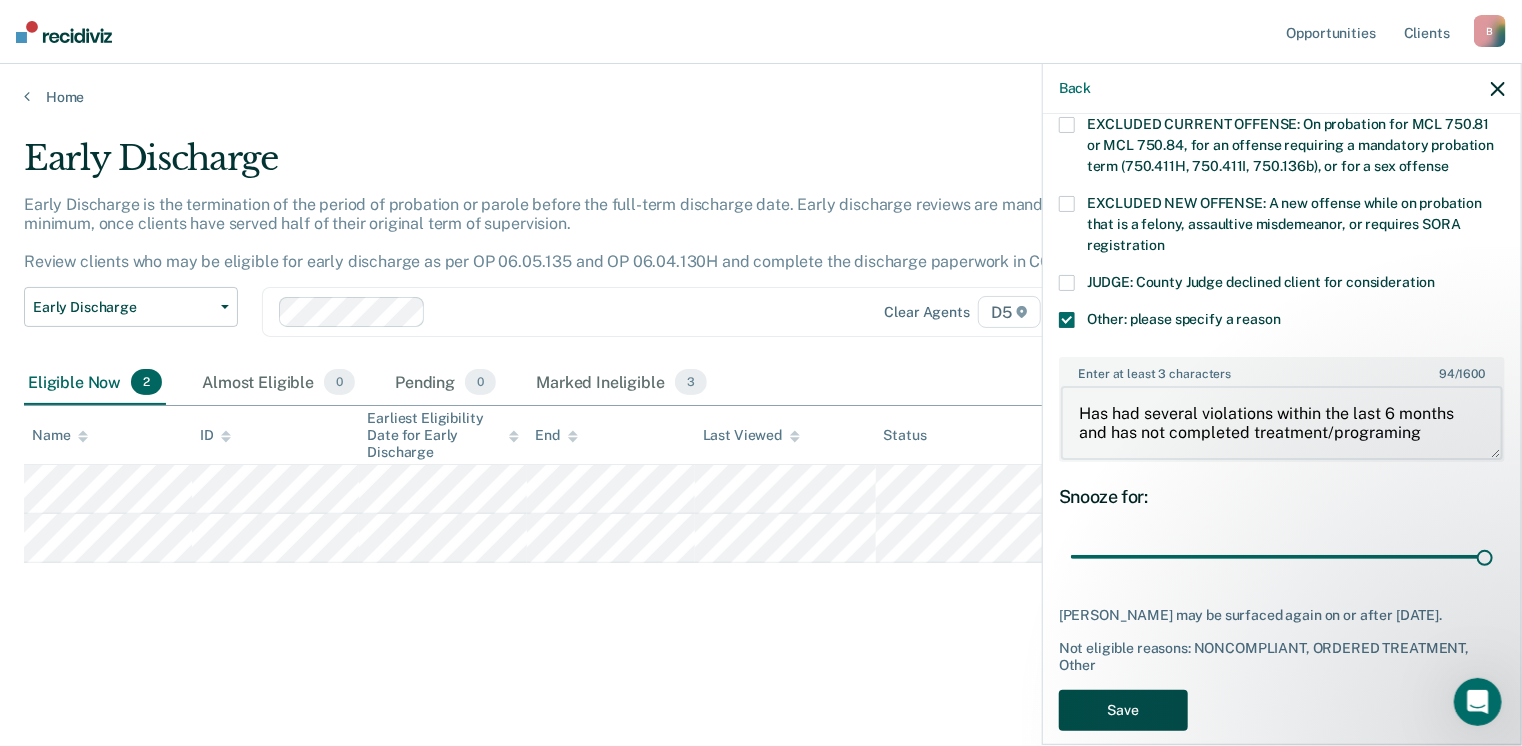 type on "Has had several violations within the last 6 months and has not completed treatment/programing" 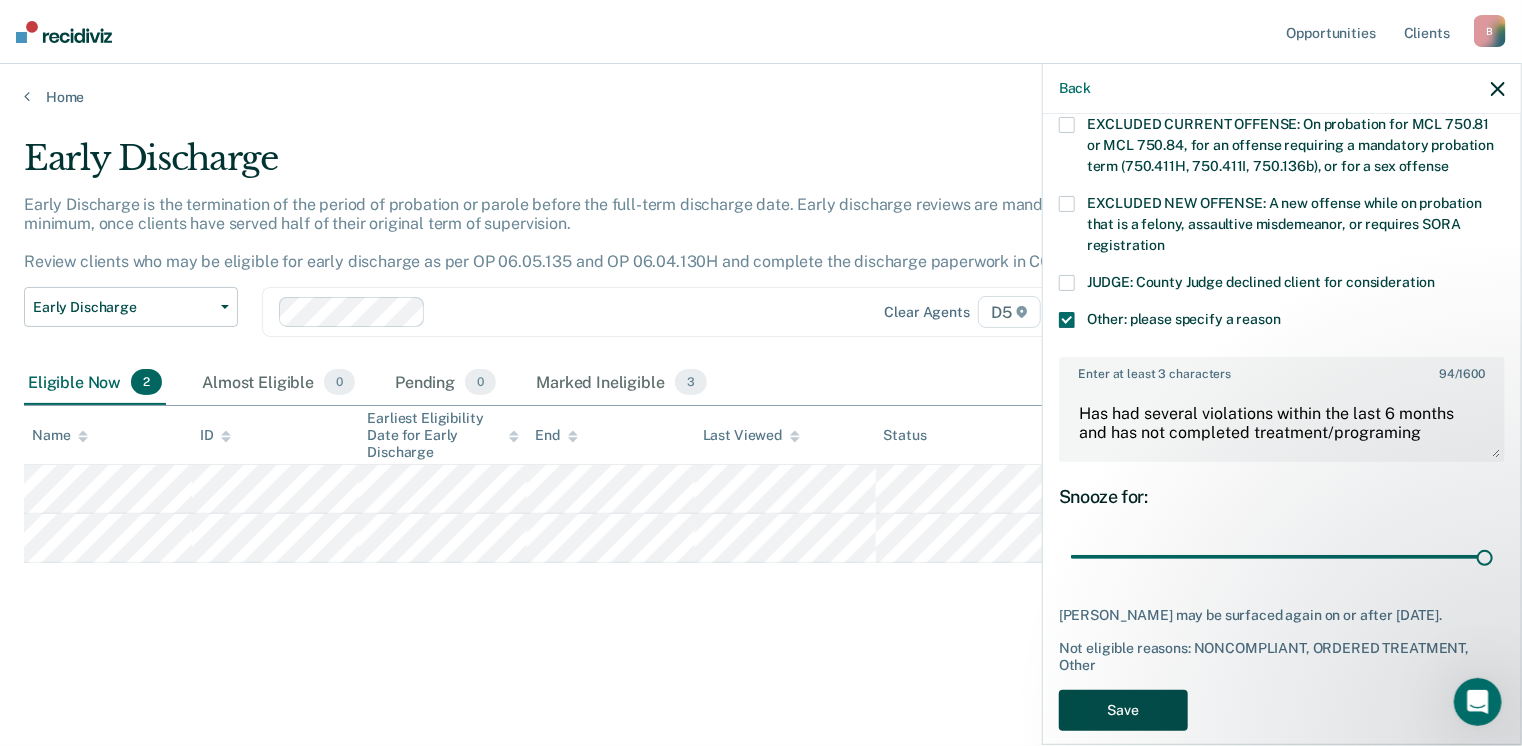click on "Save" at bounding box center [1123, 710] 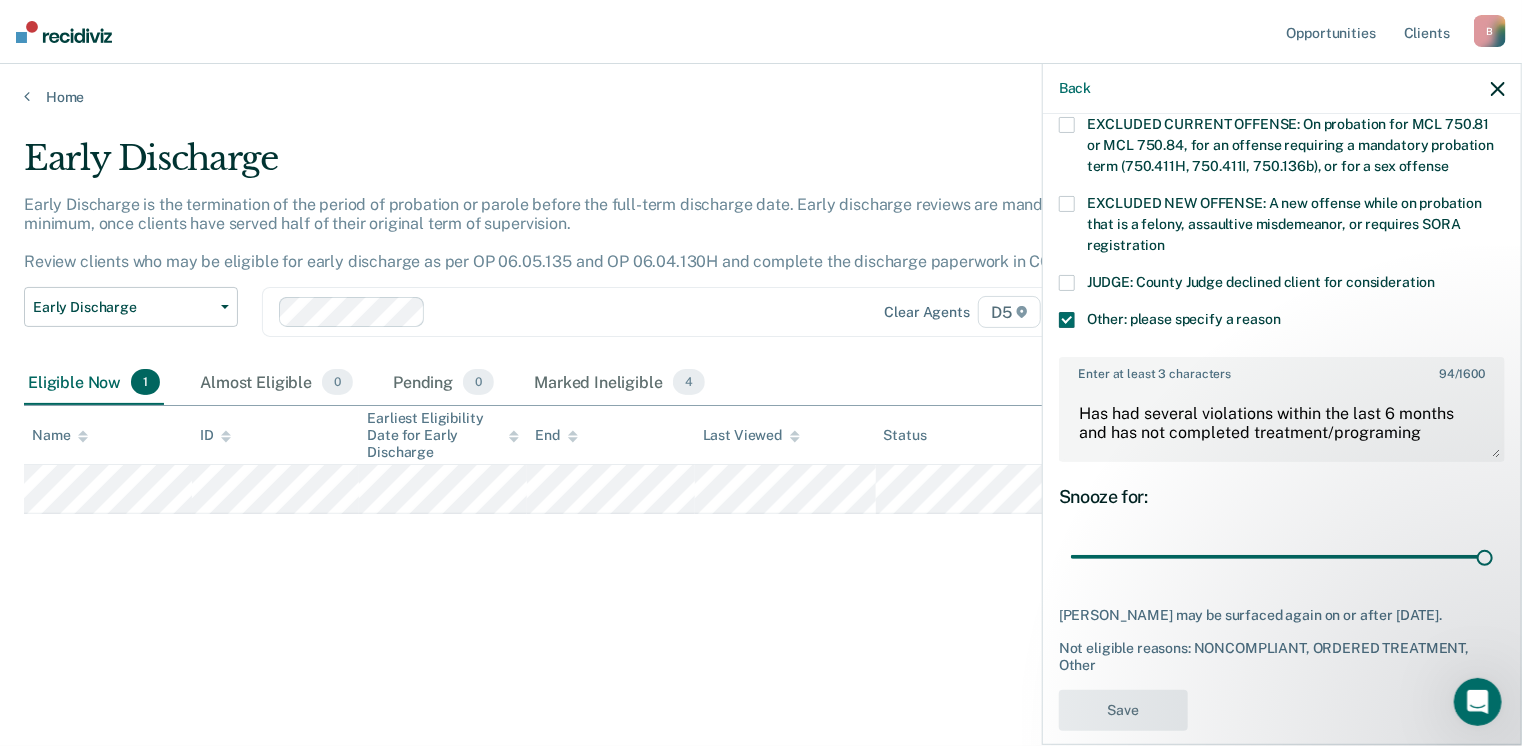 scroll, scrollTop: 627, scrollLeft: 0, axis: vertical 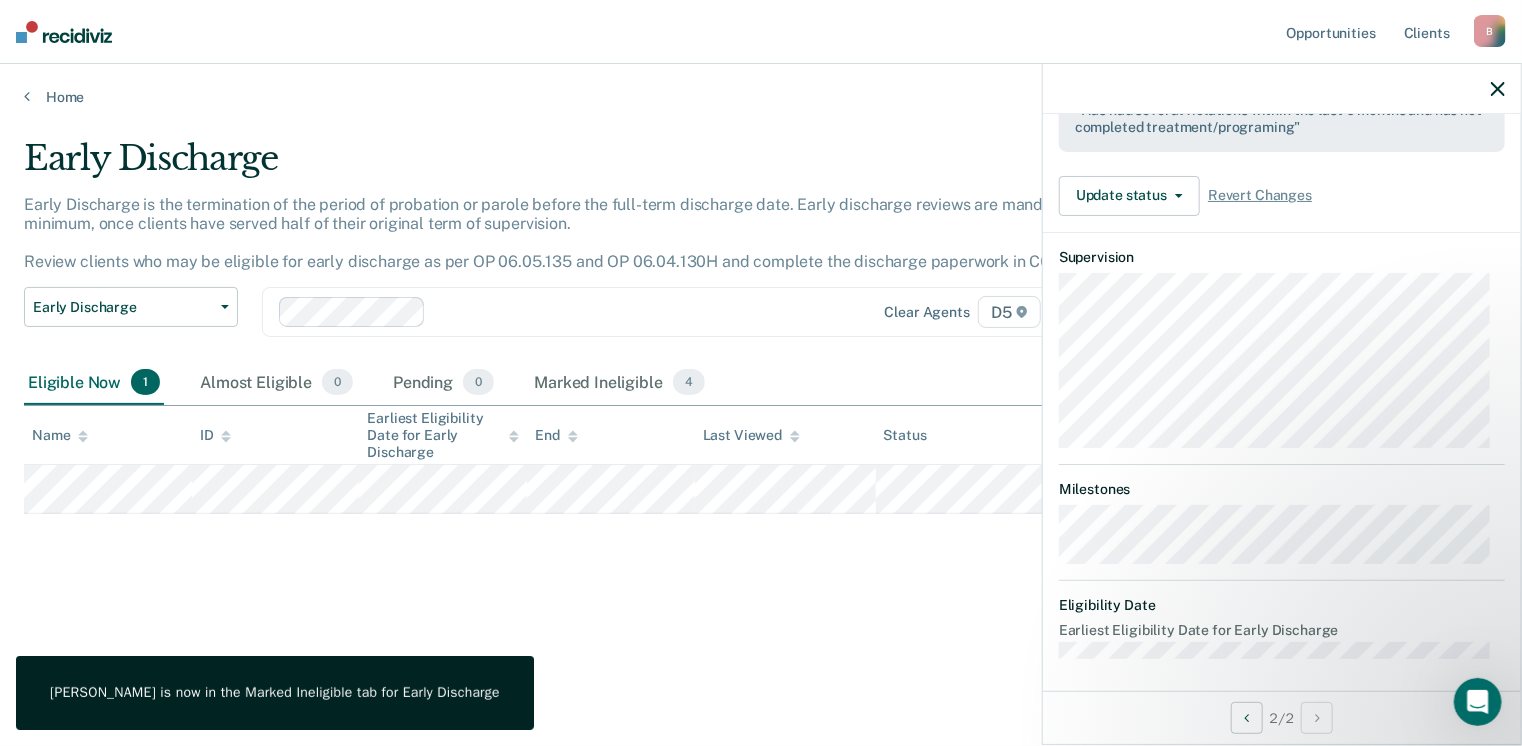 click at bounding box center [1498, 88] 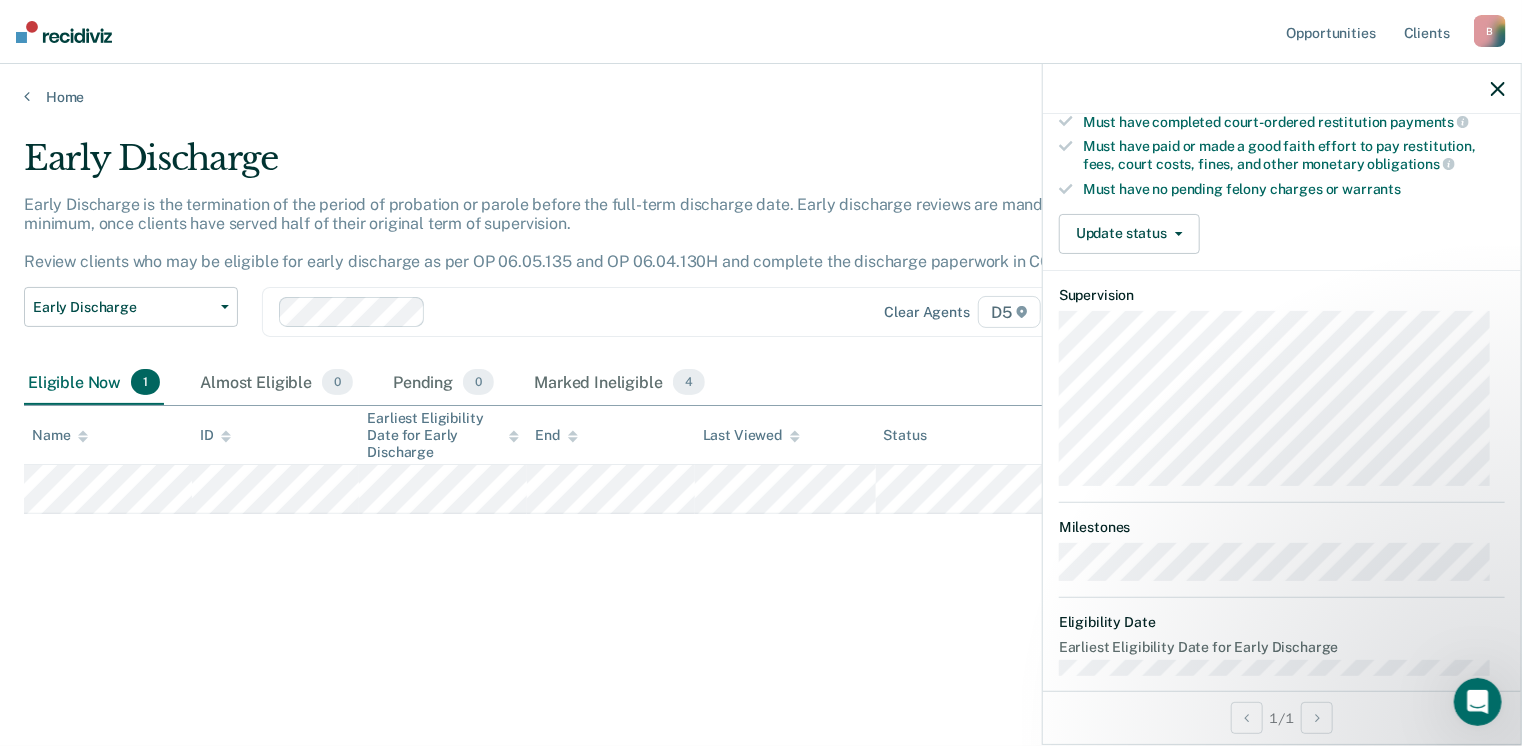 scroll, scrollTop: 541, scrollLeft: 0, axis: vertical 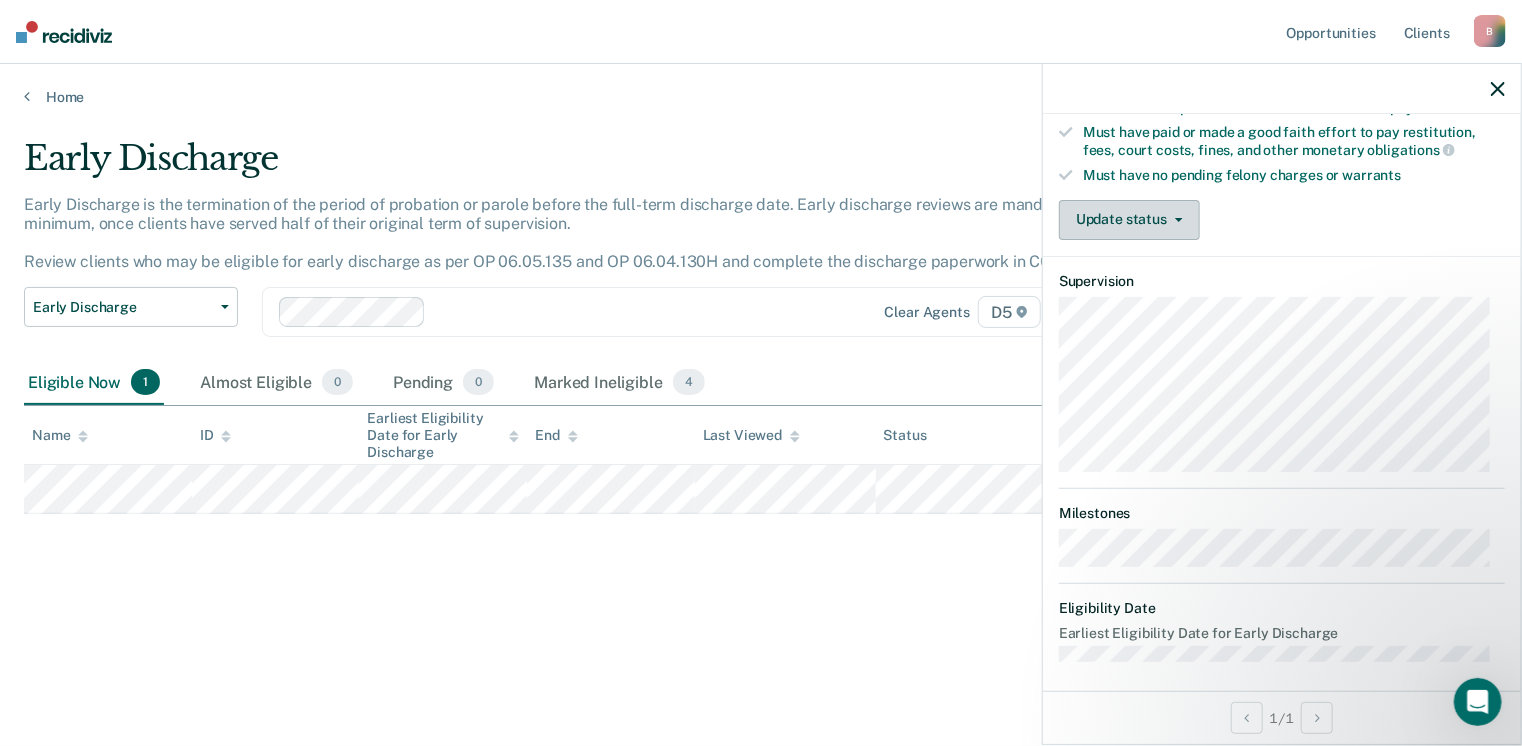 click on "Update status" at bounding box center (1129, 220) 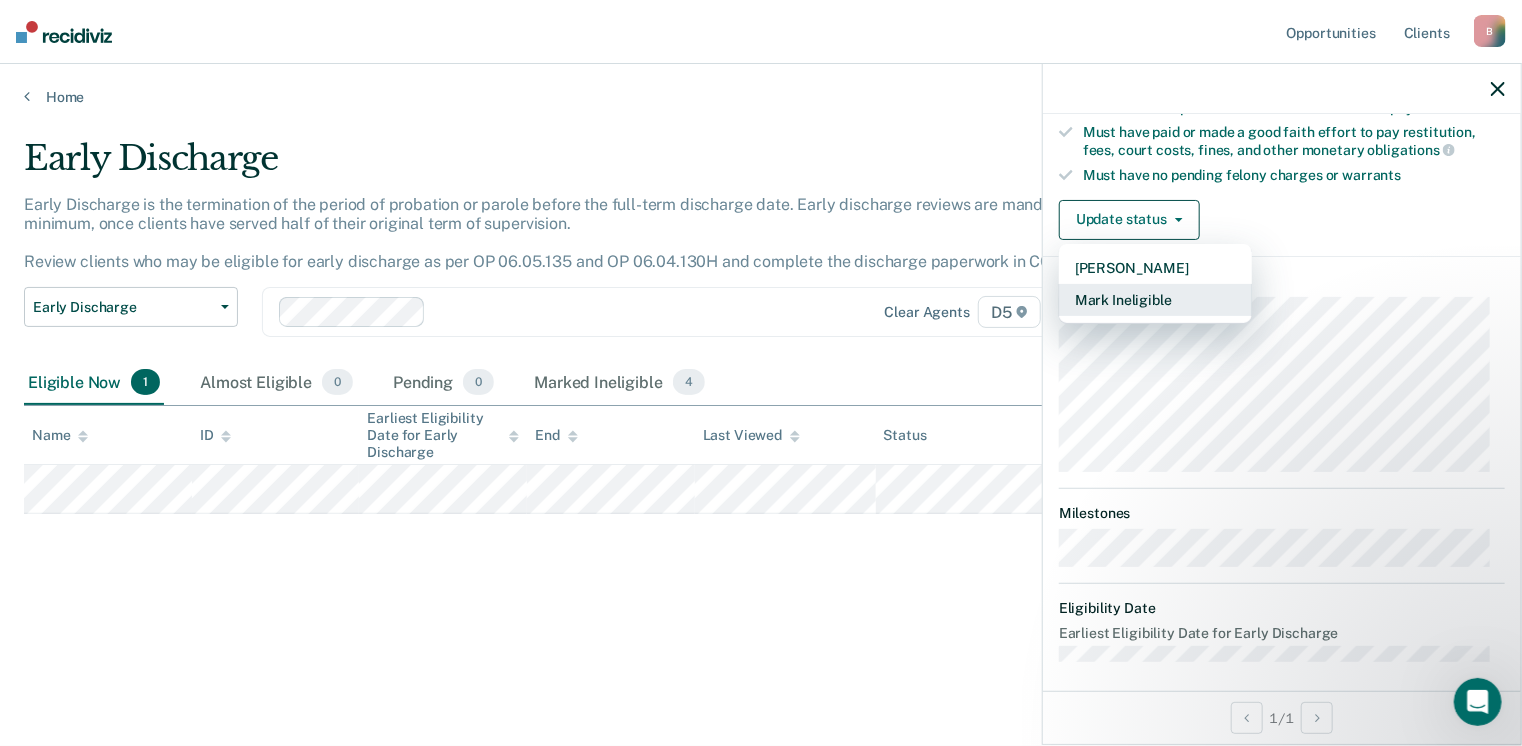 click on "Mark Ineligible" at bounding box center [1155, 300] 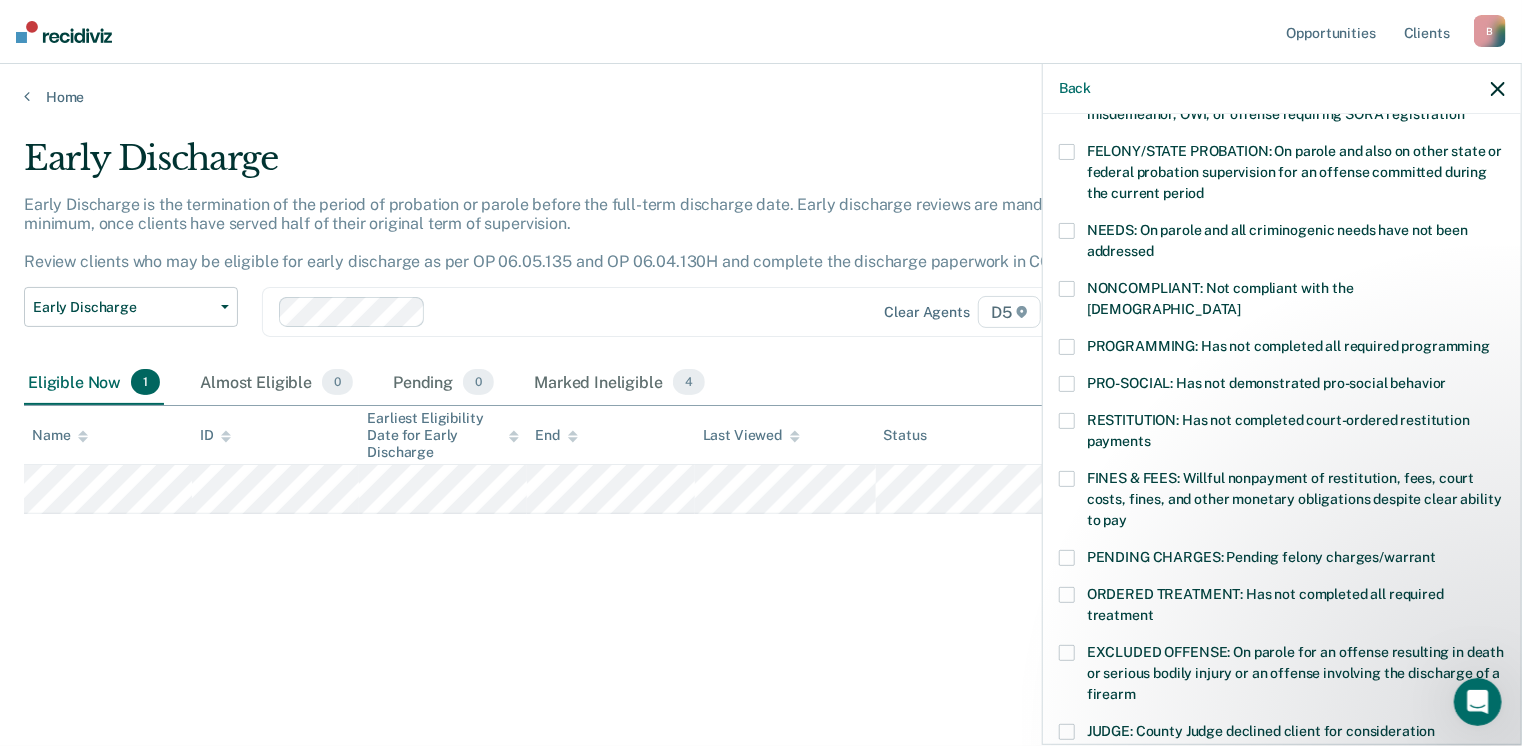 scroll, scrollTop: 300, scrollLeft: 0, axis: vertical 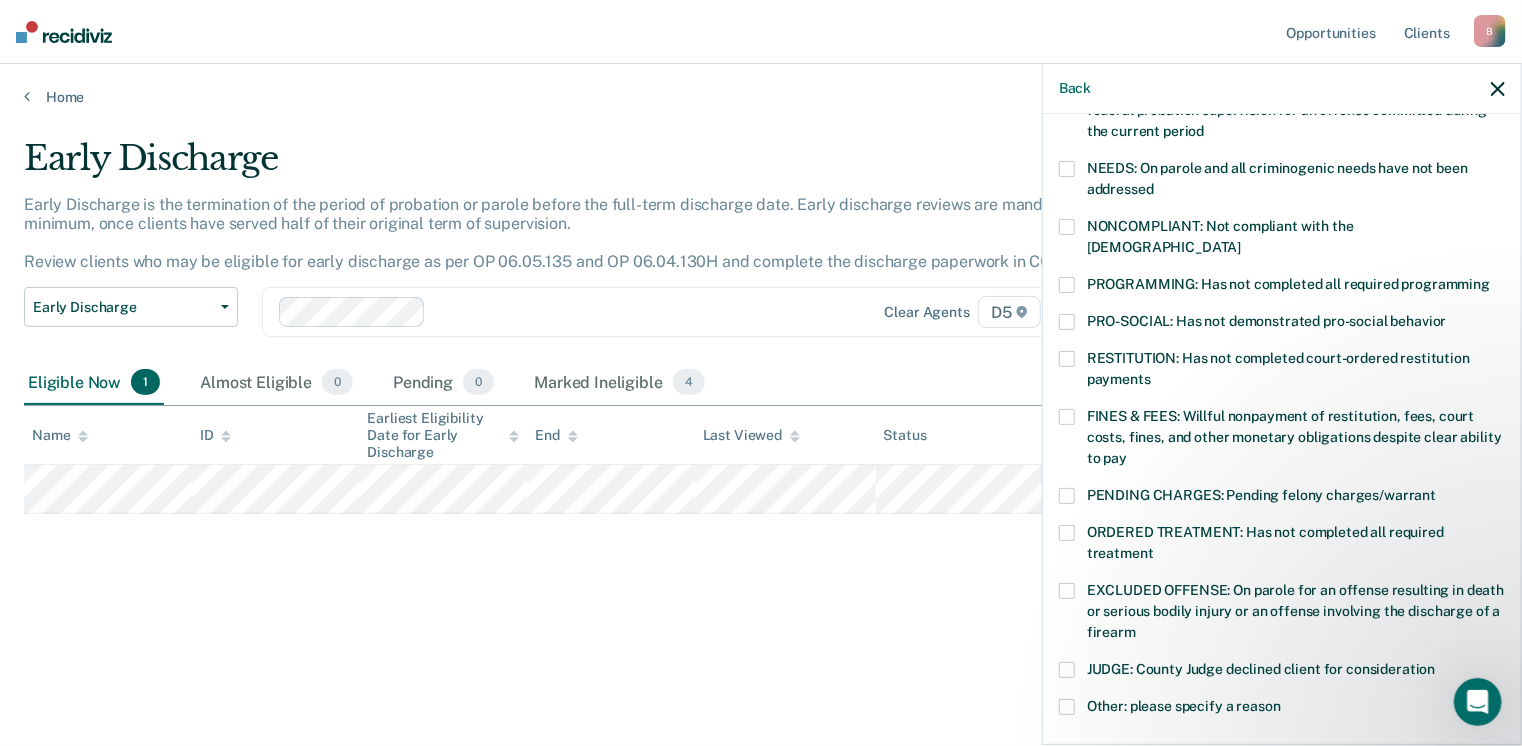 click at bounding box center [1067, 417] 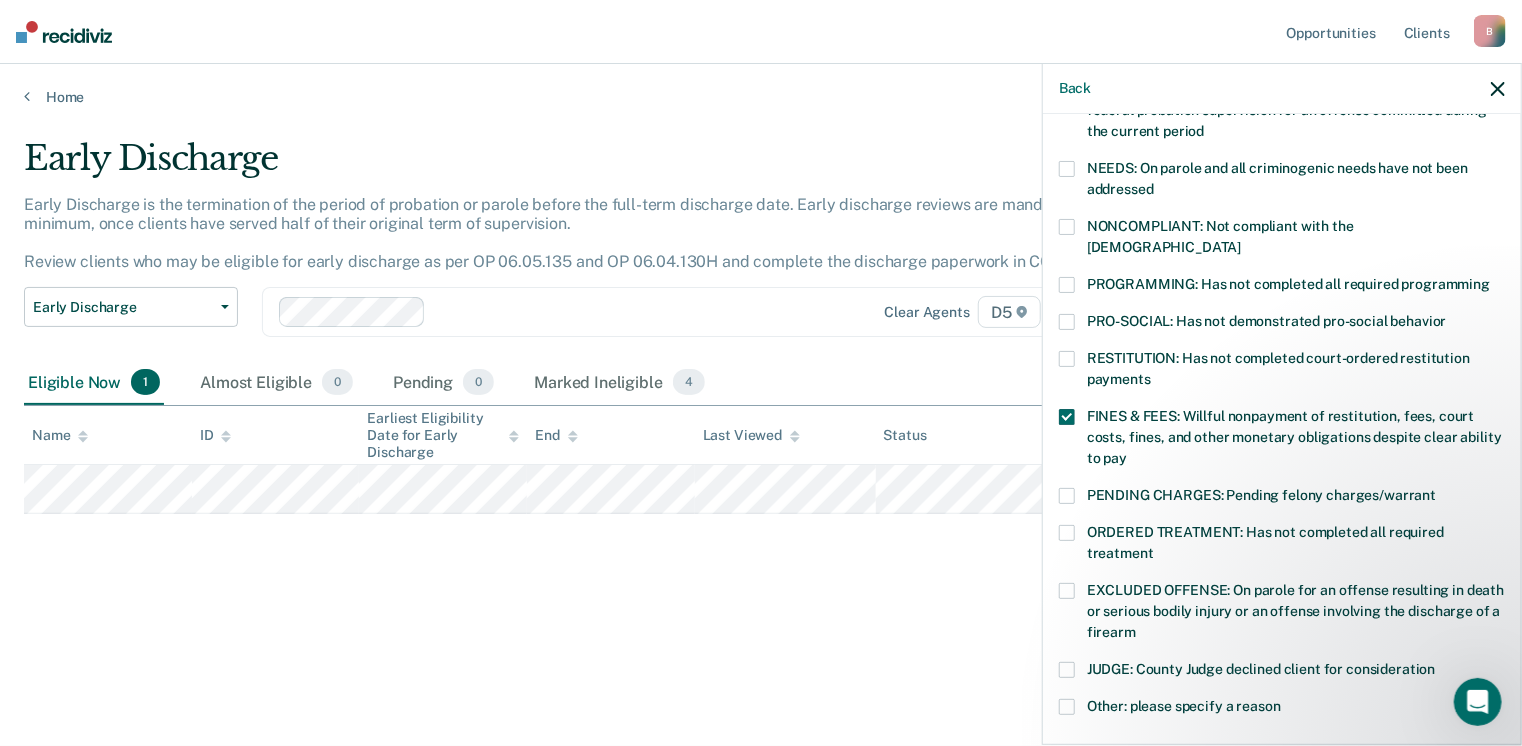 click at bounding box center [1067, 285] 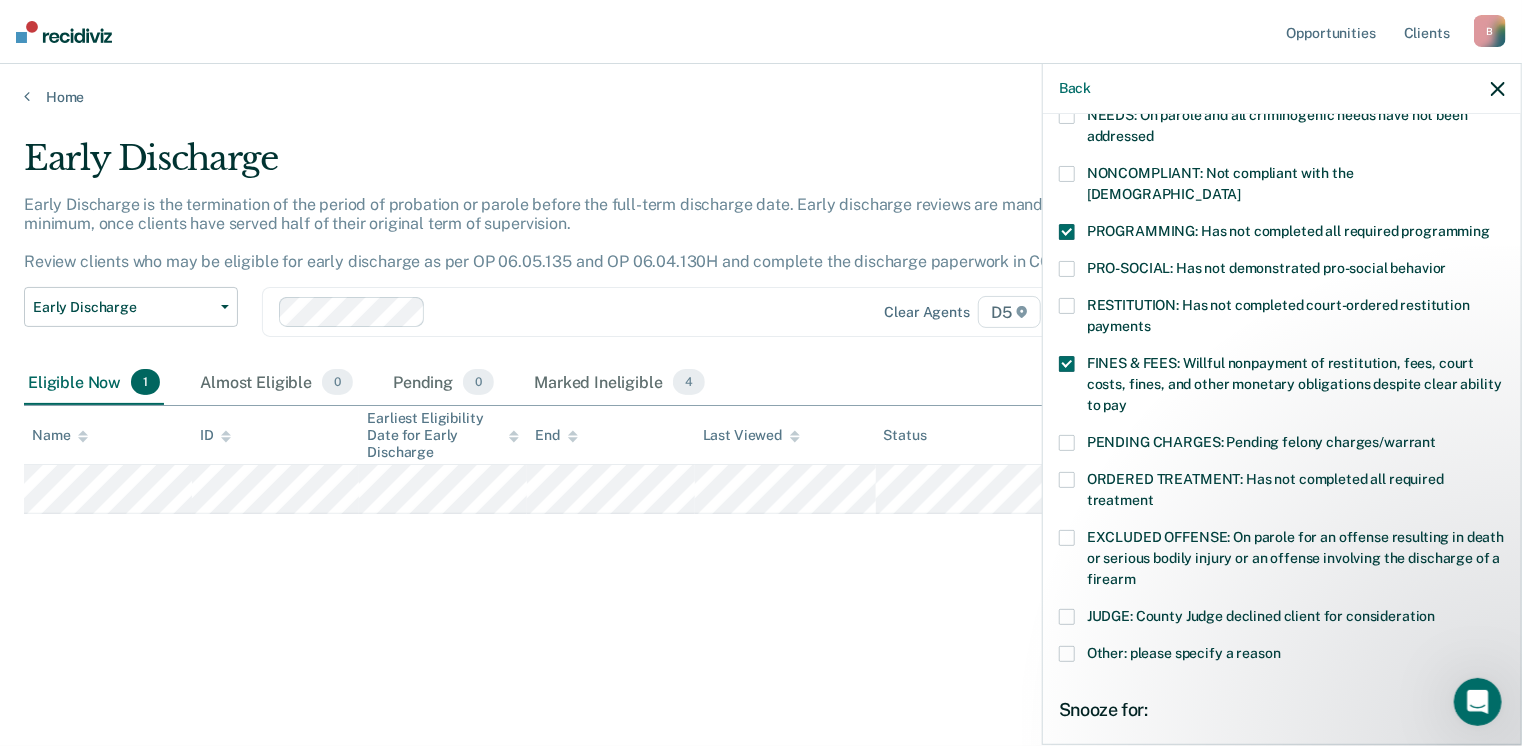 scroll, scrollTop: 400, scrollLeft: 0, axis: vertical 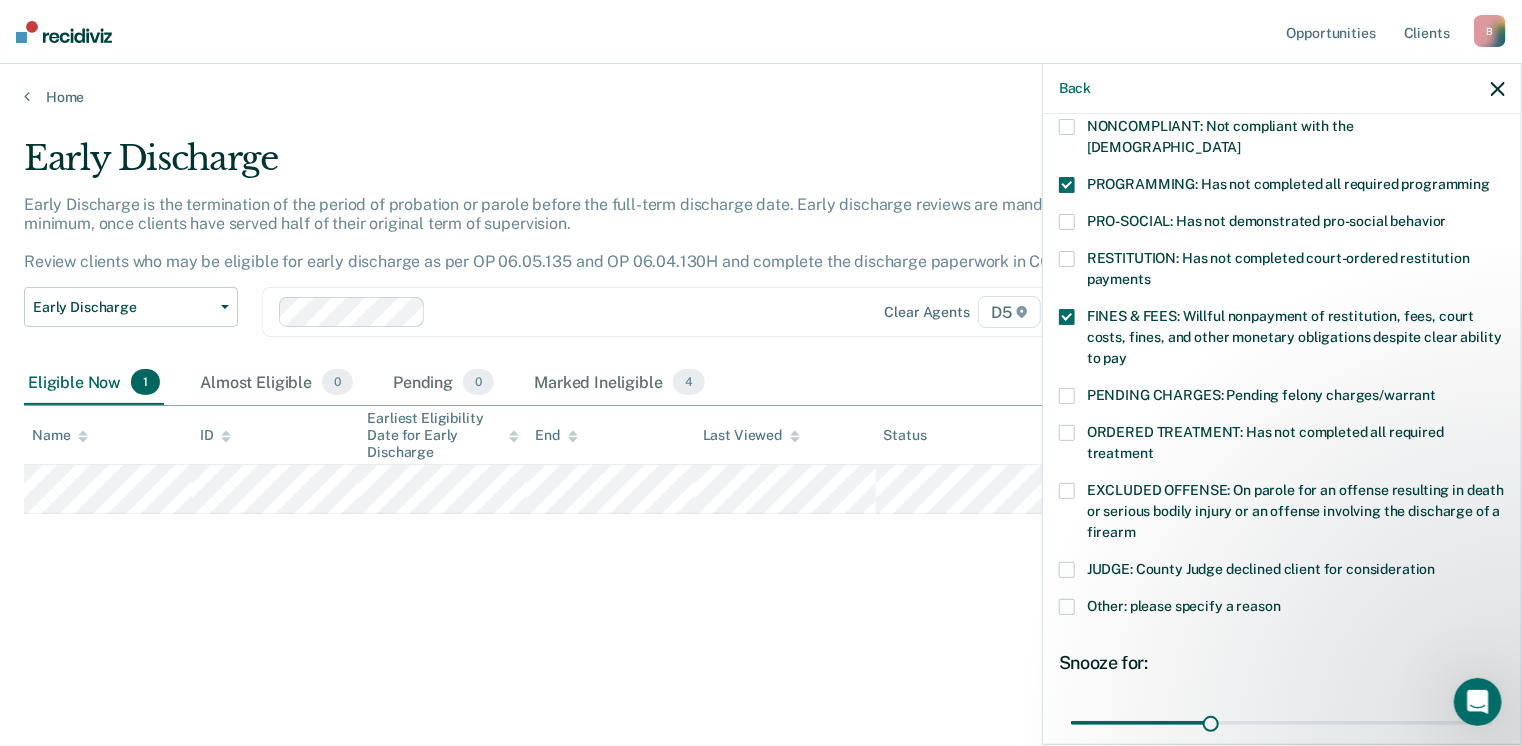 click at bounding box center (1067, 317) 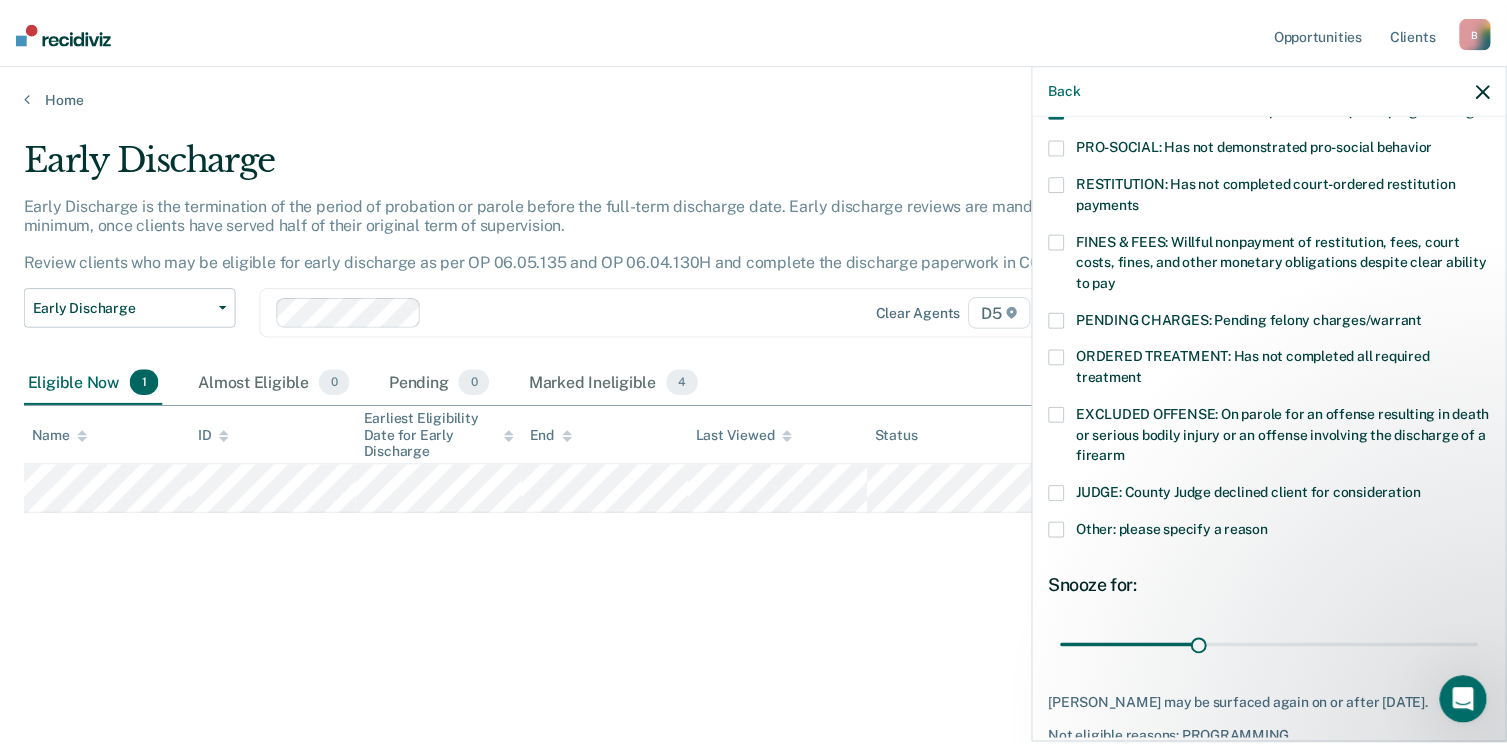 scroll, scrollTop: 568, scrollLeft: 0, axis: vertical 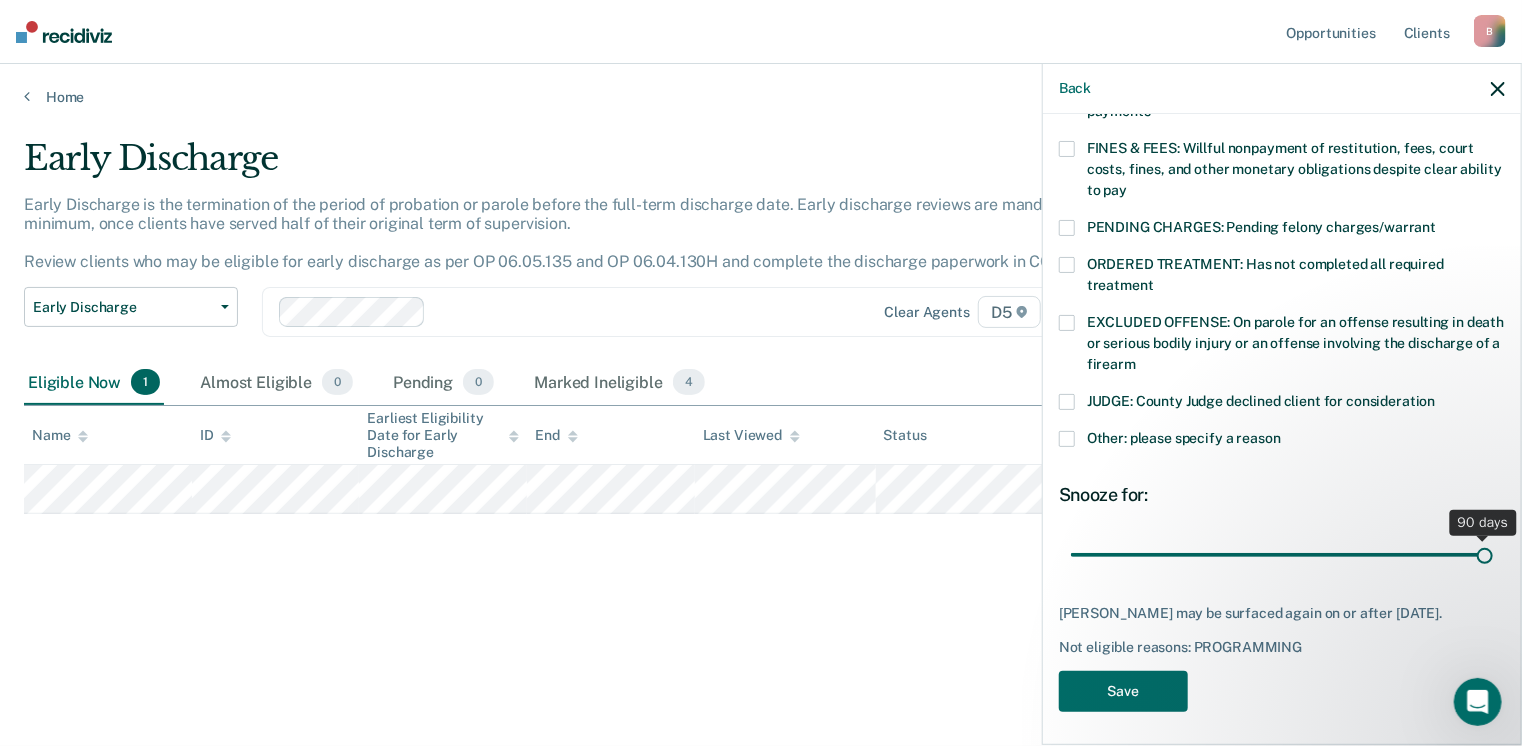 drag, startPoint x: 1205, startPoint y: 533, endPoint x: 1528, endPoint y: 565, distance: 324.58127 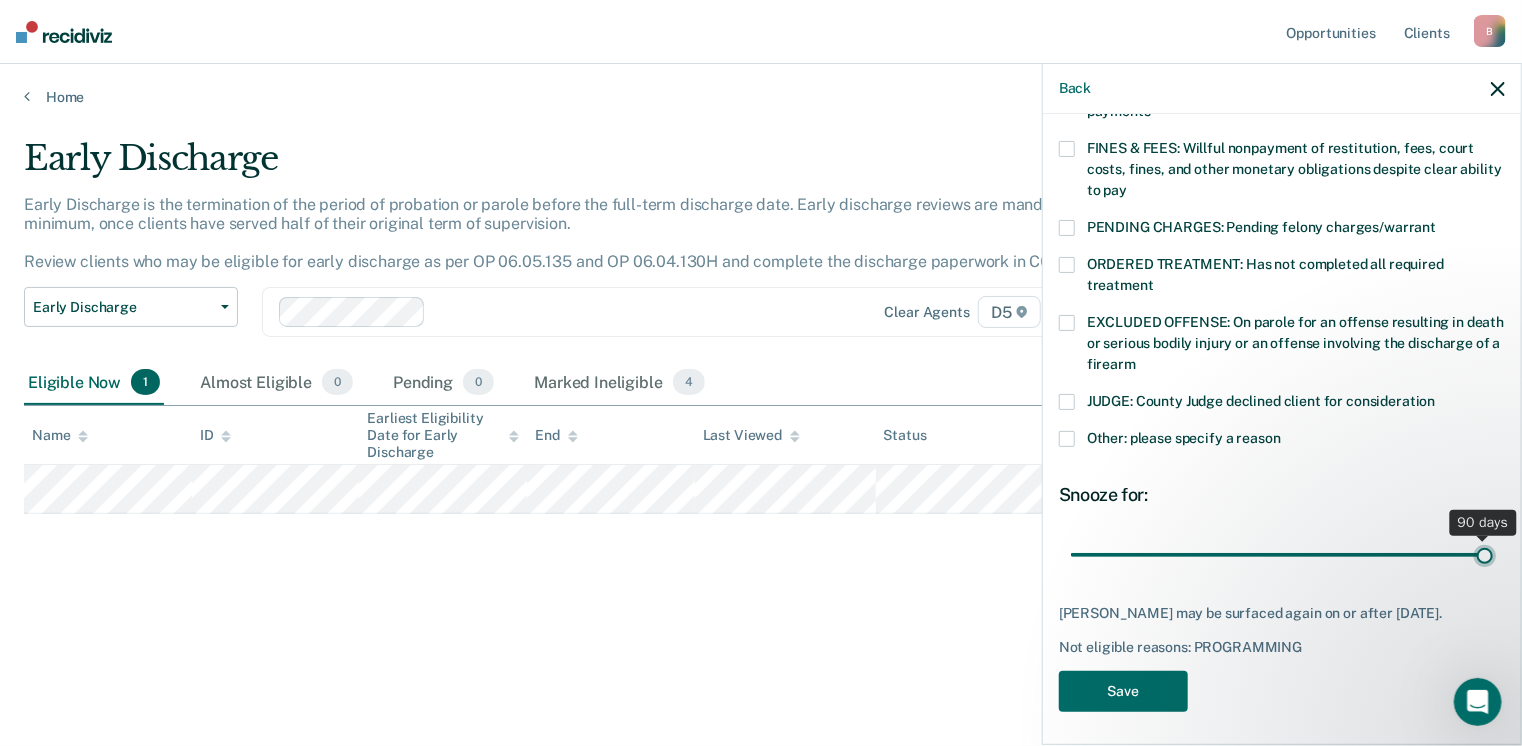 type on "90" 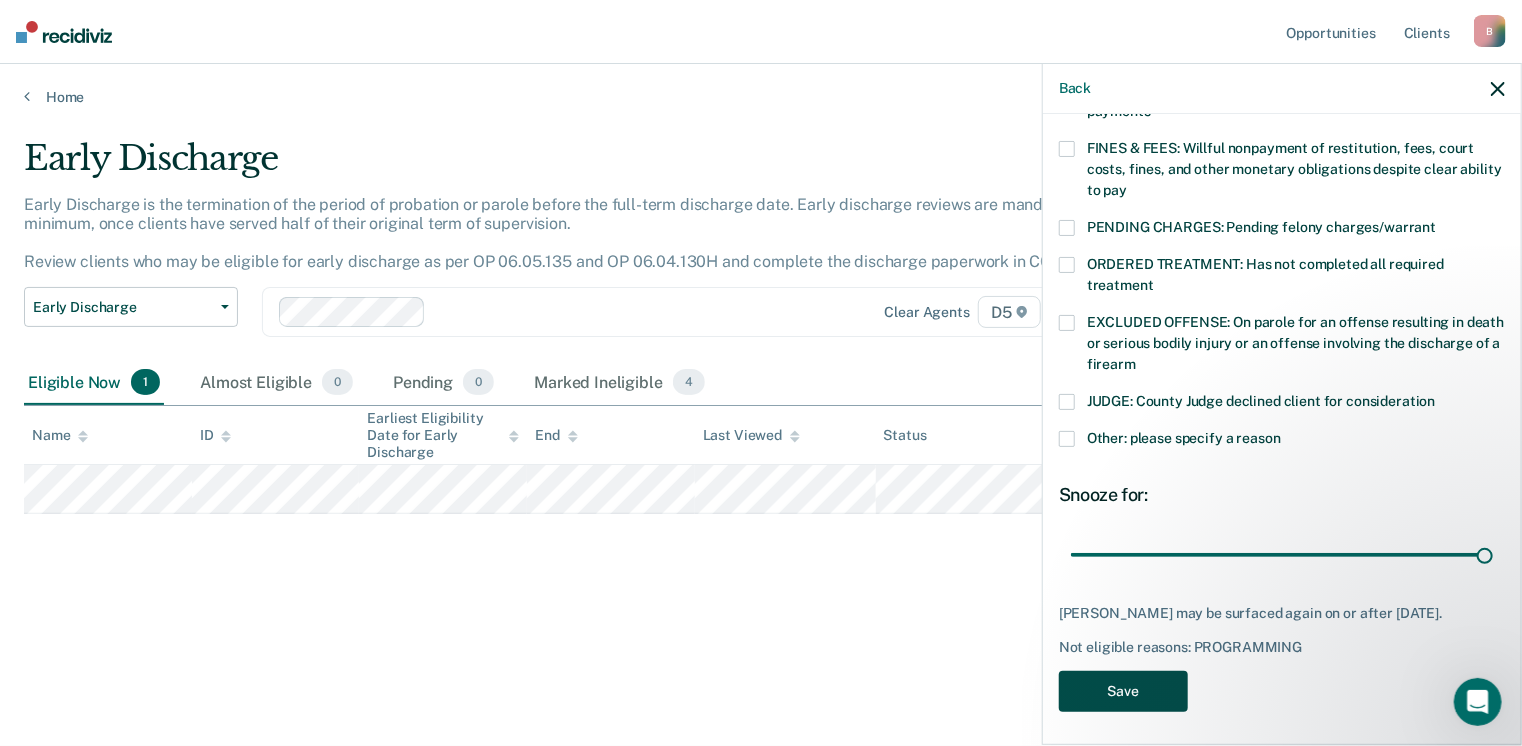 click on "Save" at bounding box center [1123, 691] 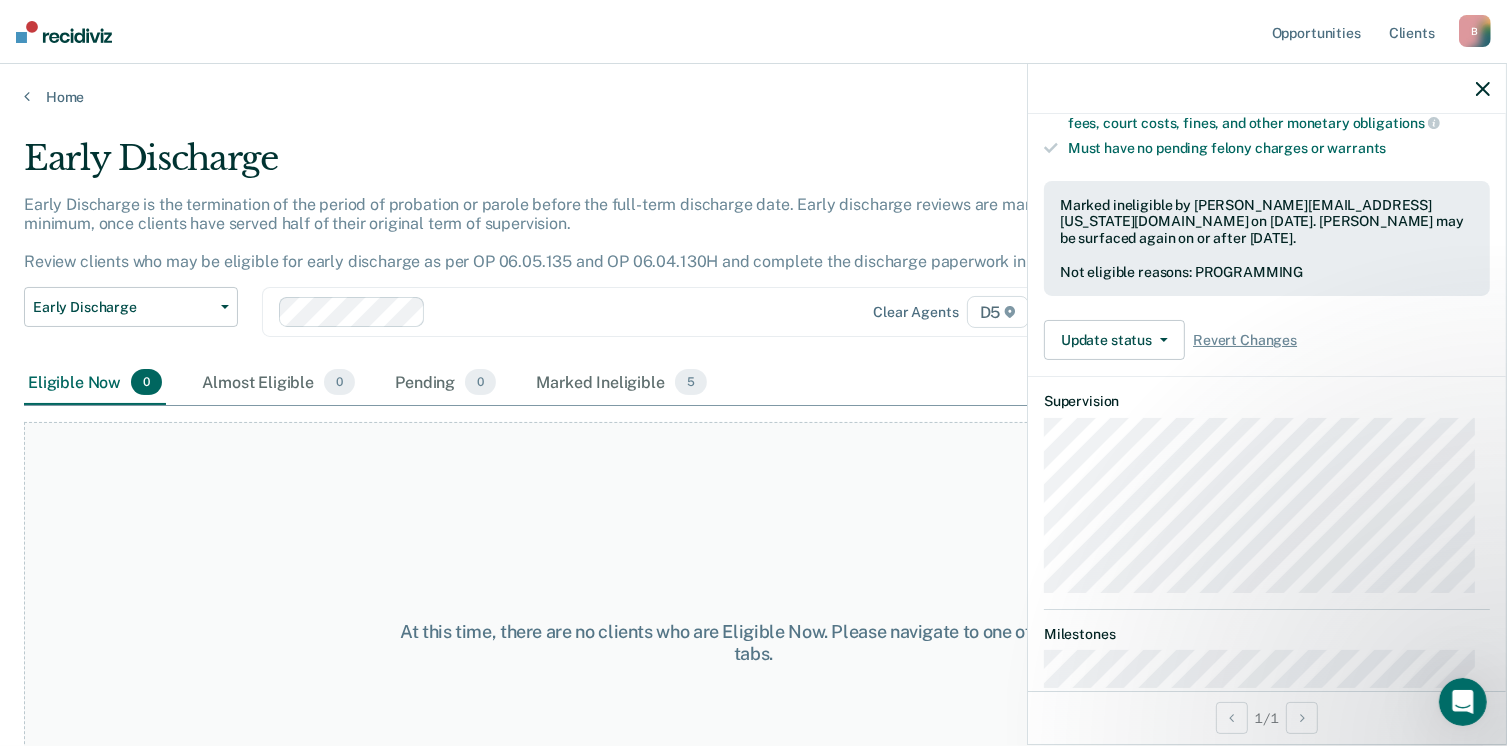 click at bounding box center [1483, 88] 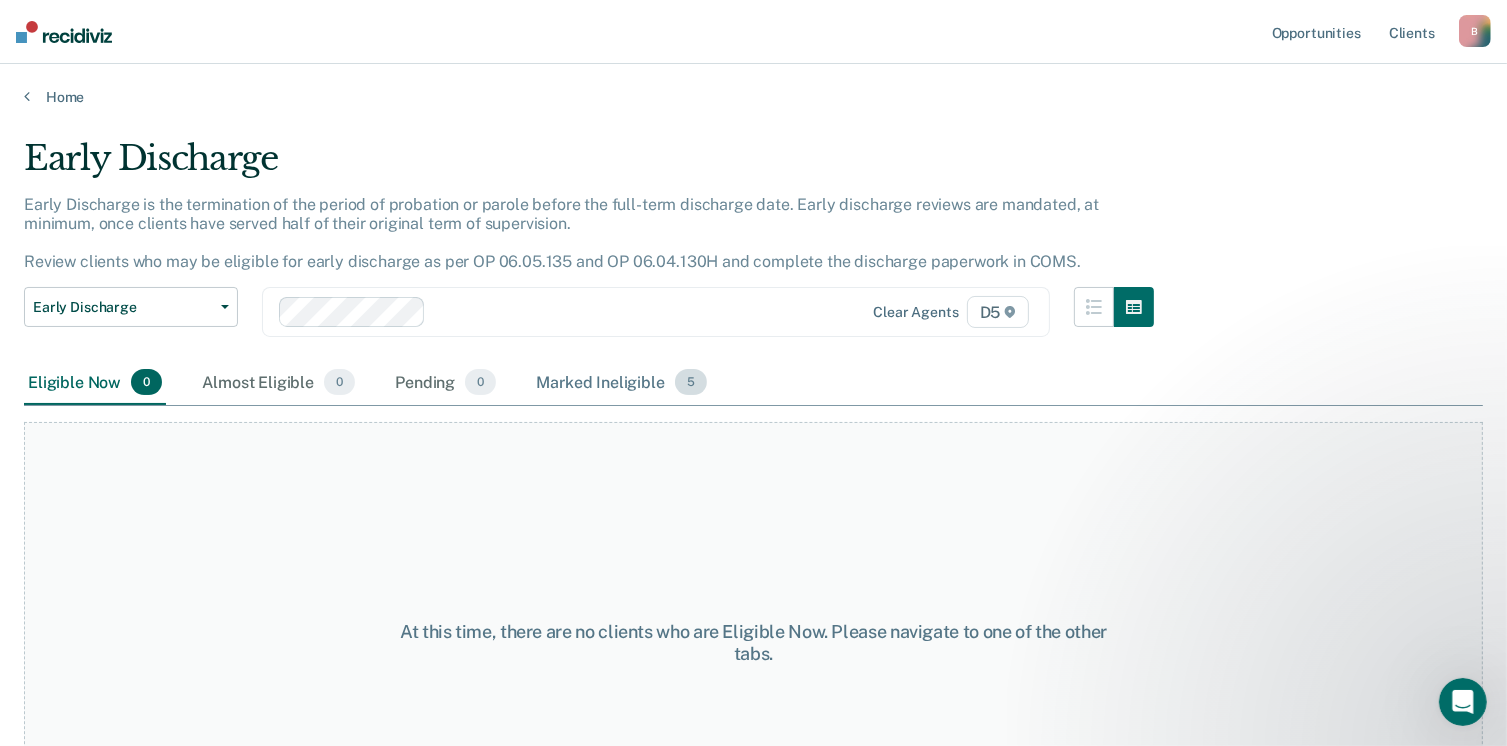 click on "Marked Ineligible 5" at bounding box center [621, 383] 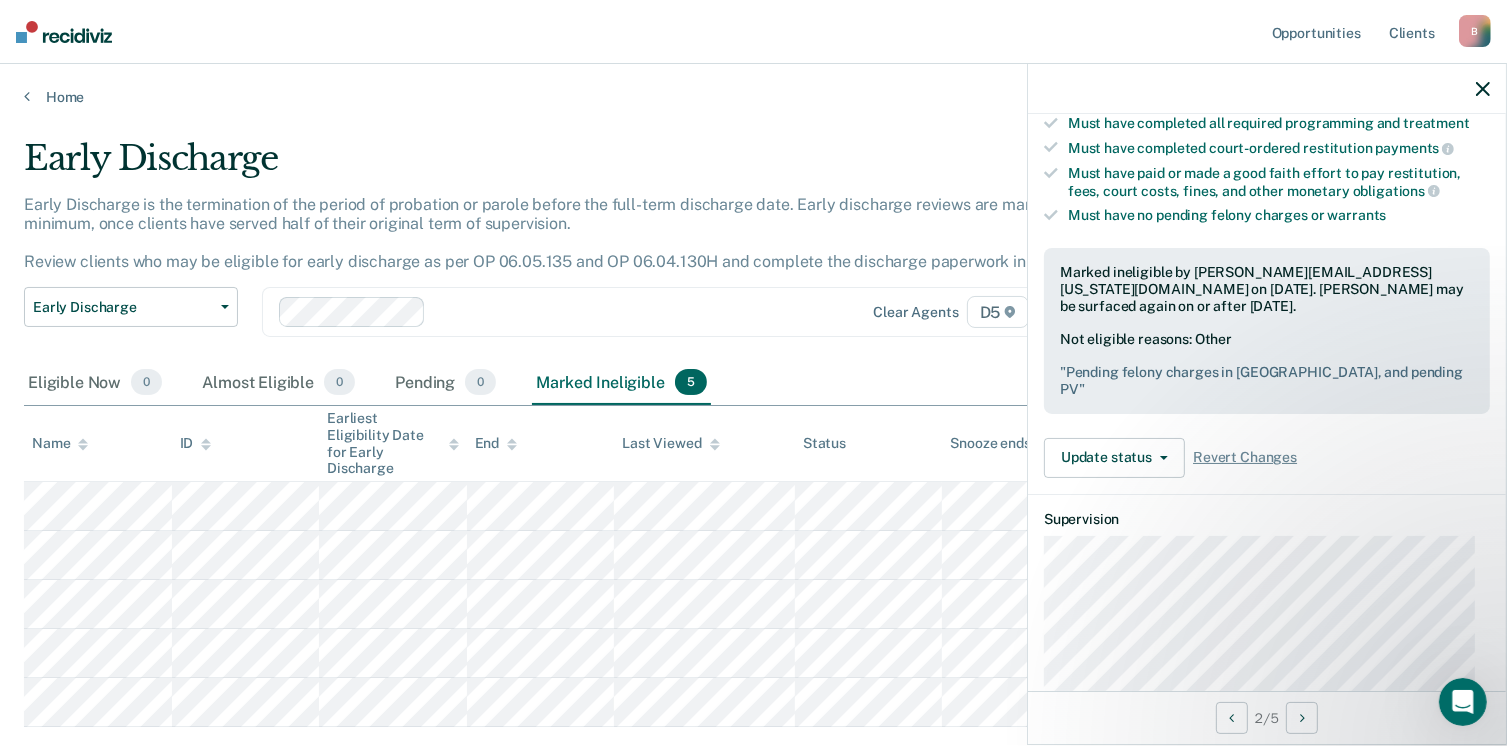 scroll, scrollTop: 300, scrollLeft: 0, axis: vertical 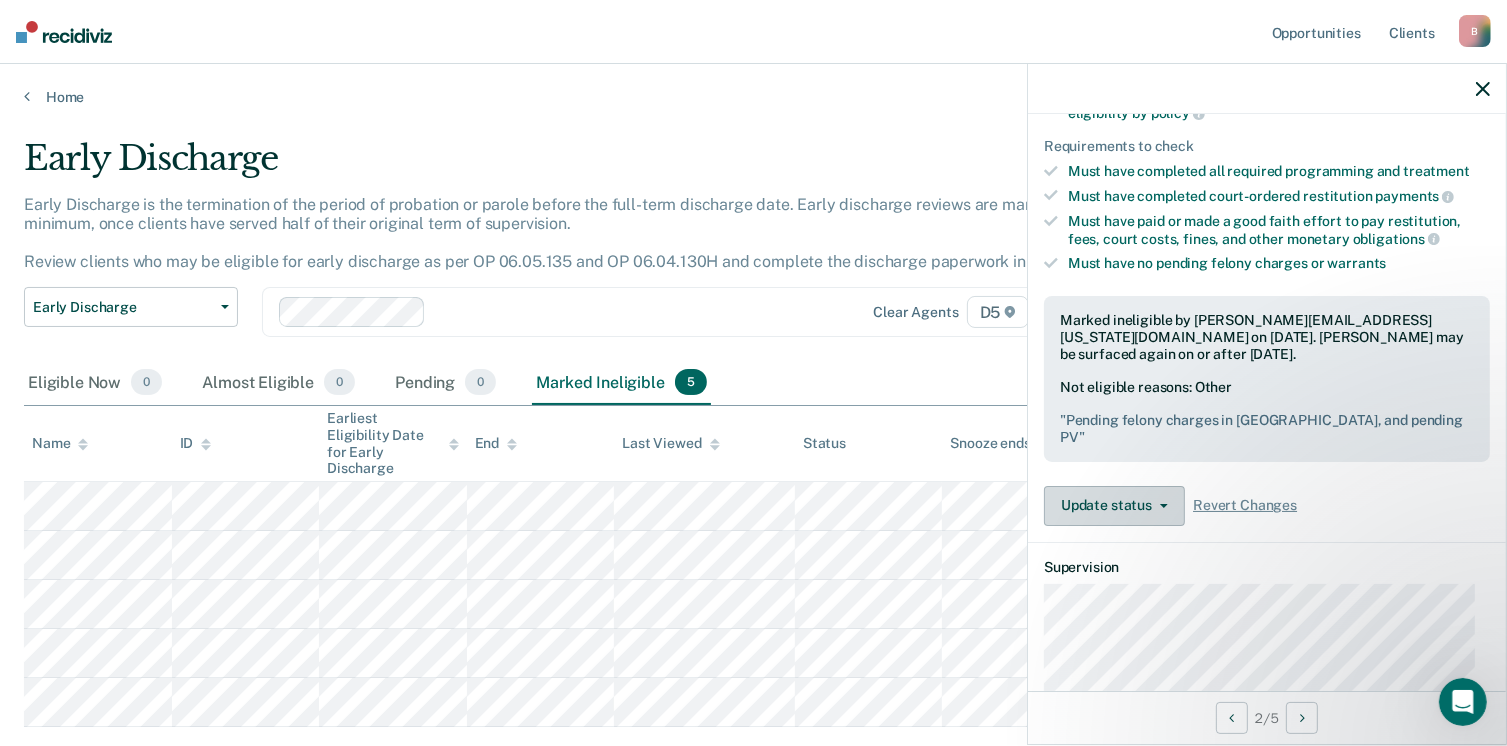 click on "Update status" at bounding box center [1114, 506] 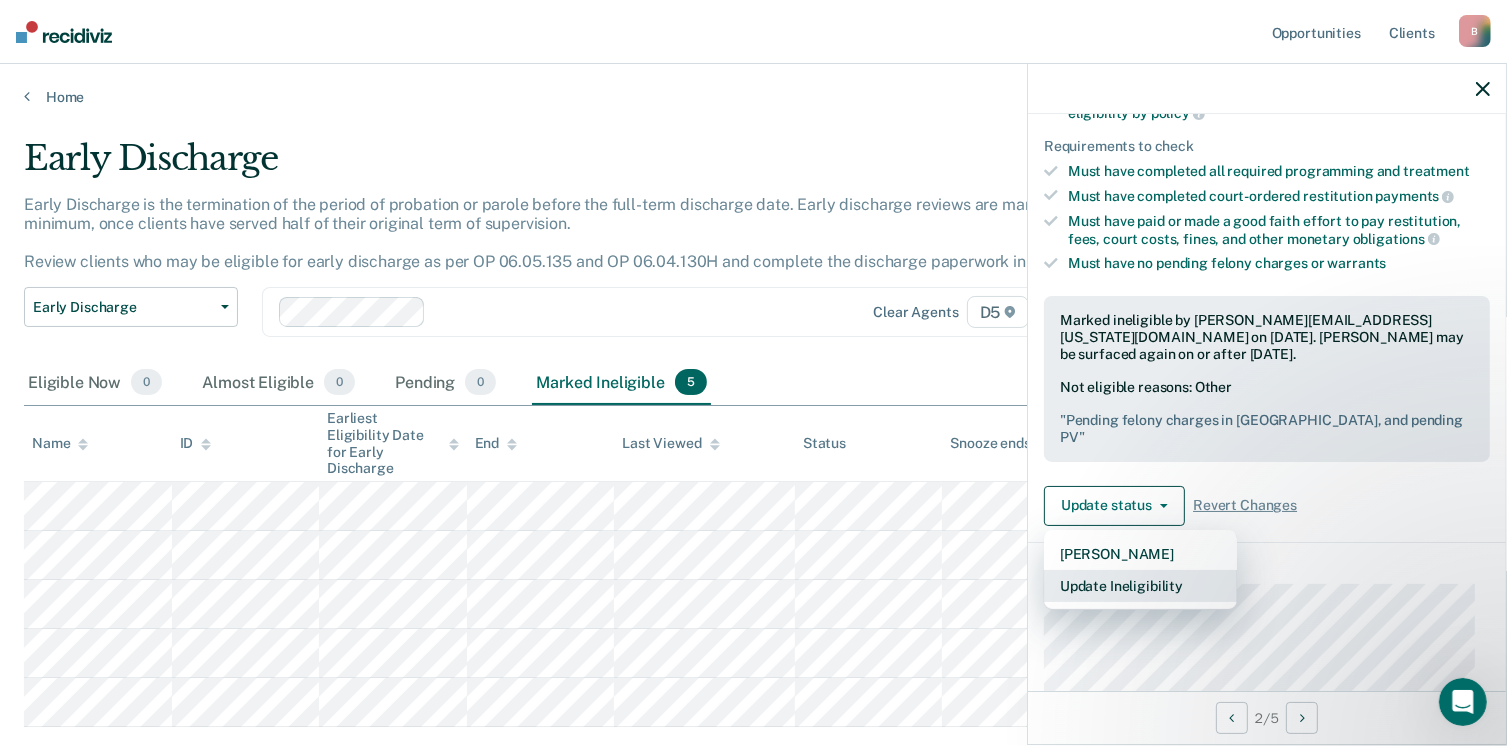 click on "Update Ineligibility" at bounding box center (1140, 586) 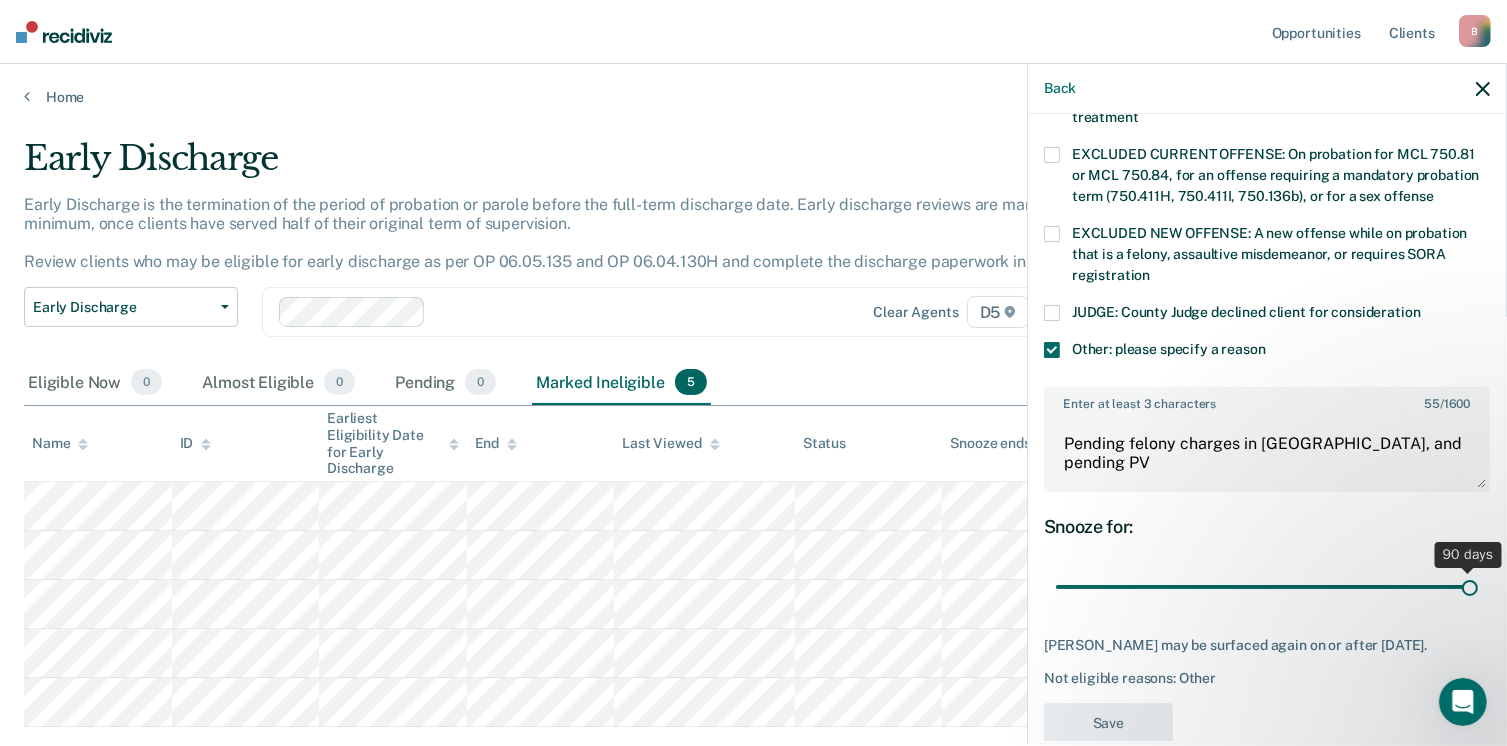 scroll, scrollTop: 749, scrollLeft: 0, axis: vertical 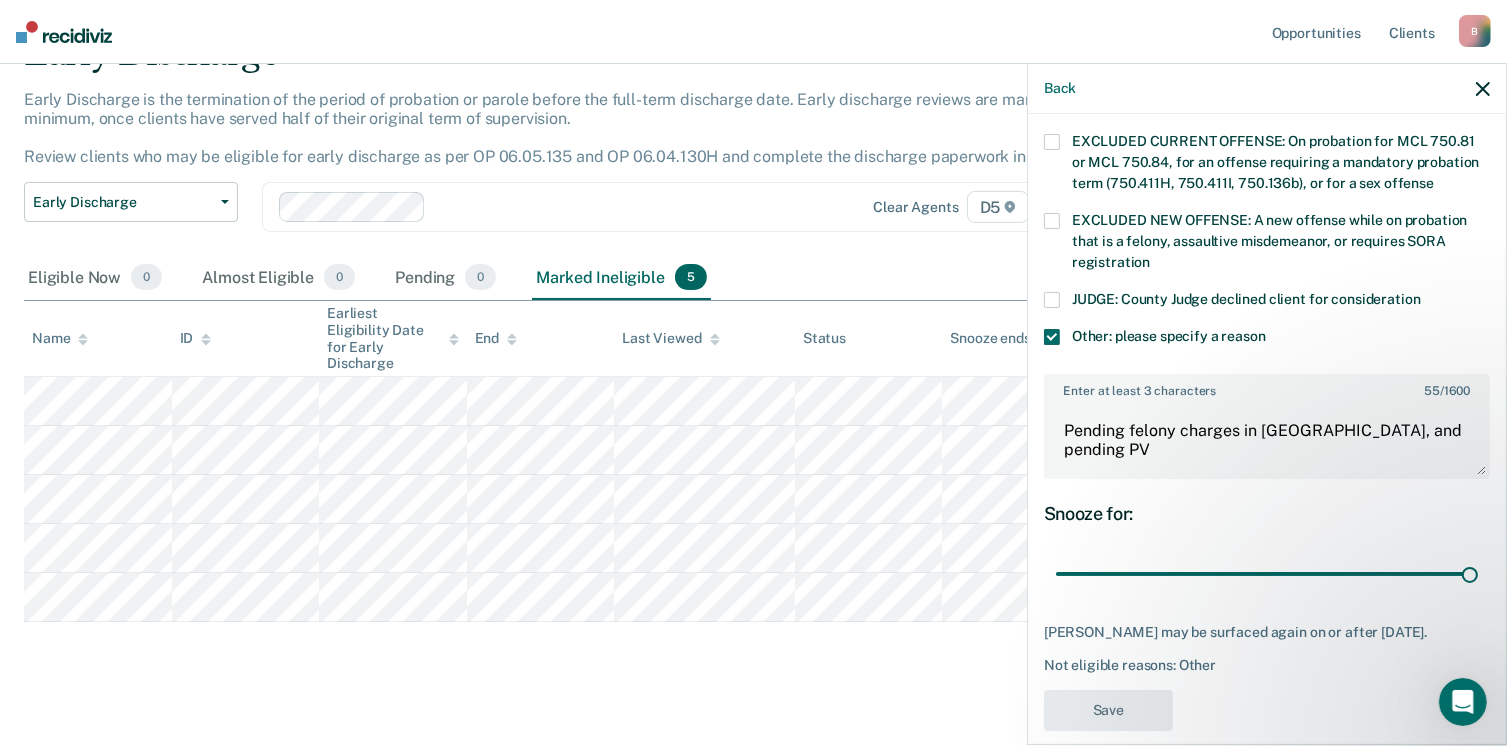 click on "Not eligible reasons: Other" at bounding box center [1267, 665] 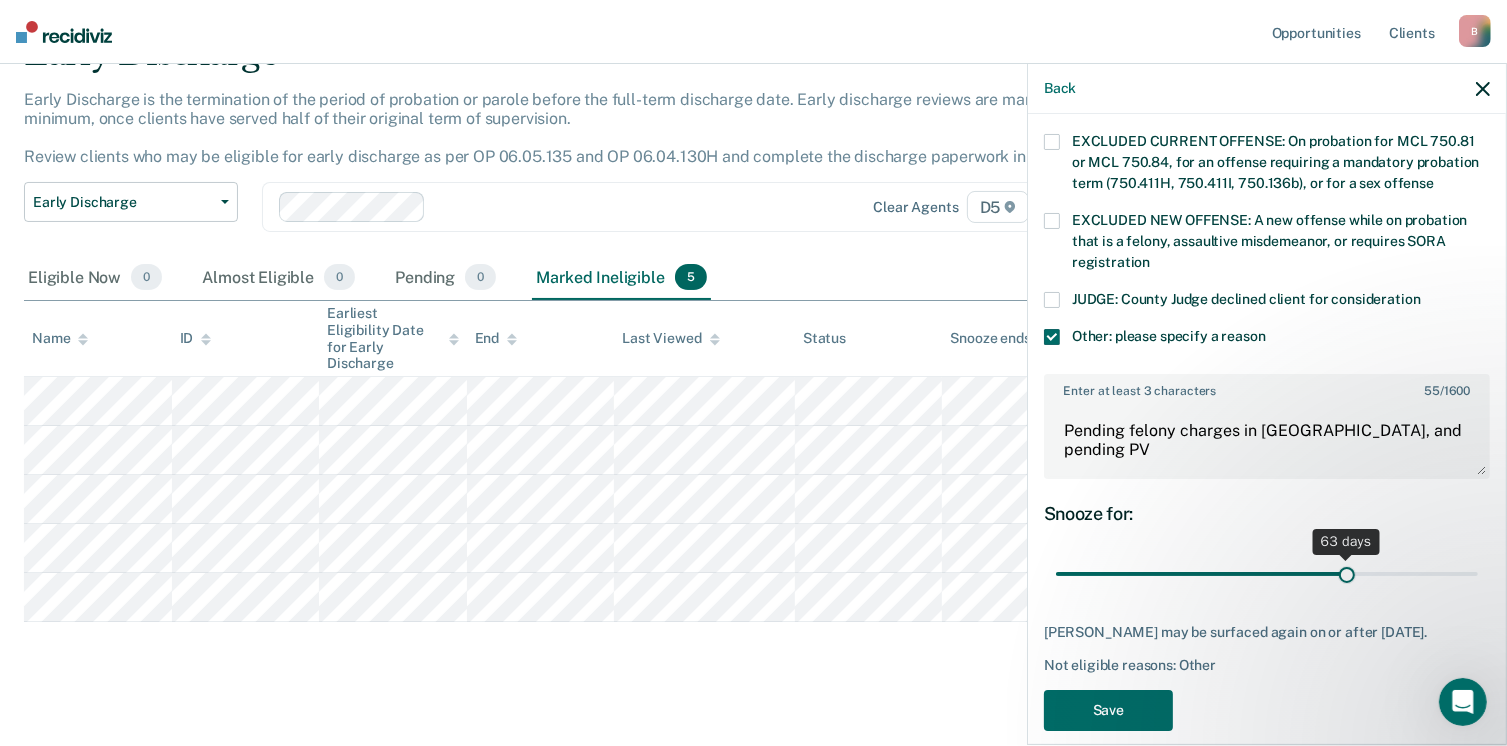 drag, startPoint x: 1452, startPoint y: 549, endPoint x: 1338, endPoint y: 540, distance: 114.35471 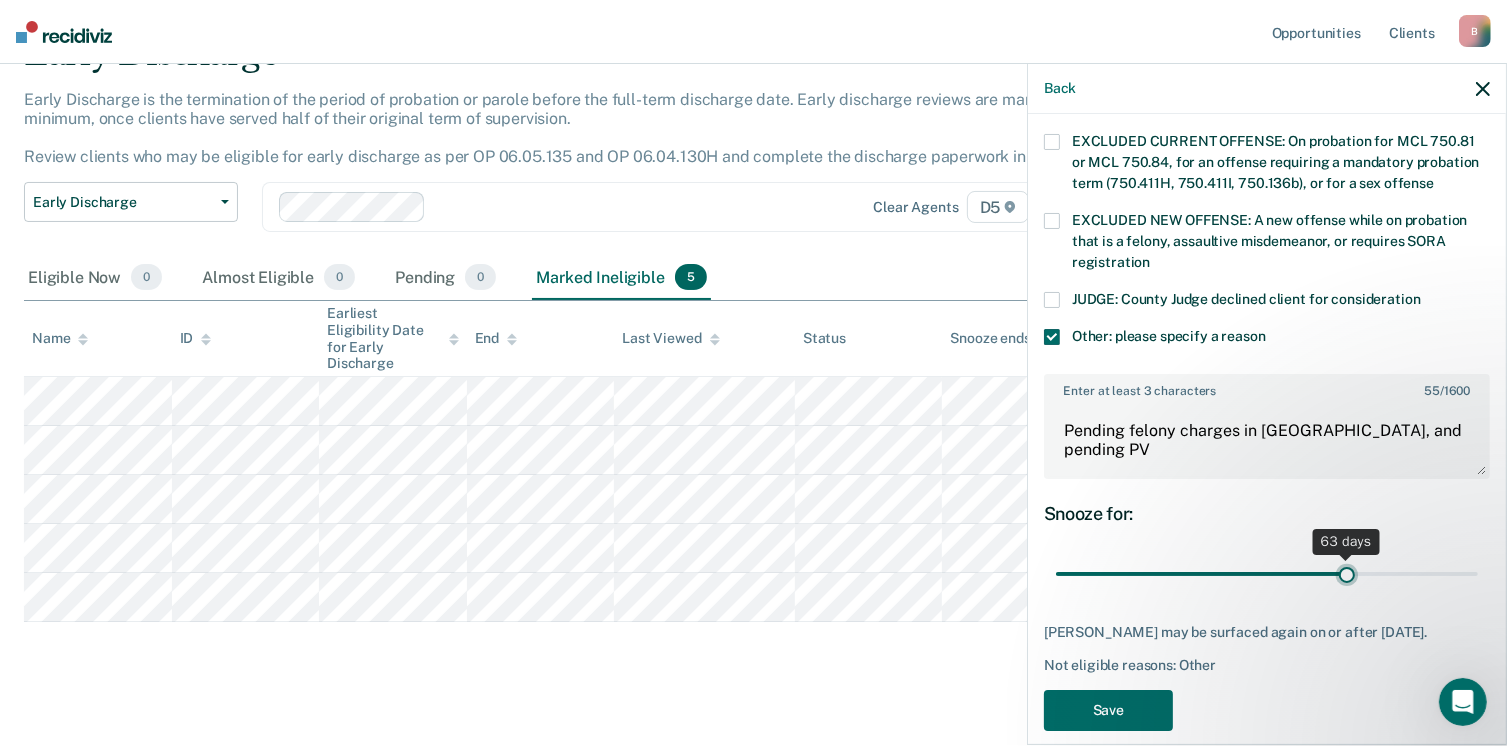 click at bounding box center [1267, 574] 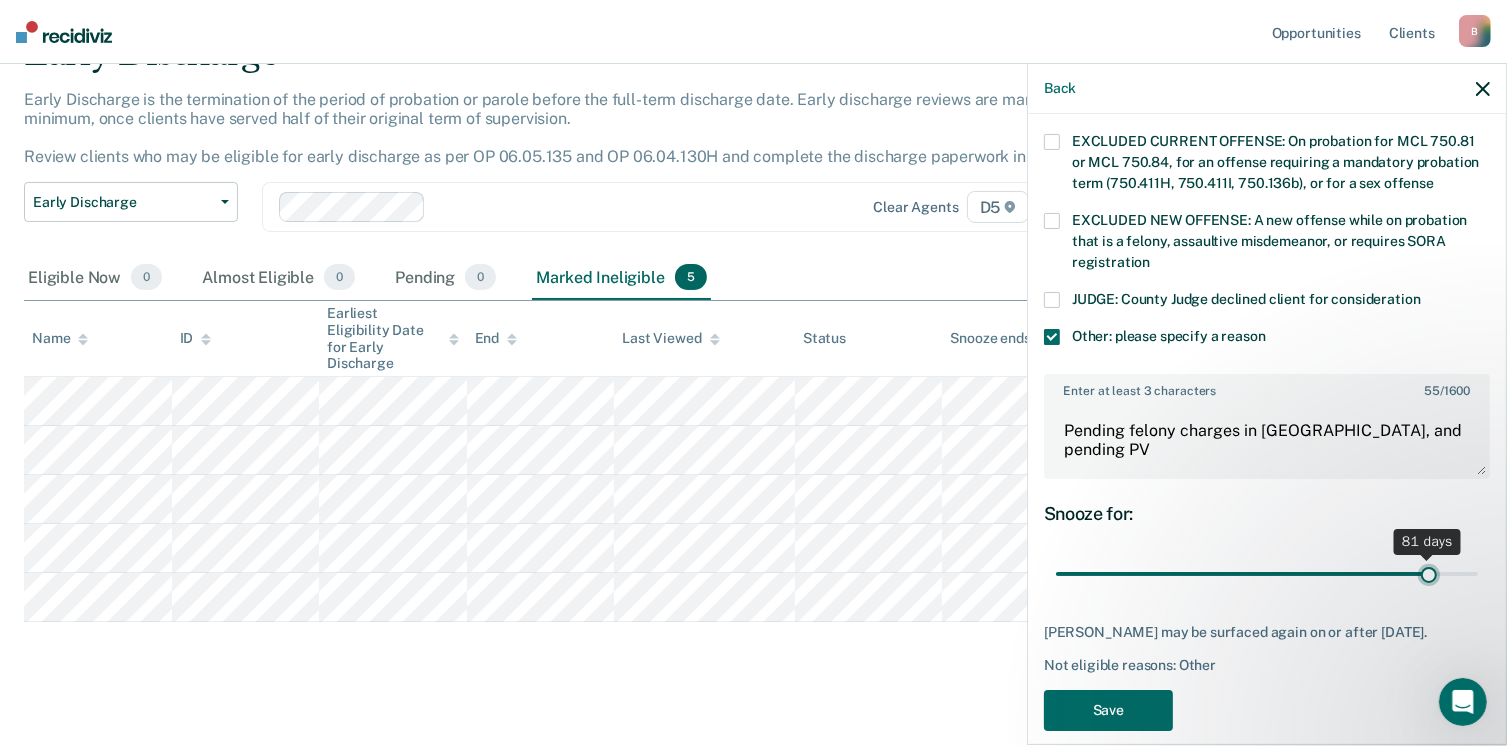 drag, startPoint x: 1338, startPoint y: 555, endPoint x: 1415, endPoint y: 545, distance: 77.64664 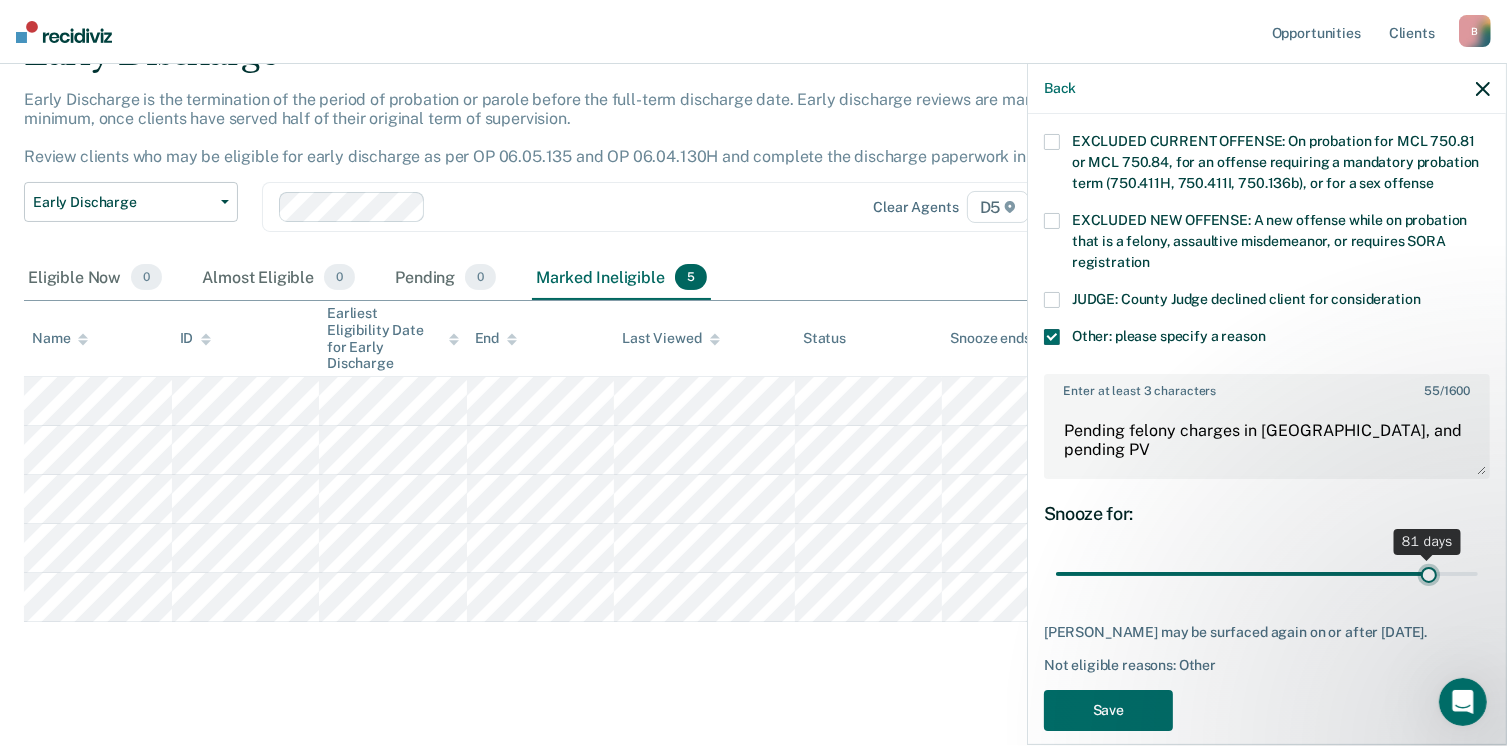 type on "81" 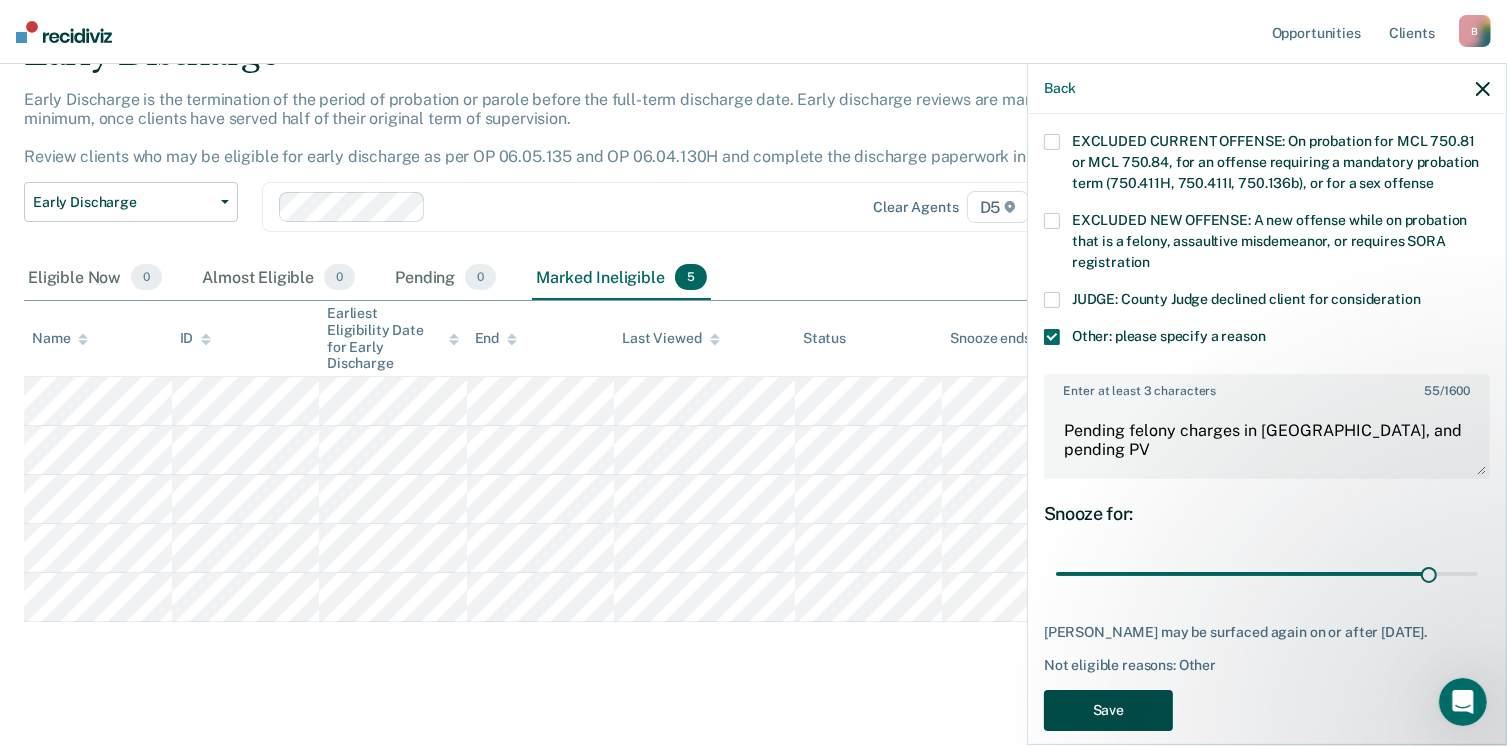 click on "Save" at bounding box center (1108, 710) 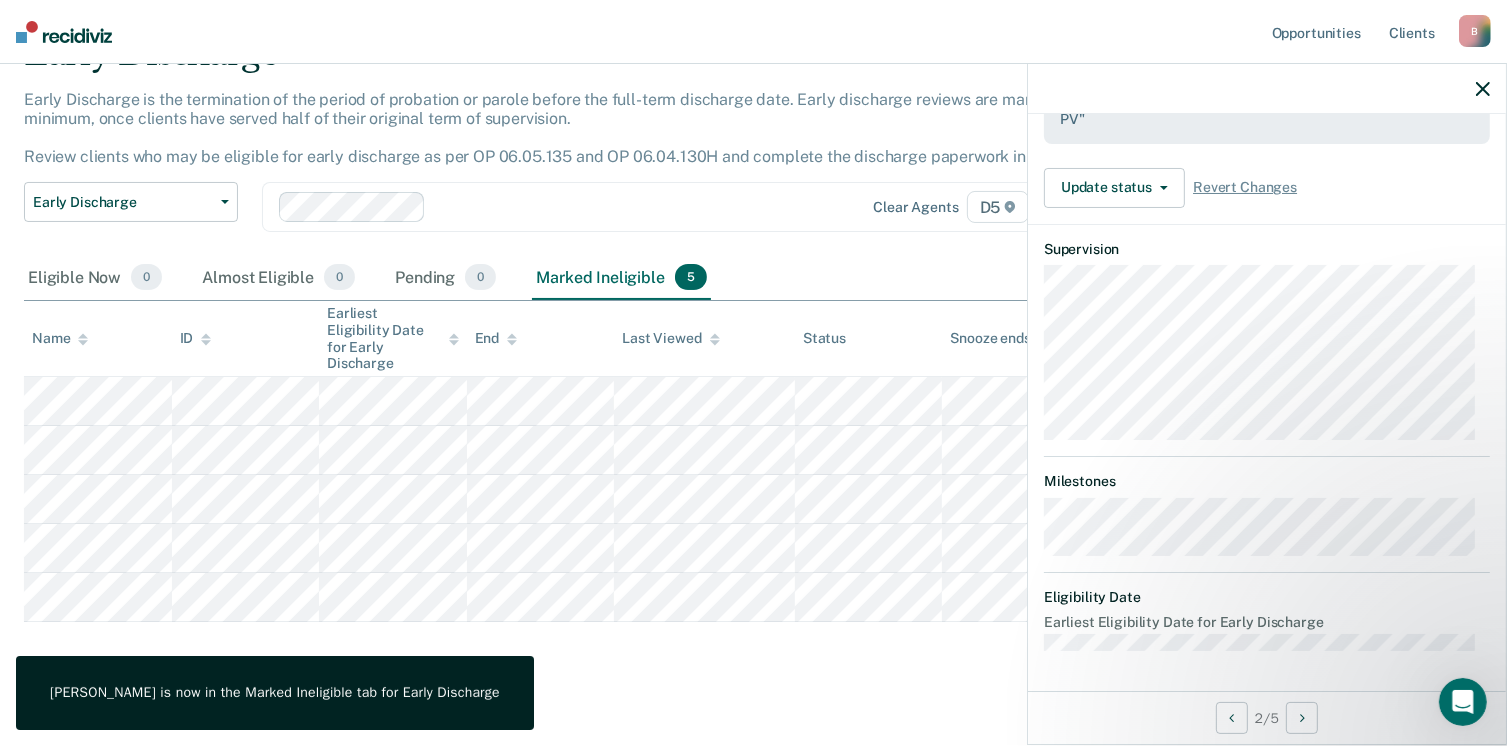 scroll, scrollTop: 593, scrollLeft: 0, axis: vertical 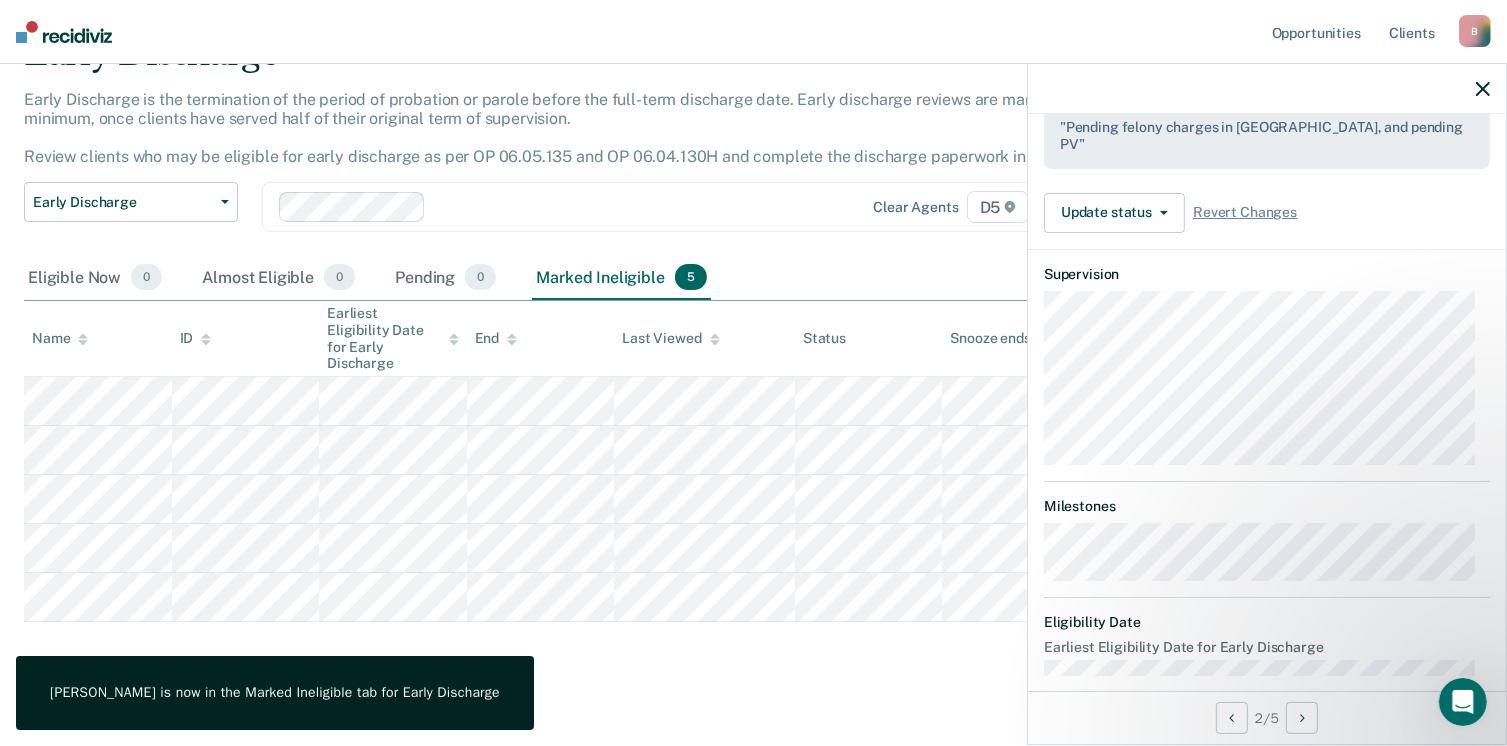 click 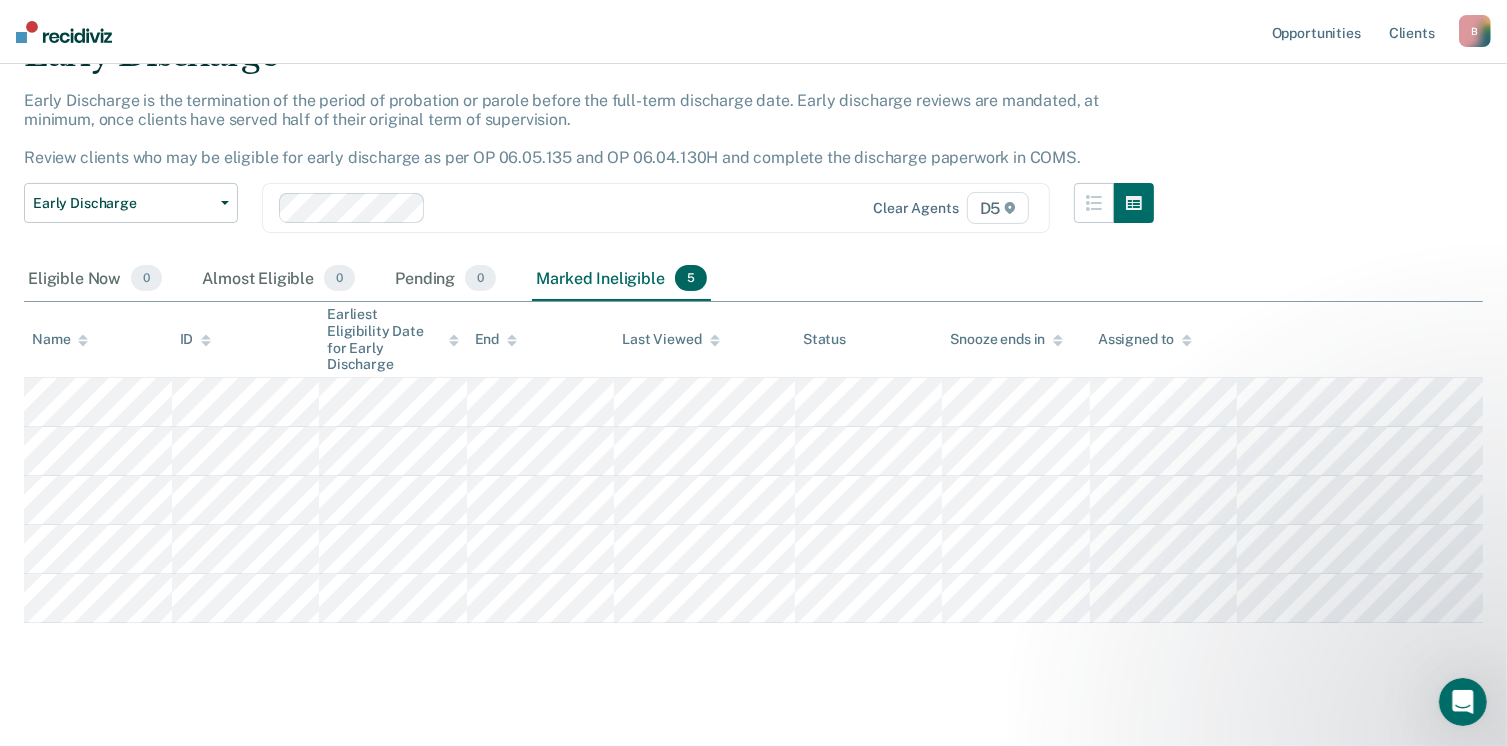 scroll, scrollTop: 0, scrollLeft: 0, axis: both 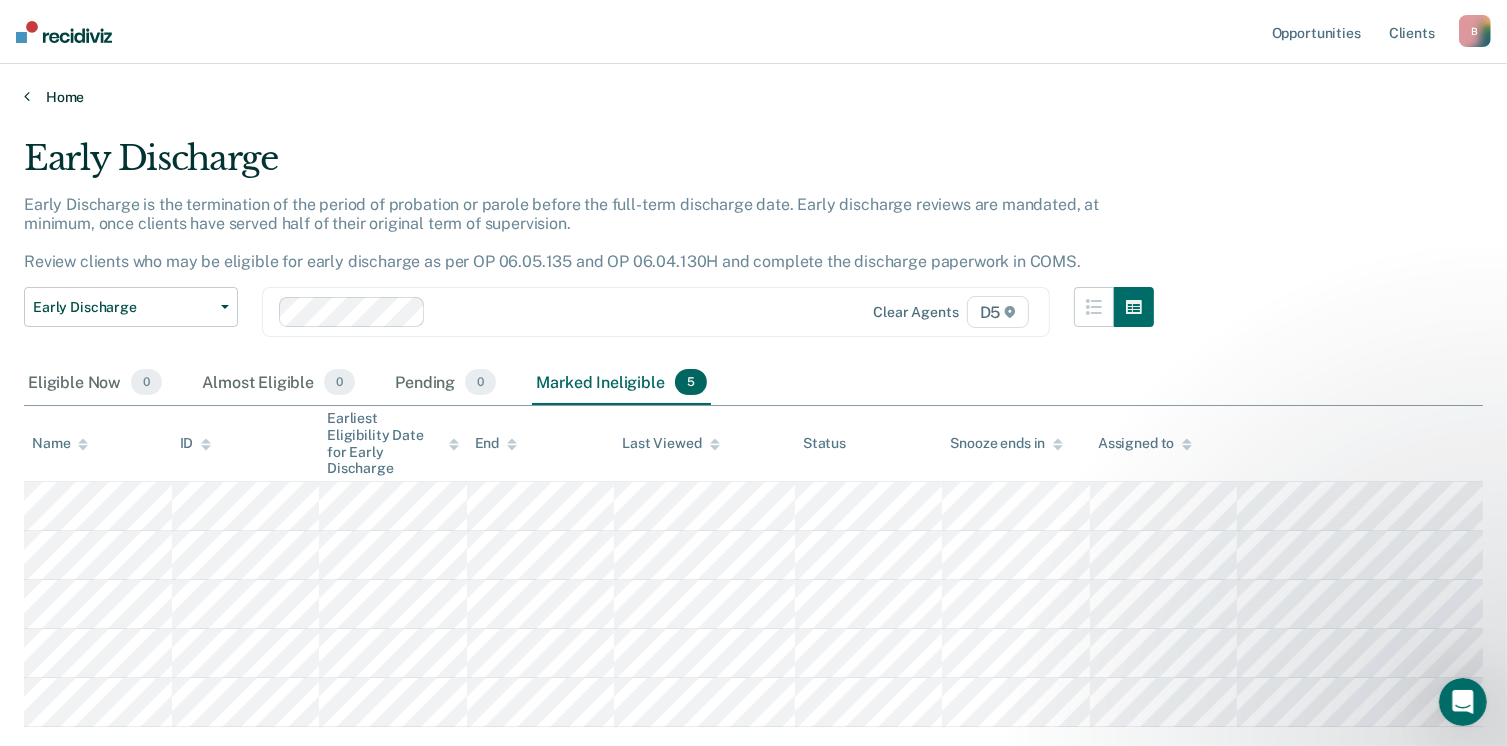 click on "Home" at bounding box center [753, 97] 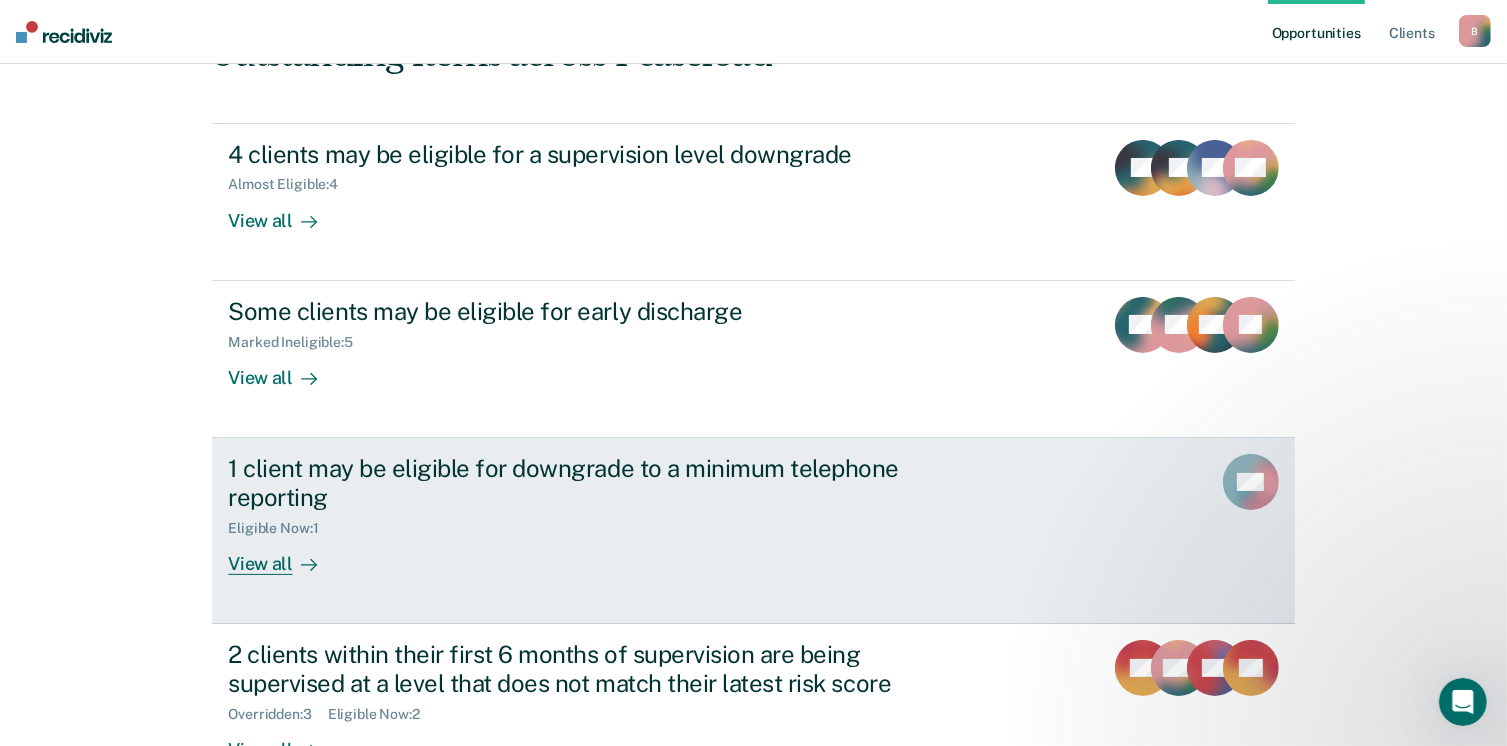 scroll, scrollTop: 200, scrollLeft: 0, axis: vertical 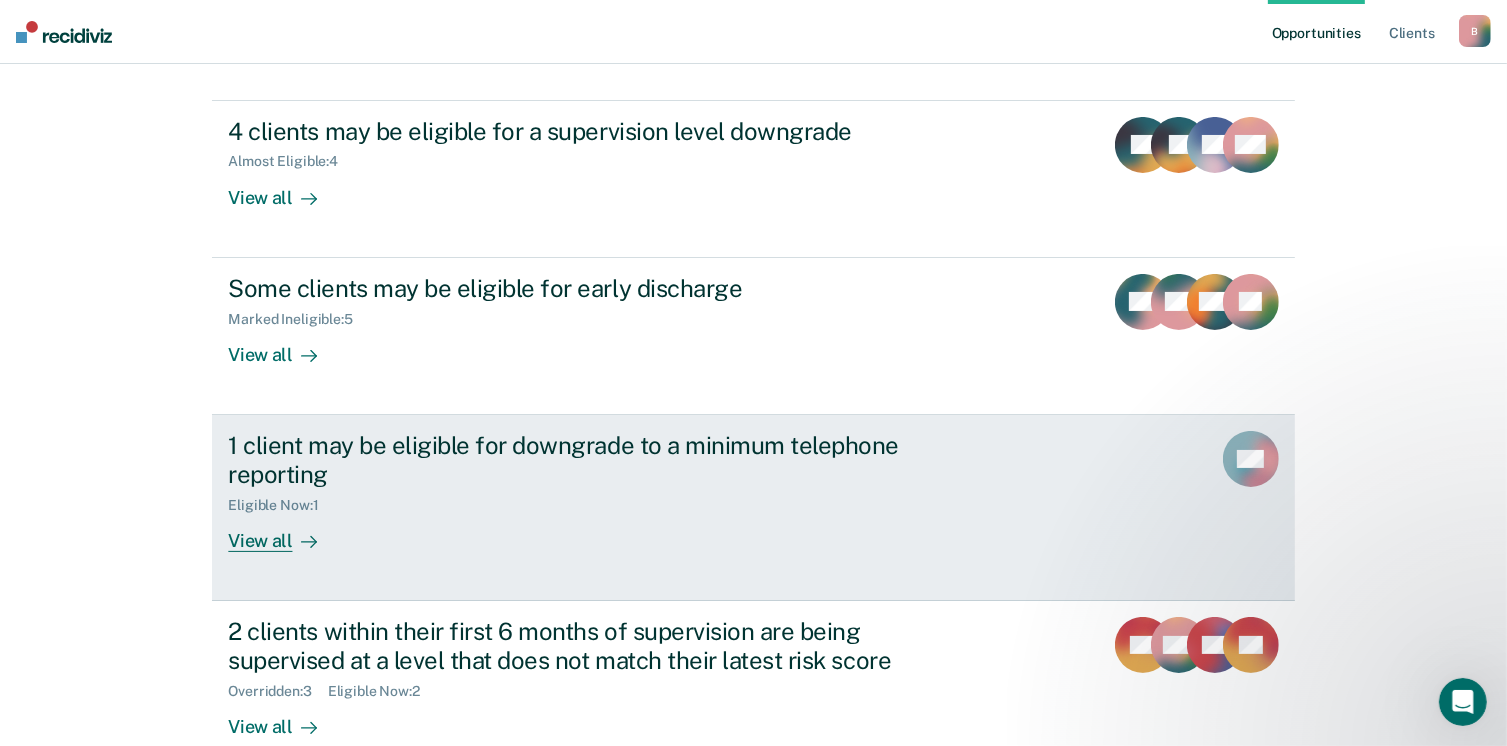 click on "View all" at bounding box center [284, 532] 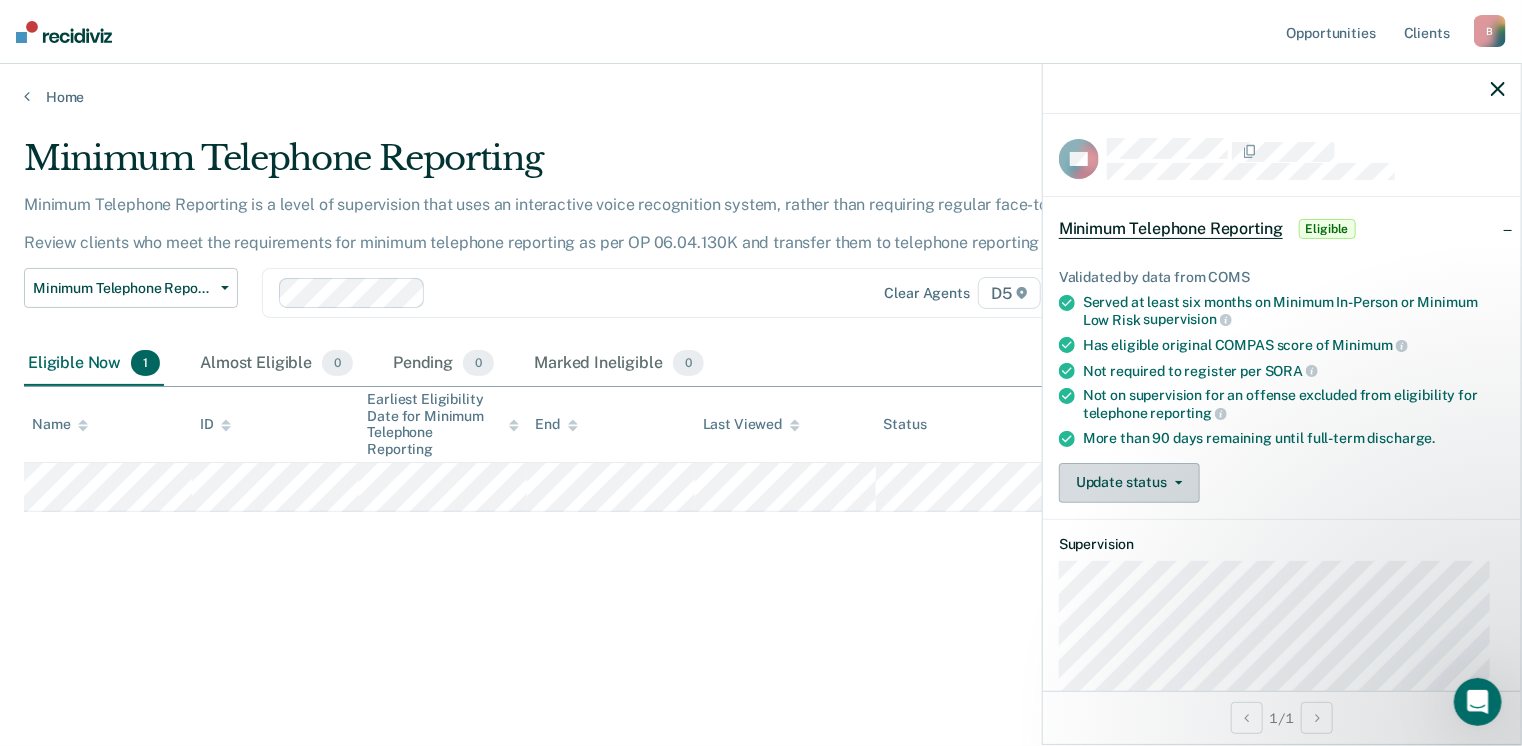 click on "Update status" at bounding box center [1129, 483] 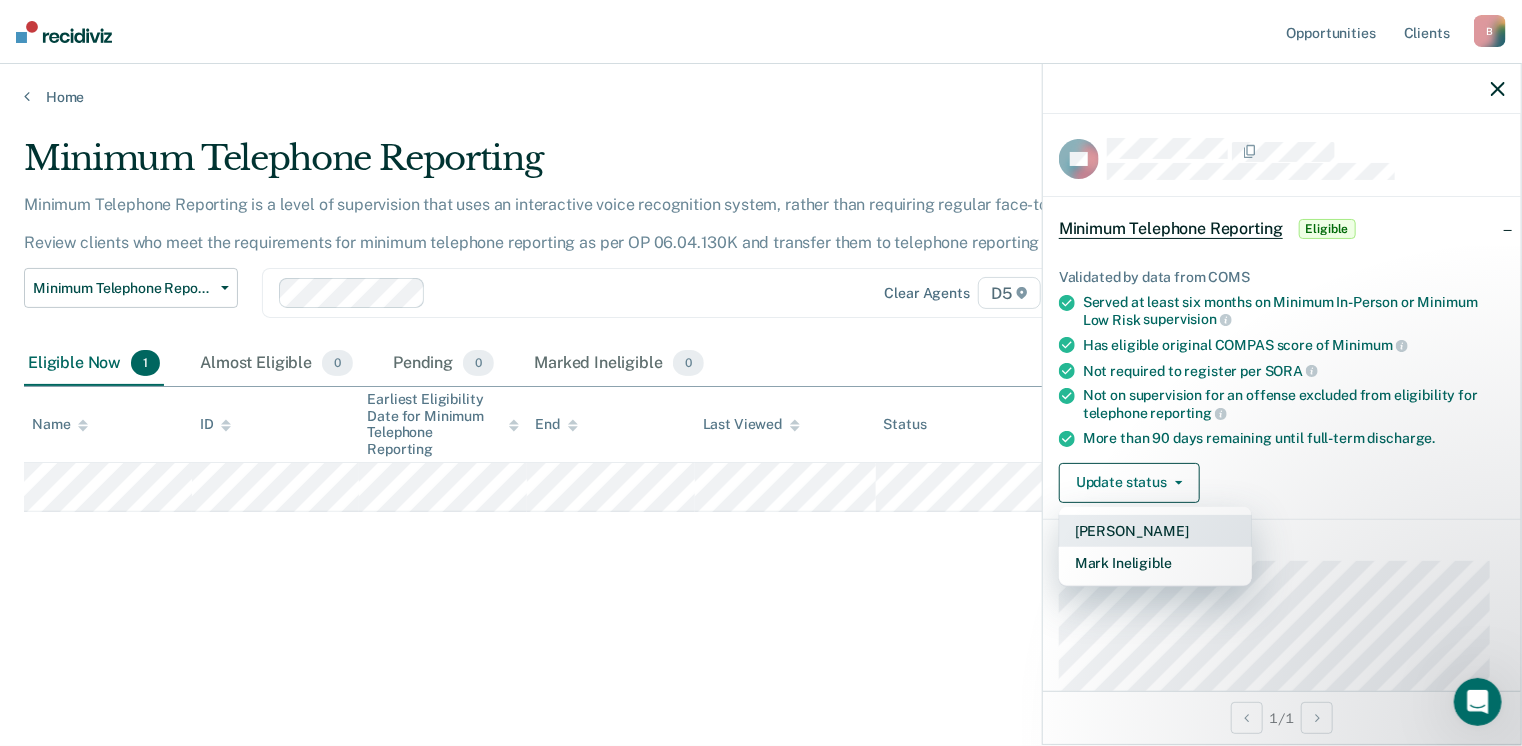 click on "[PERSON_NAME]" at bounding box center [1155, 531] 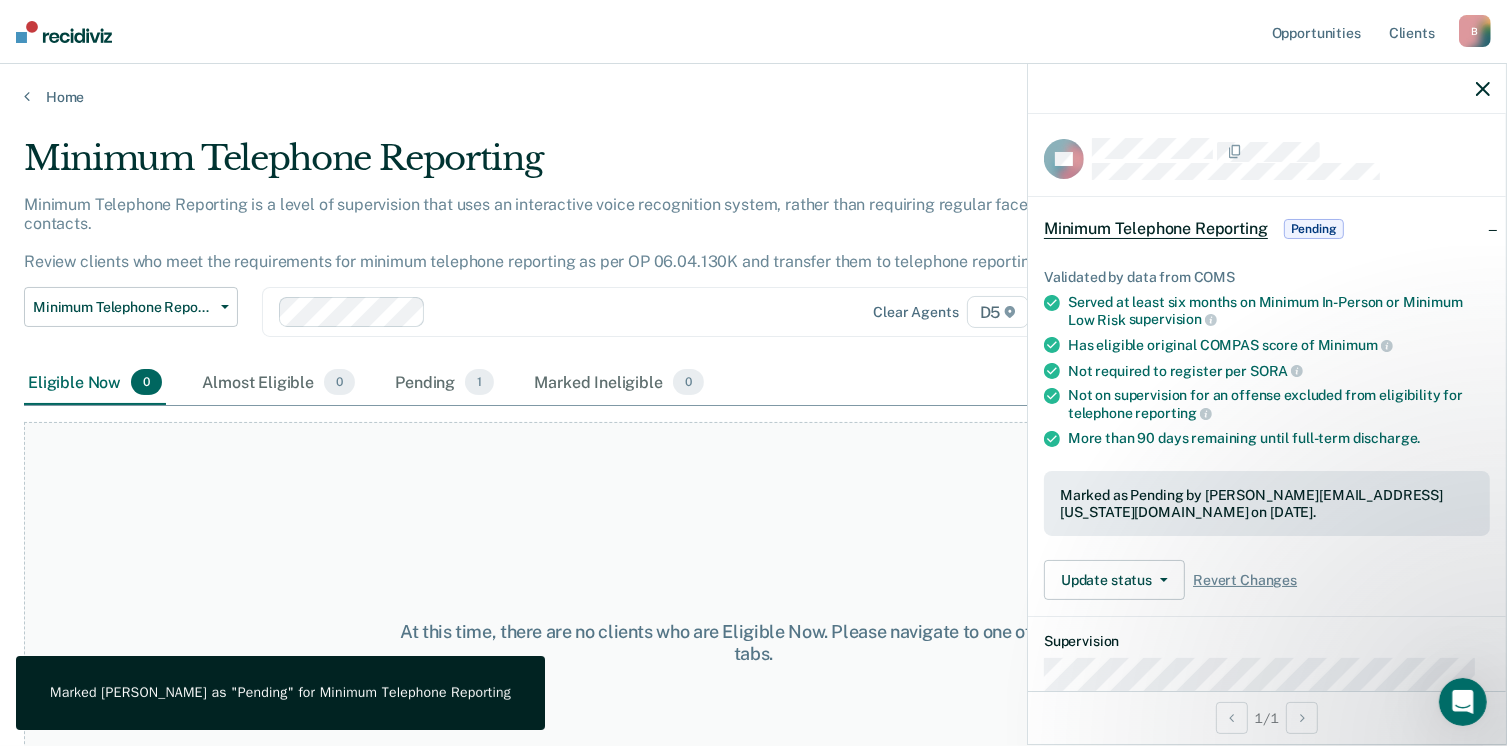 click on "Marked as Pending by [PERSON_NAME][EMAIL_ADDRESS][US_STATE][DOMAIN_NAME] on [DATE]." at bounding box center (1267, 504) 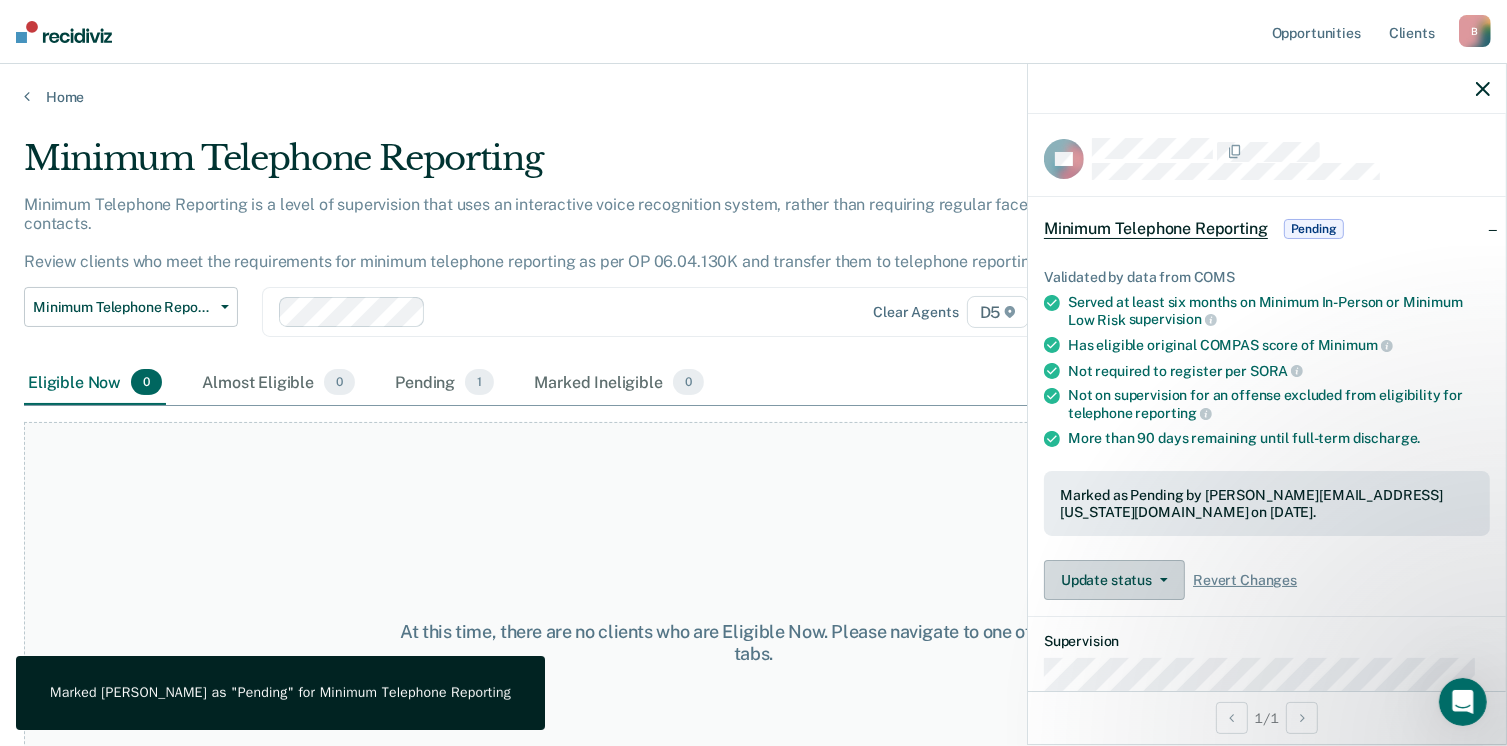 click on "Update status" at bounding box center (1114, 580) 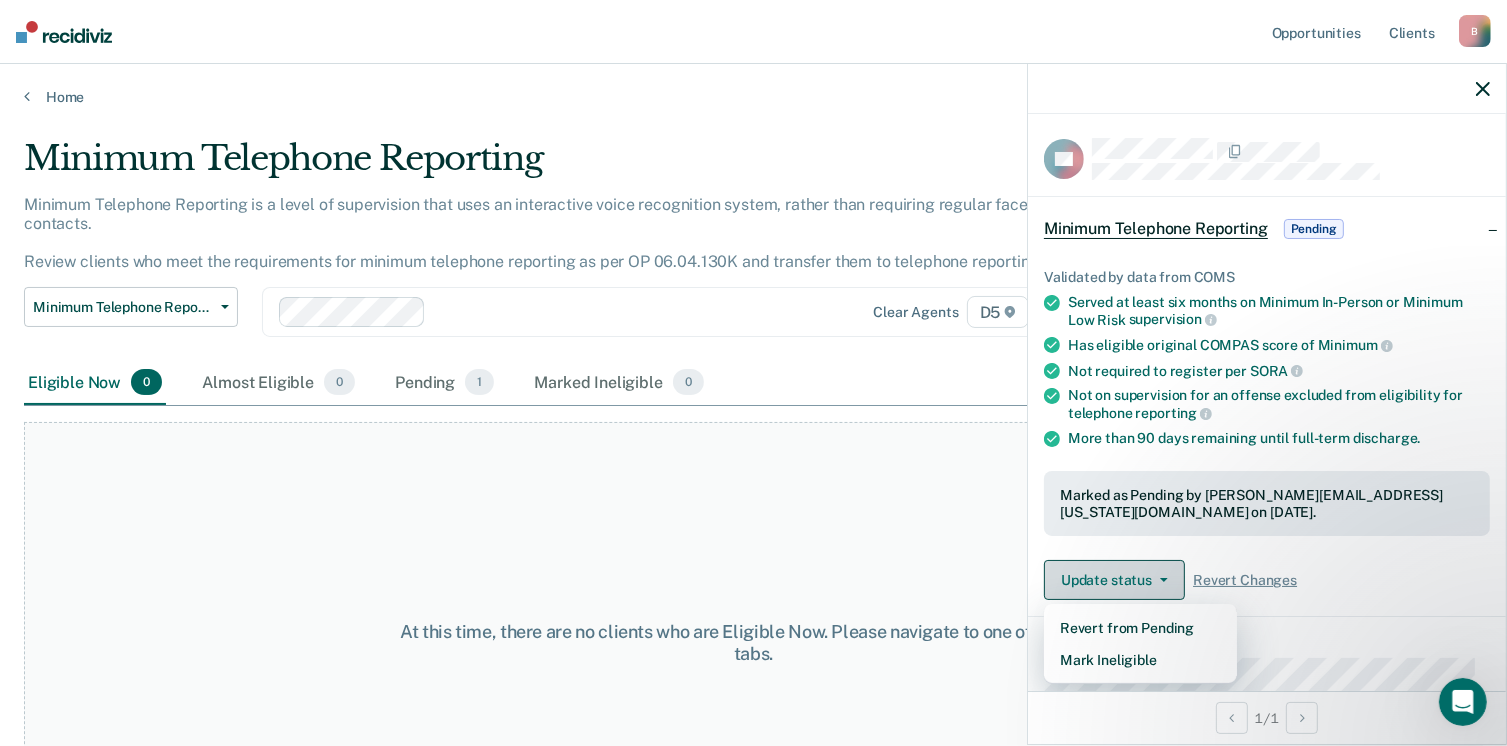 click on "Update status" at bounding box center (1114, 580) 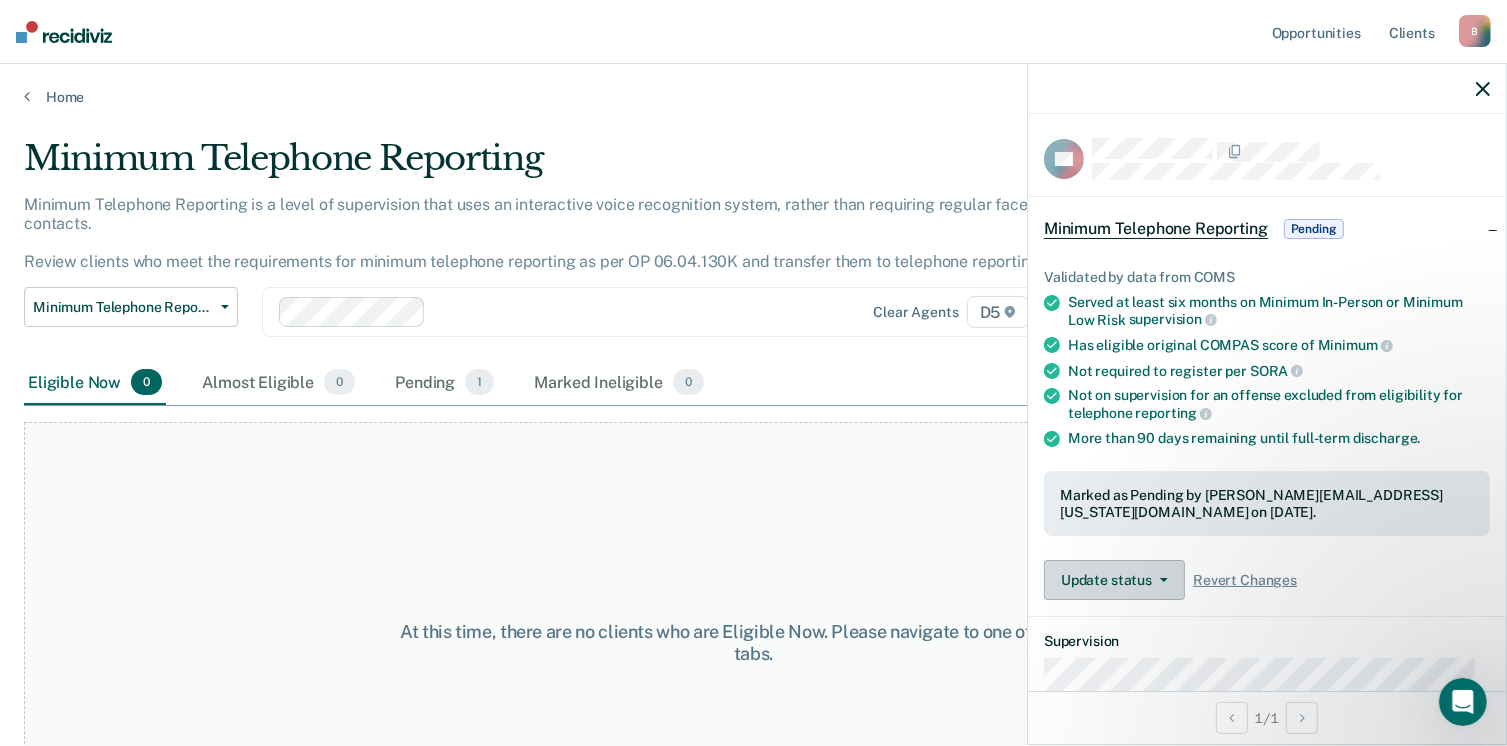 click on "Update status" at bounding box center [1114, 580] 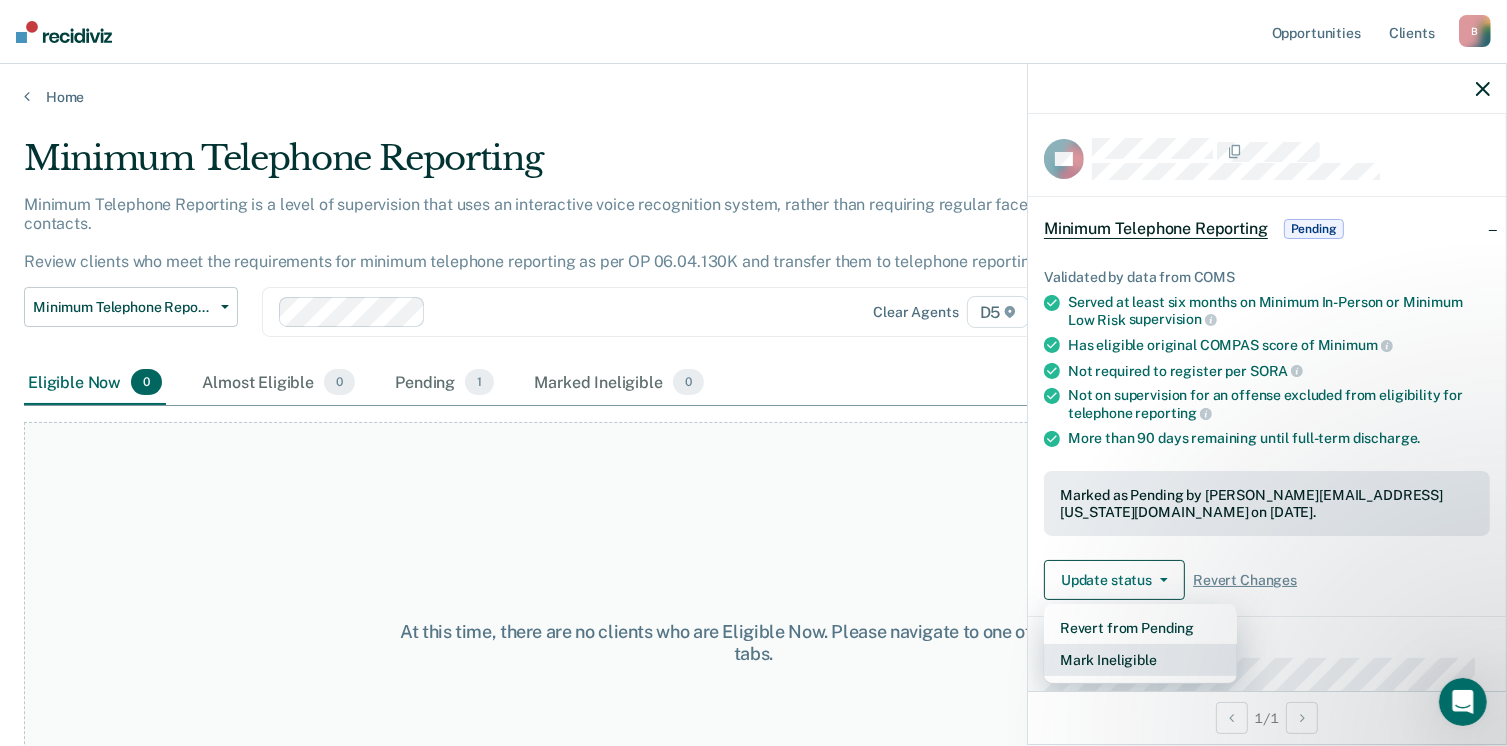click on "Mark Ineligible" at bounding box center [1140, 660] 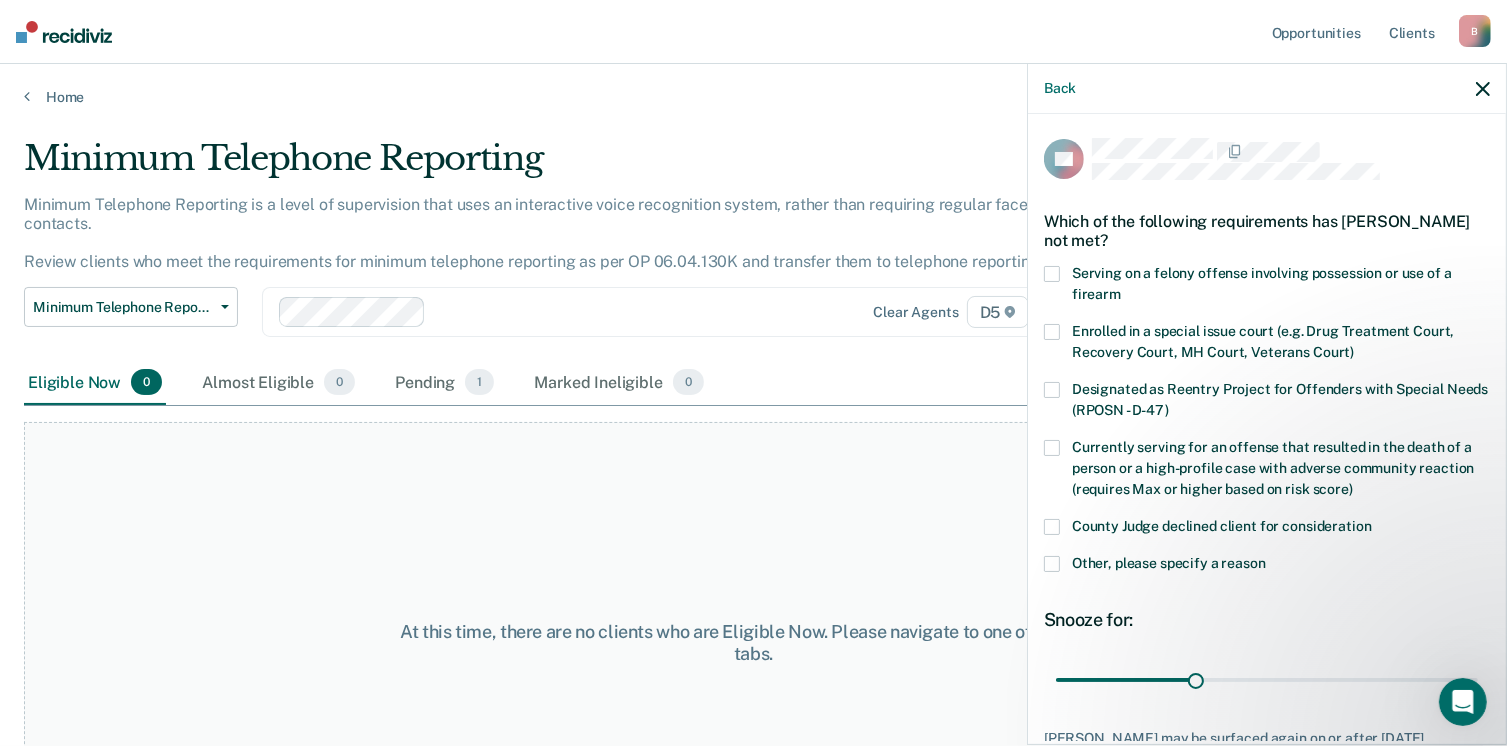 click at bounding box center (1052, 527) 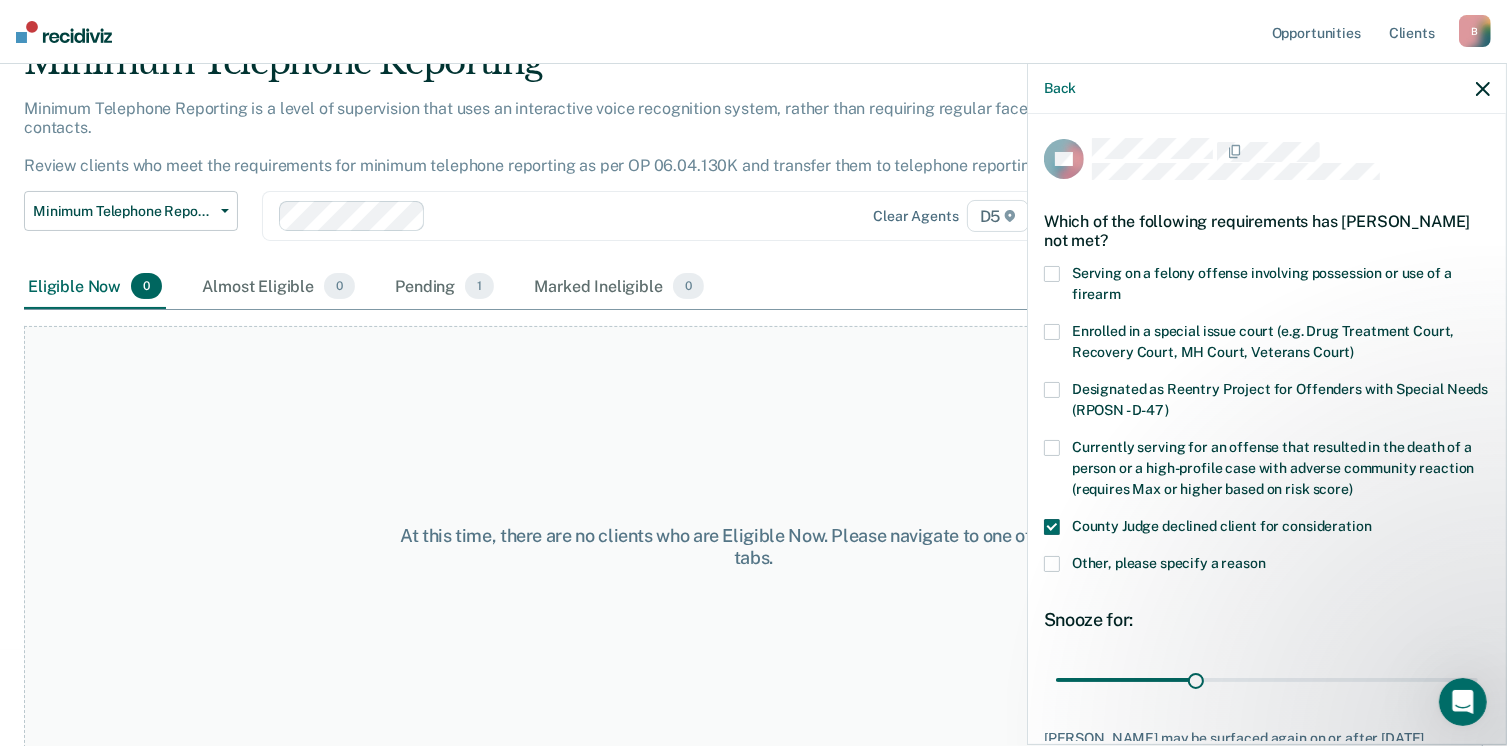 scroll, scrollTop: 96, scrollLeft: 0, axis: vertical 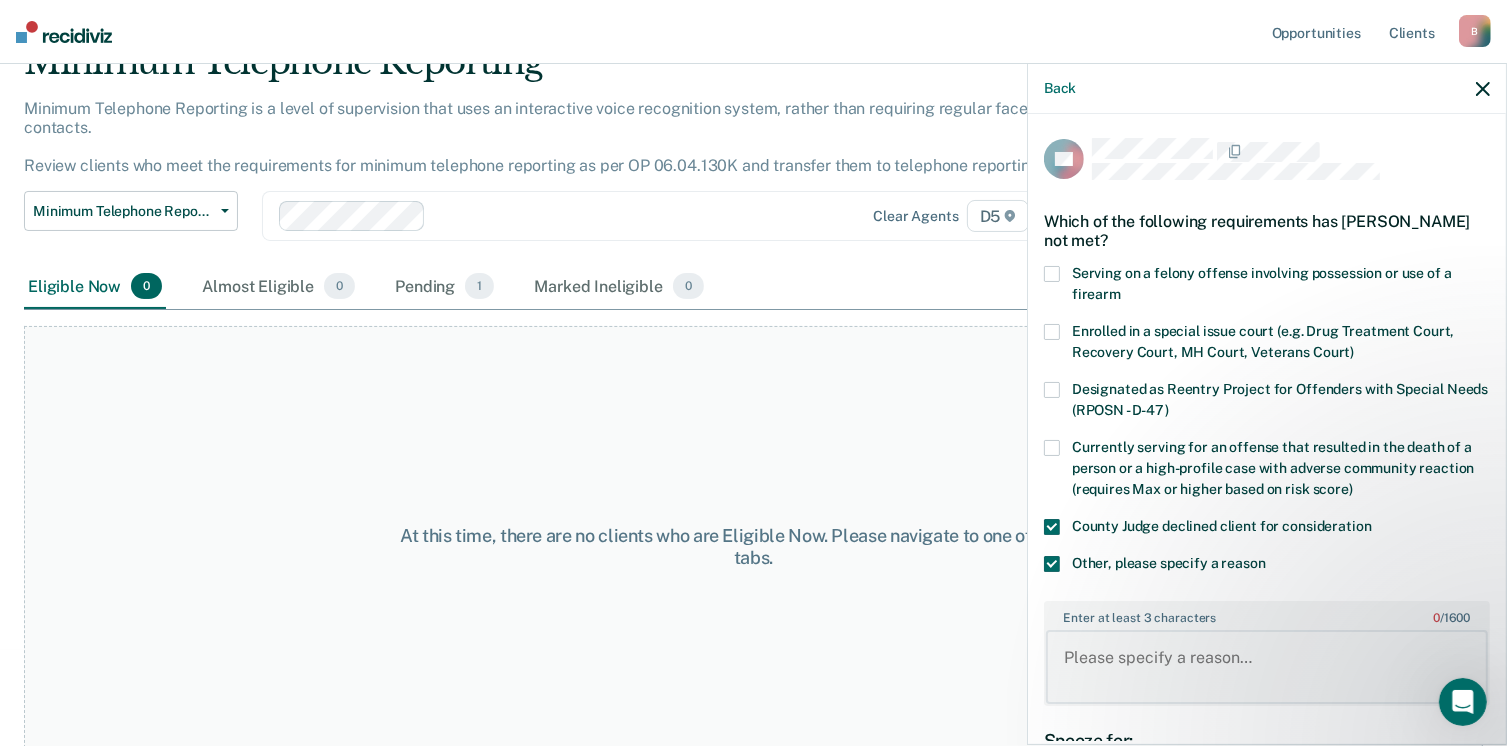 click on "Enter at least 3 characters 0  /  1600" at bounding box center (1267, 667) 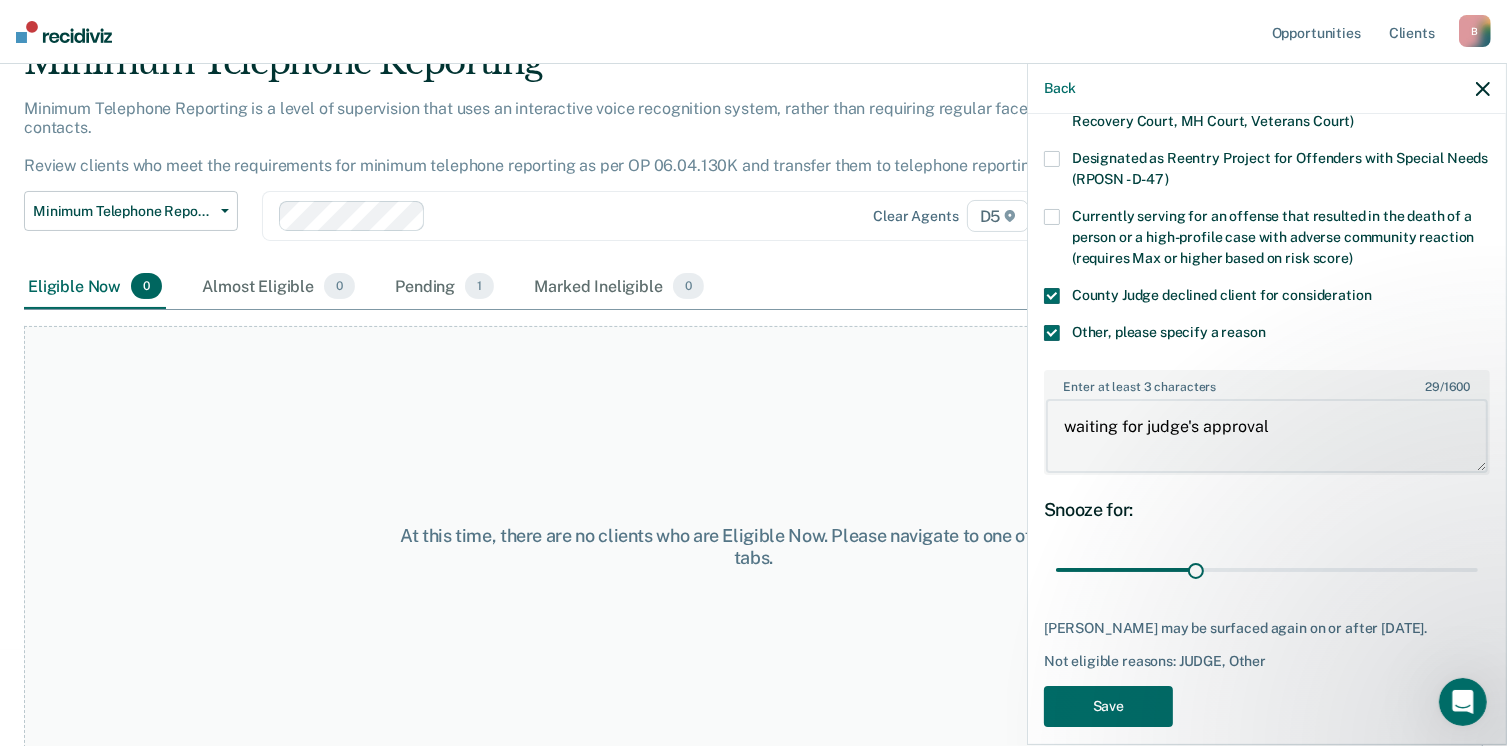 scroll, scrollTop: 248, scrollLeft: 0, axis: vertical 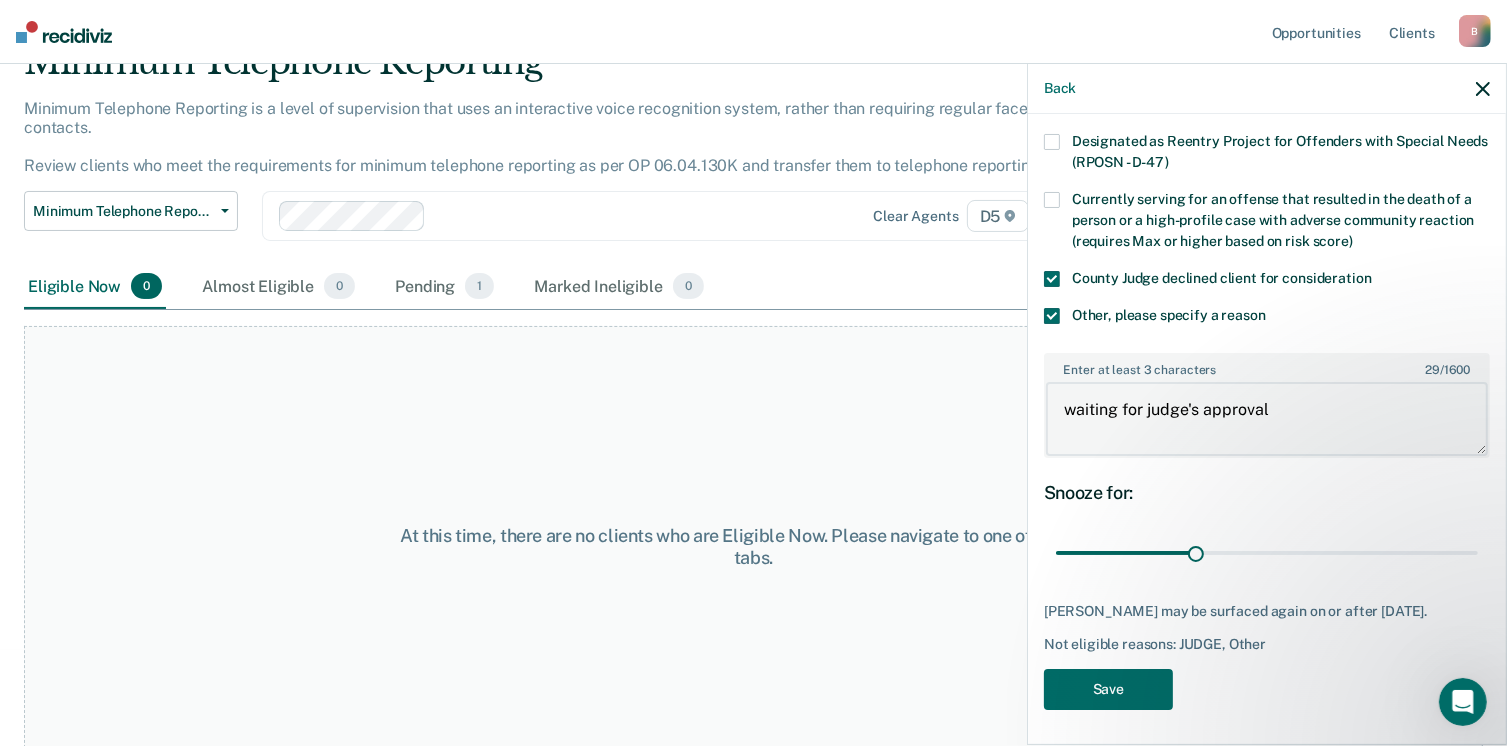 type on "waiting for judge's approval" 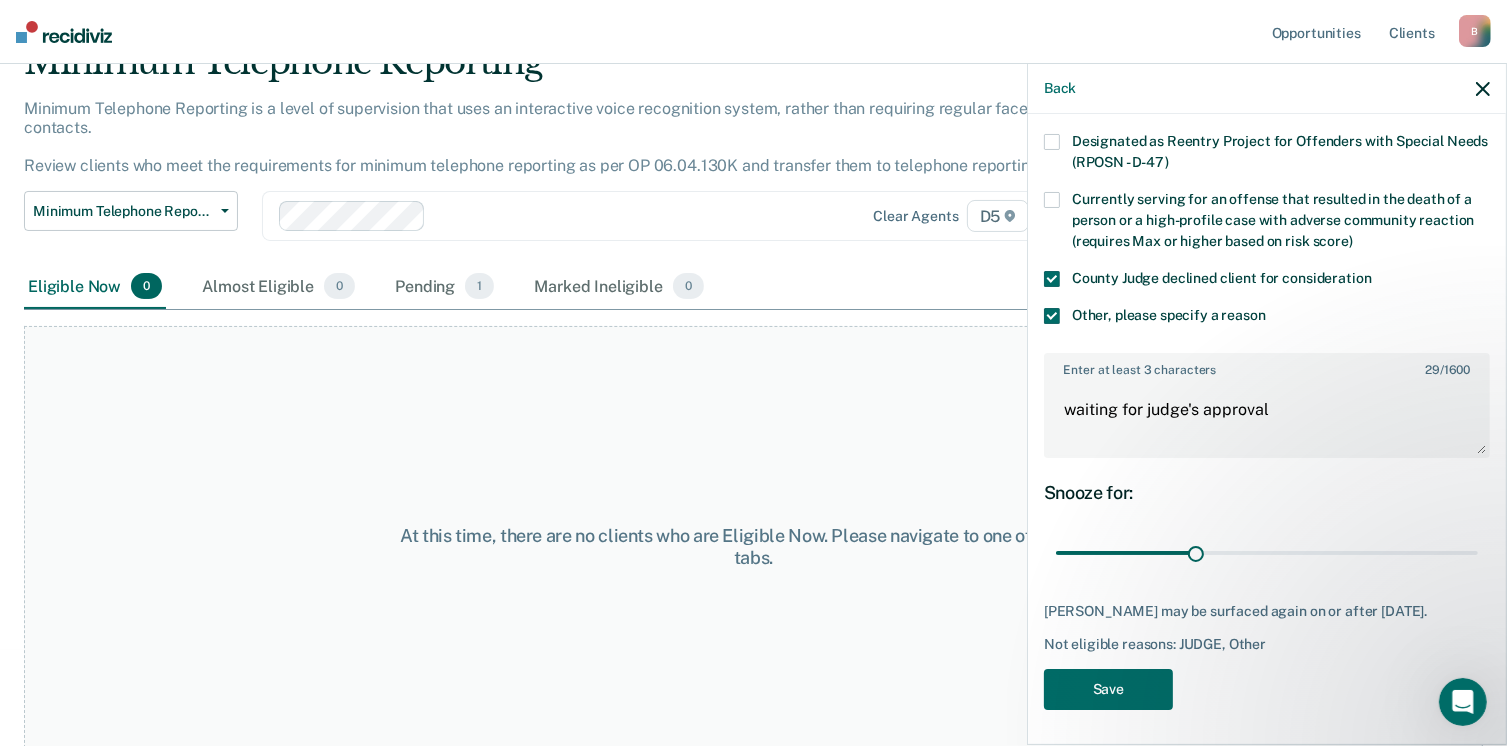 click at bounding box center (1052, 279) 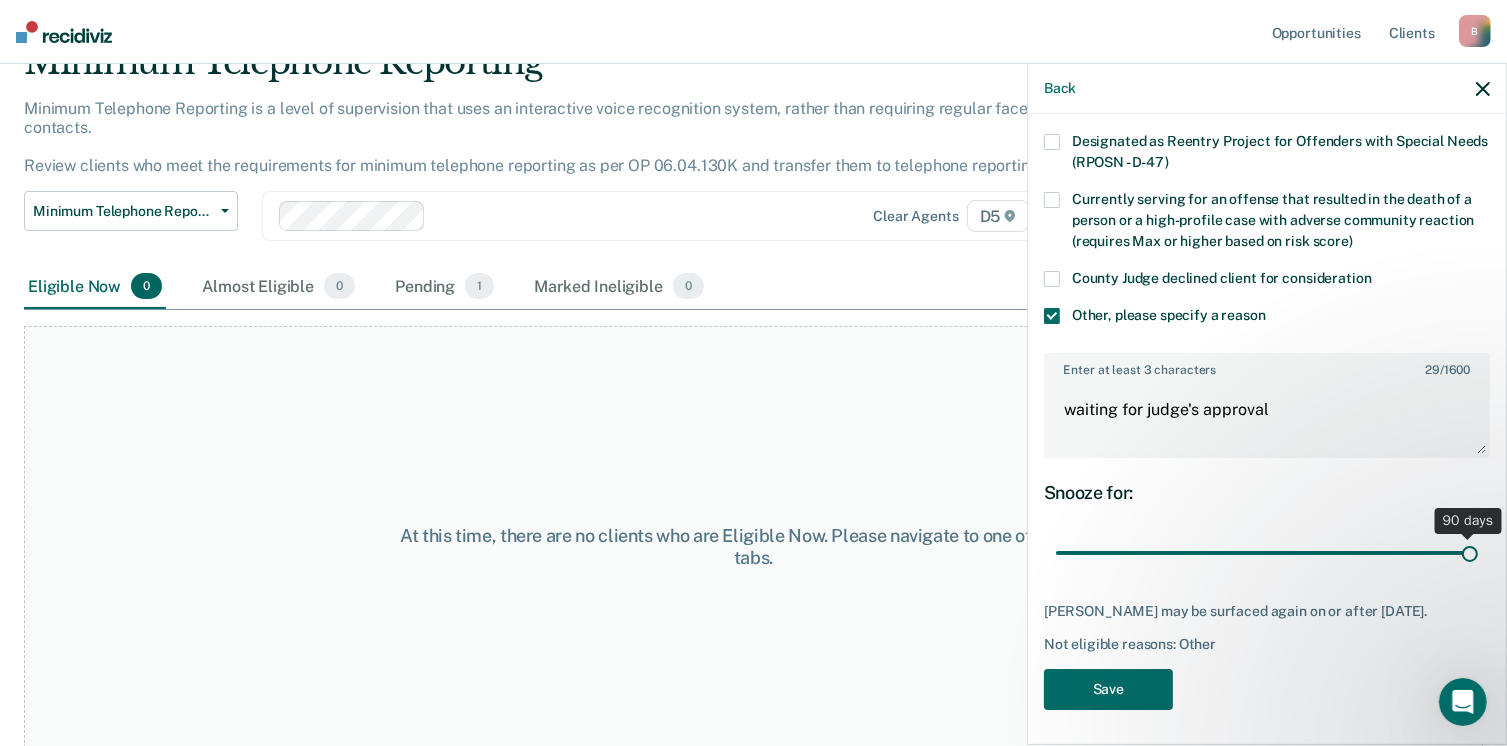 drag, startPoint x: 1190, startPoint y: 550, endPoint x: 1528, endPoint y: 544, distance: 338.05325 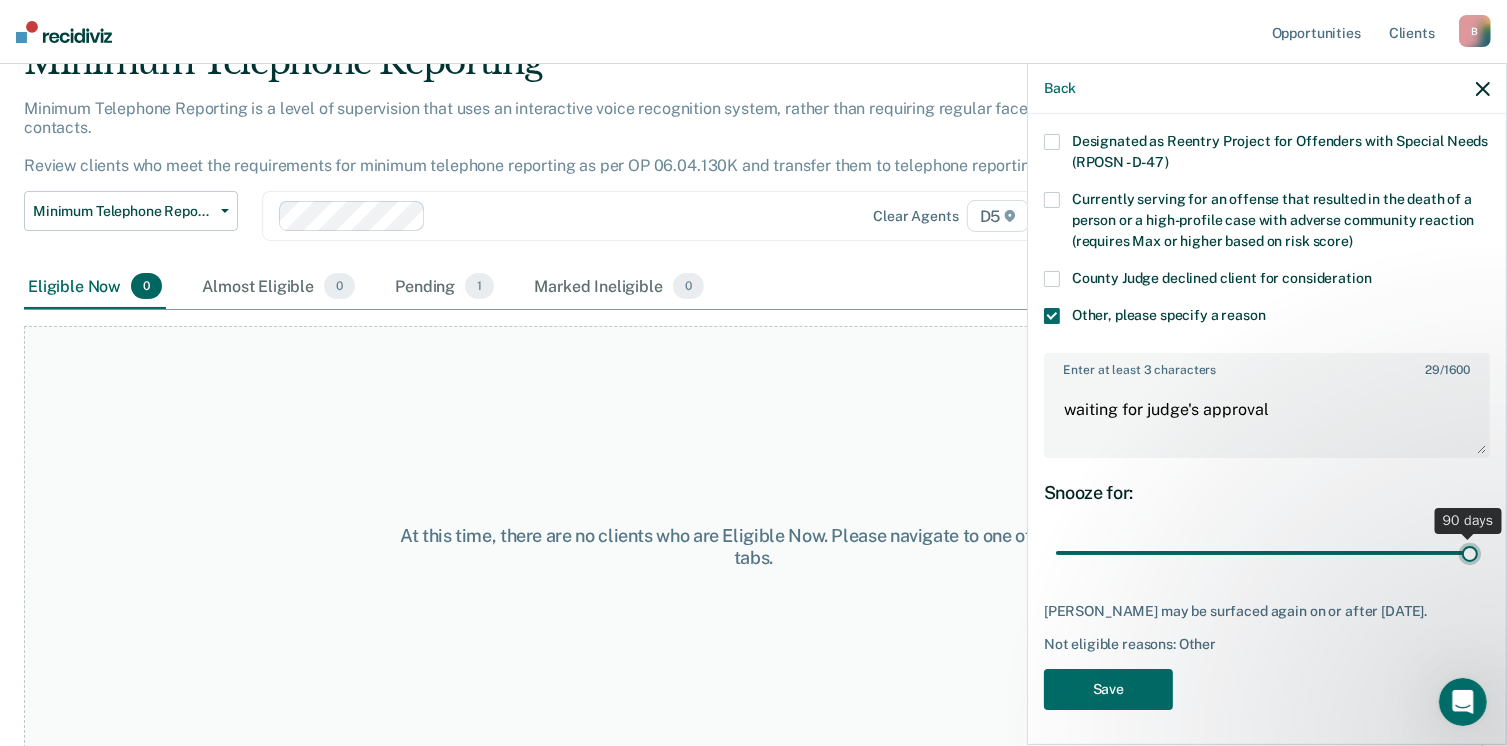 type on "90" 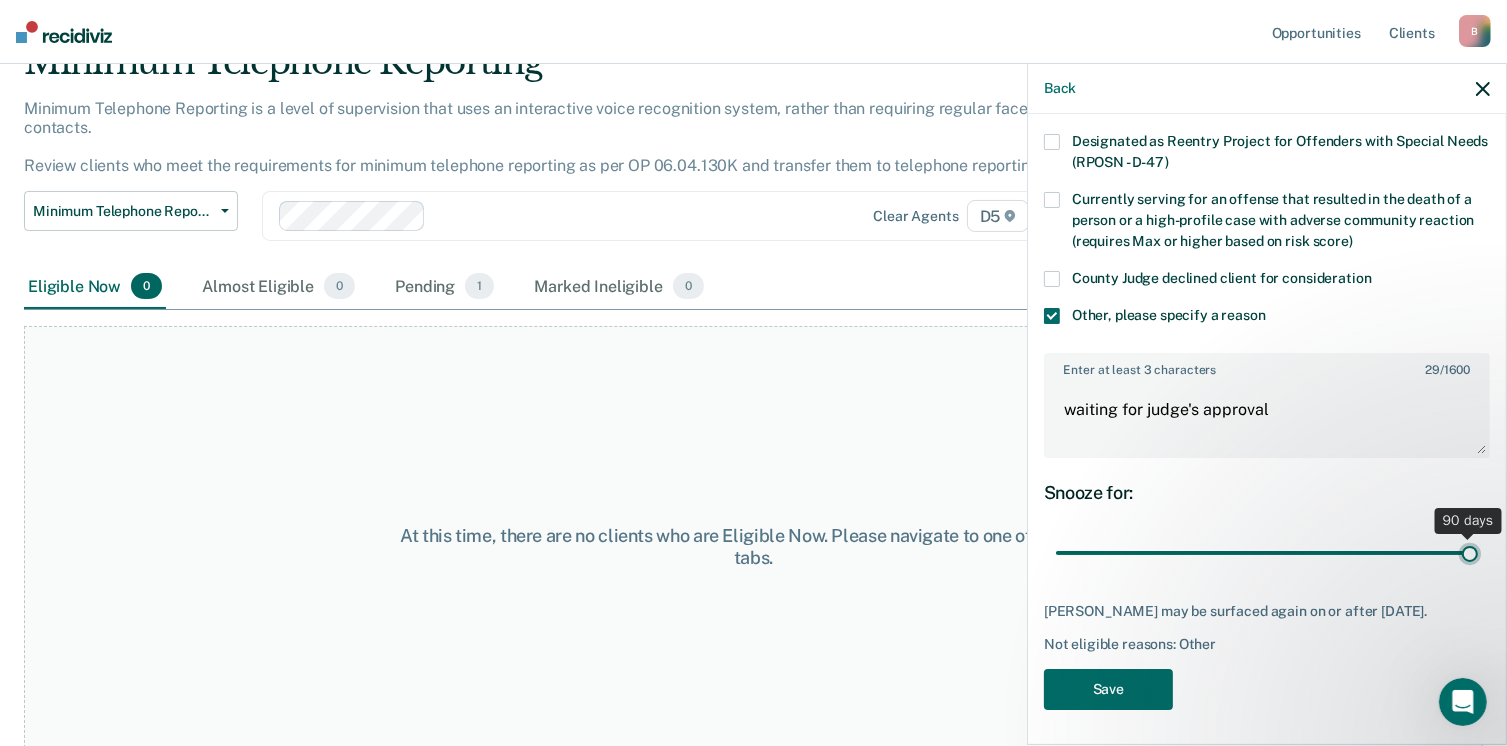 click at bounding box center [1267, 553] 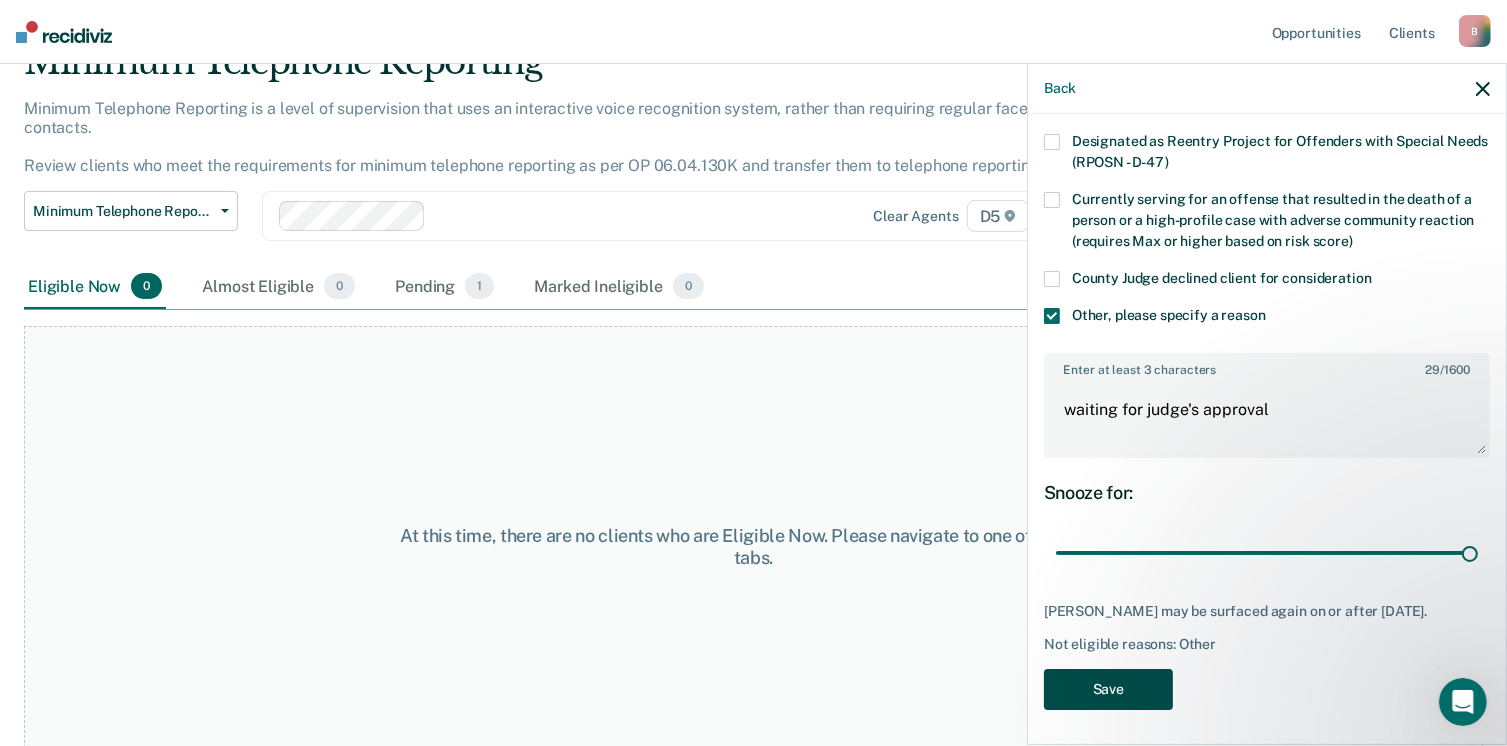 click on "Save" at bounding box center [1108, 689] 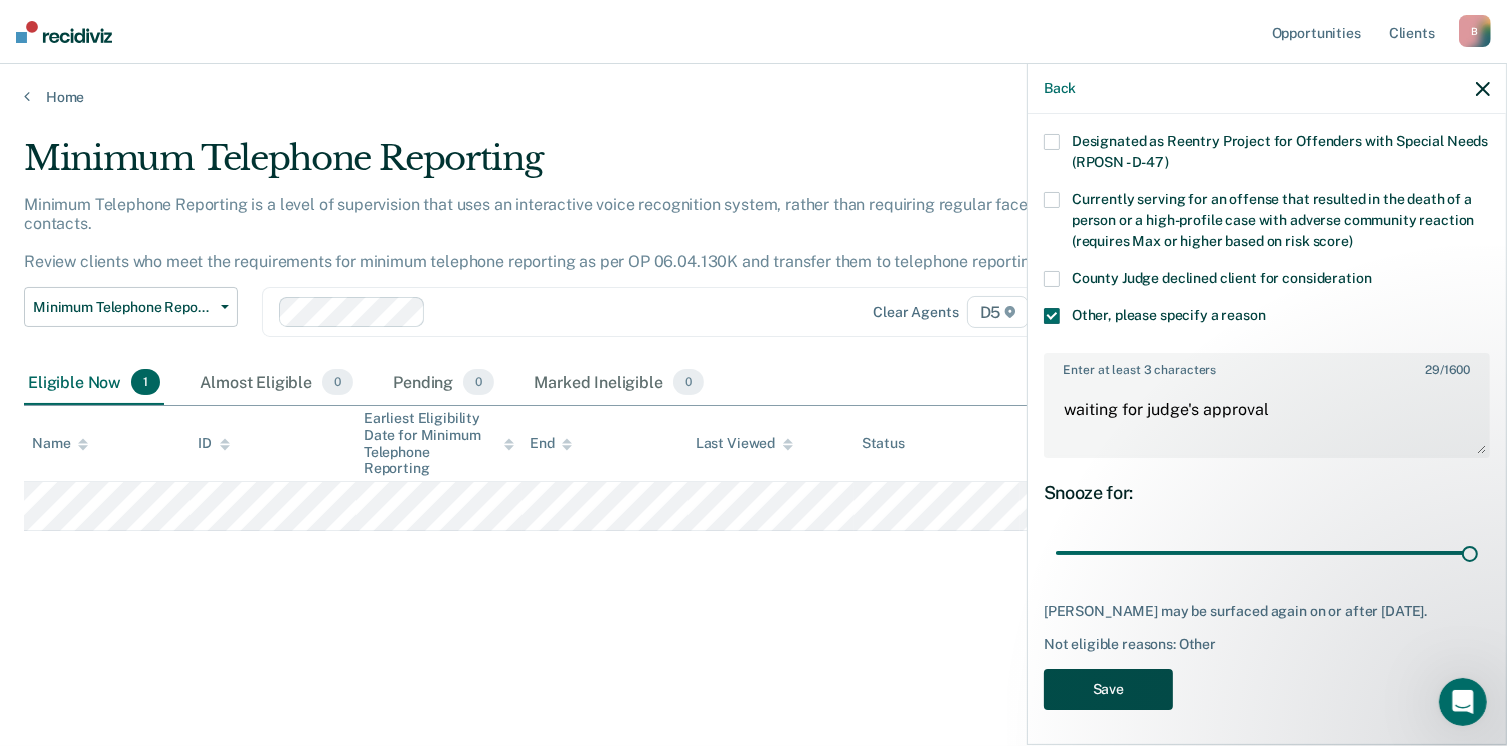 scroll, scrollTop: 0, scrollLeft: 0, axis: both 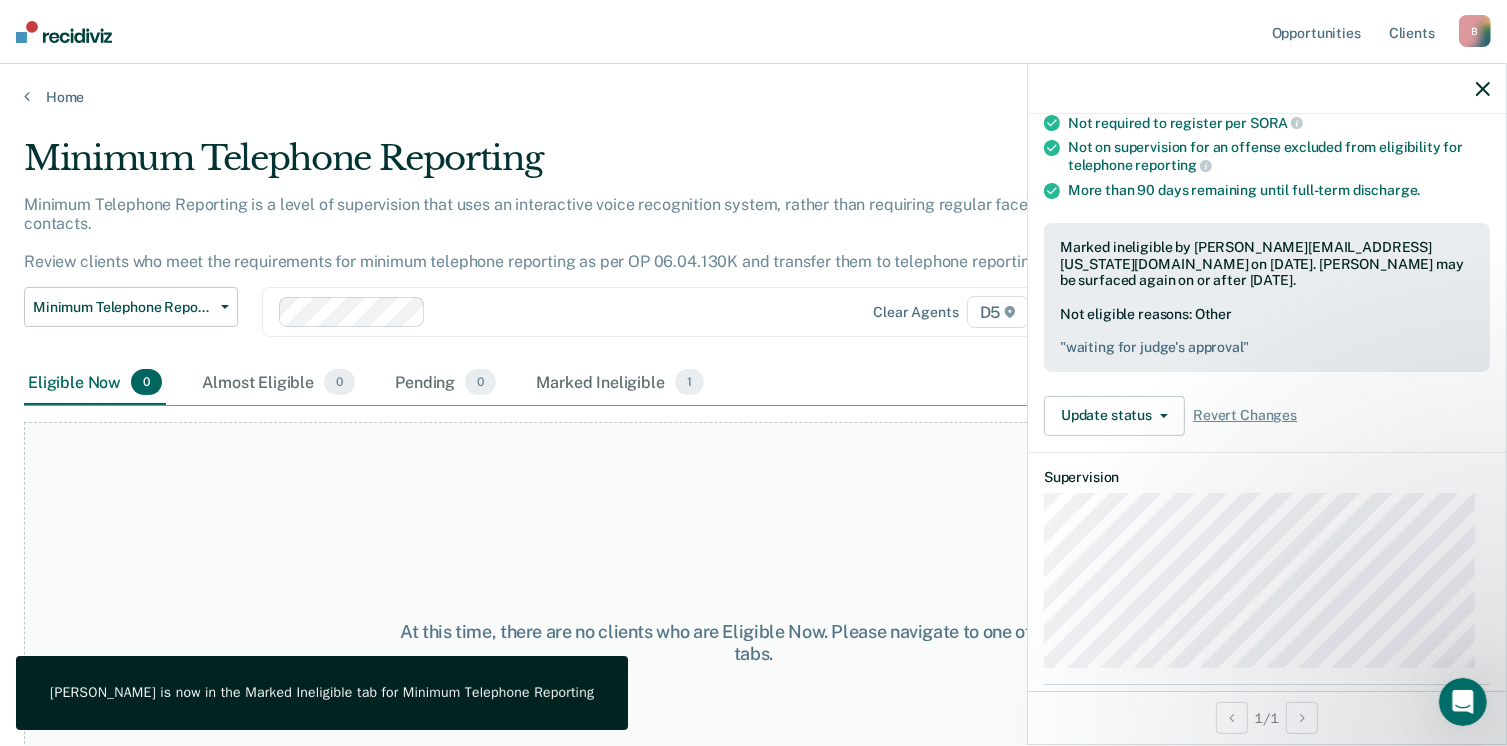 click 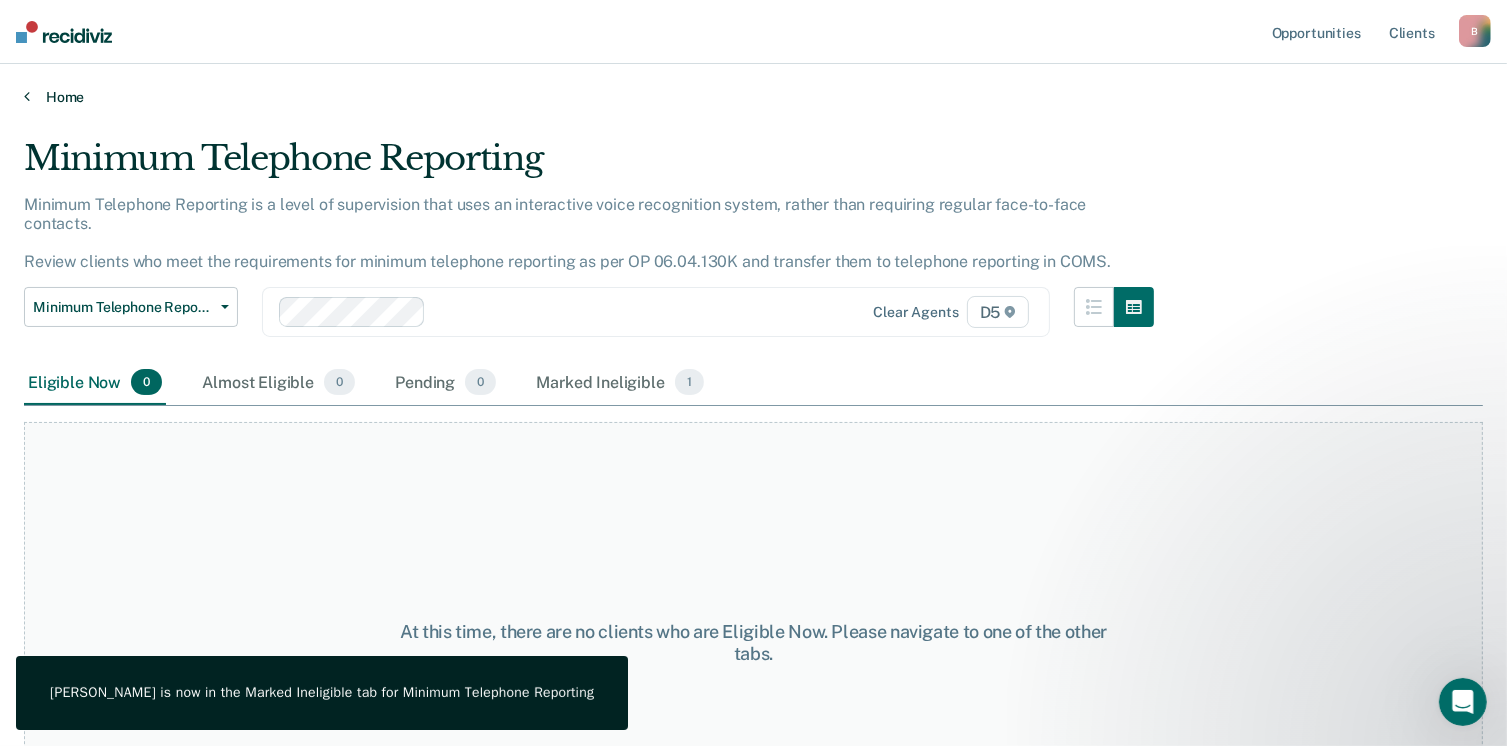 click on "Home" at bounding box center (753, 97) 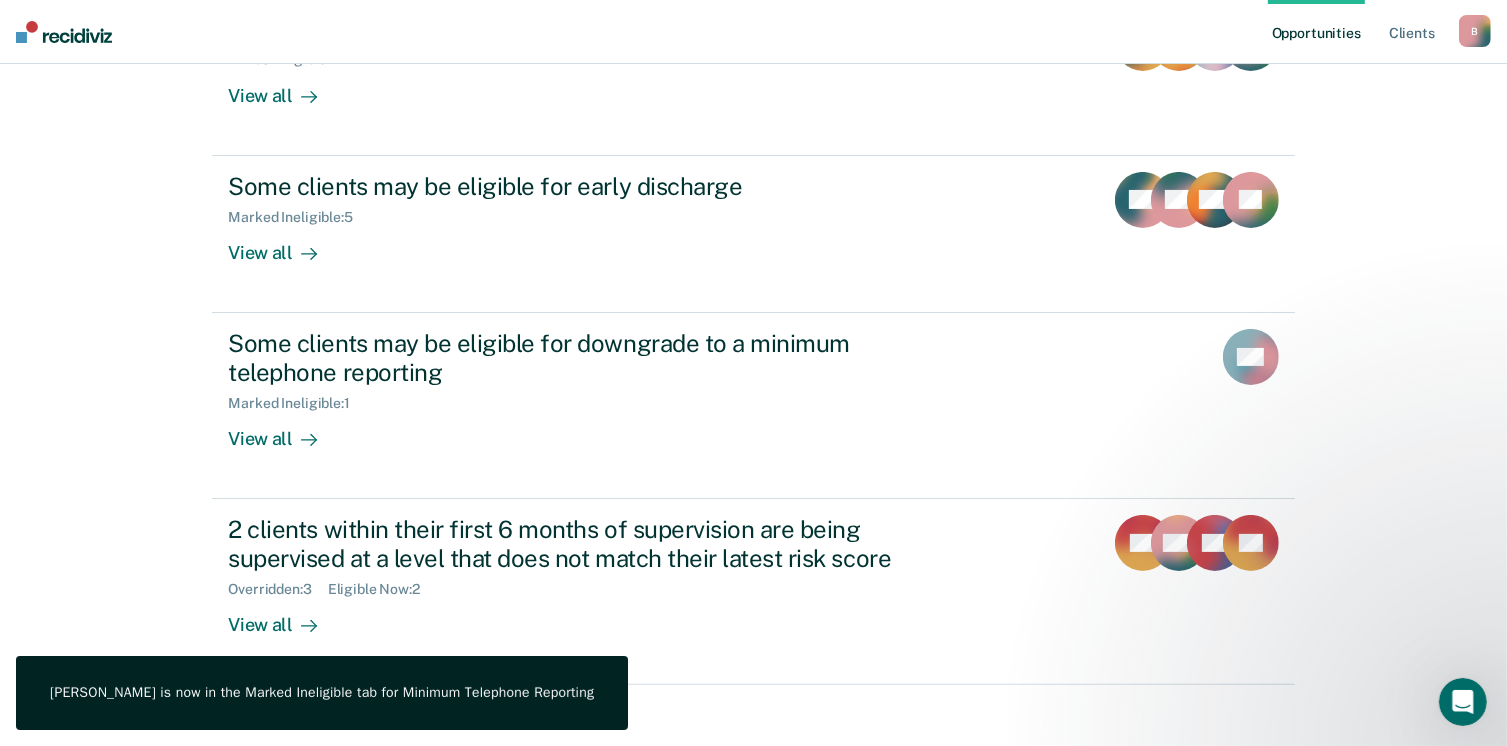 scroll, scrollTop: 319, scrollLeft: 0, axis: vertical 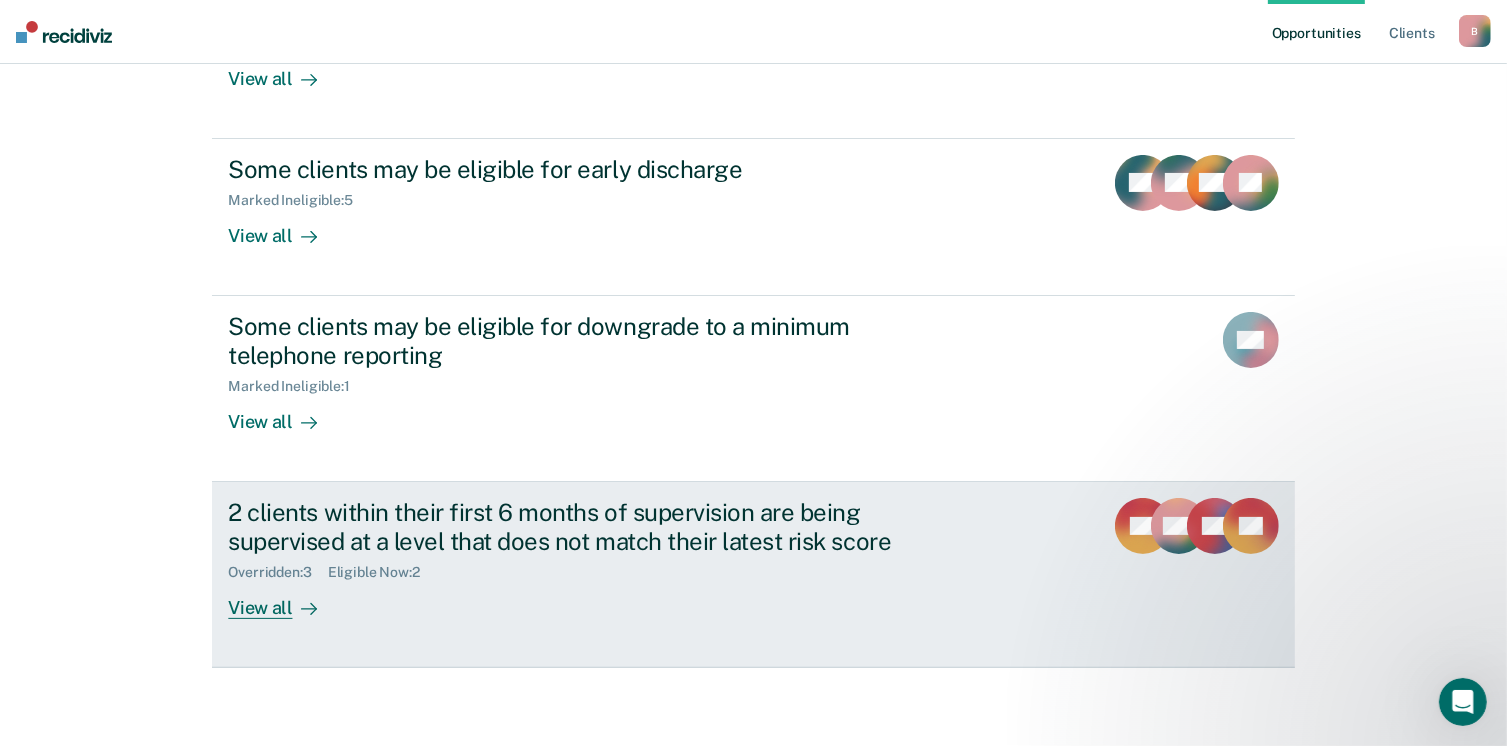 click on "View all" at bounding box center [284, 599] 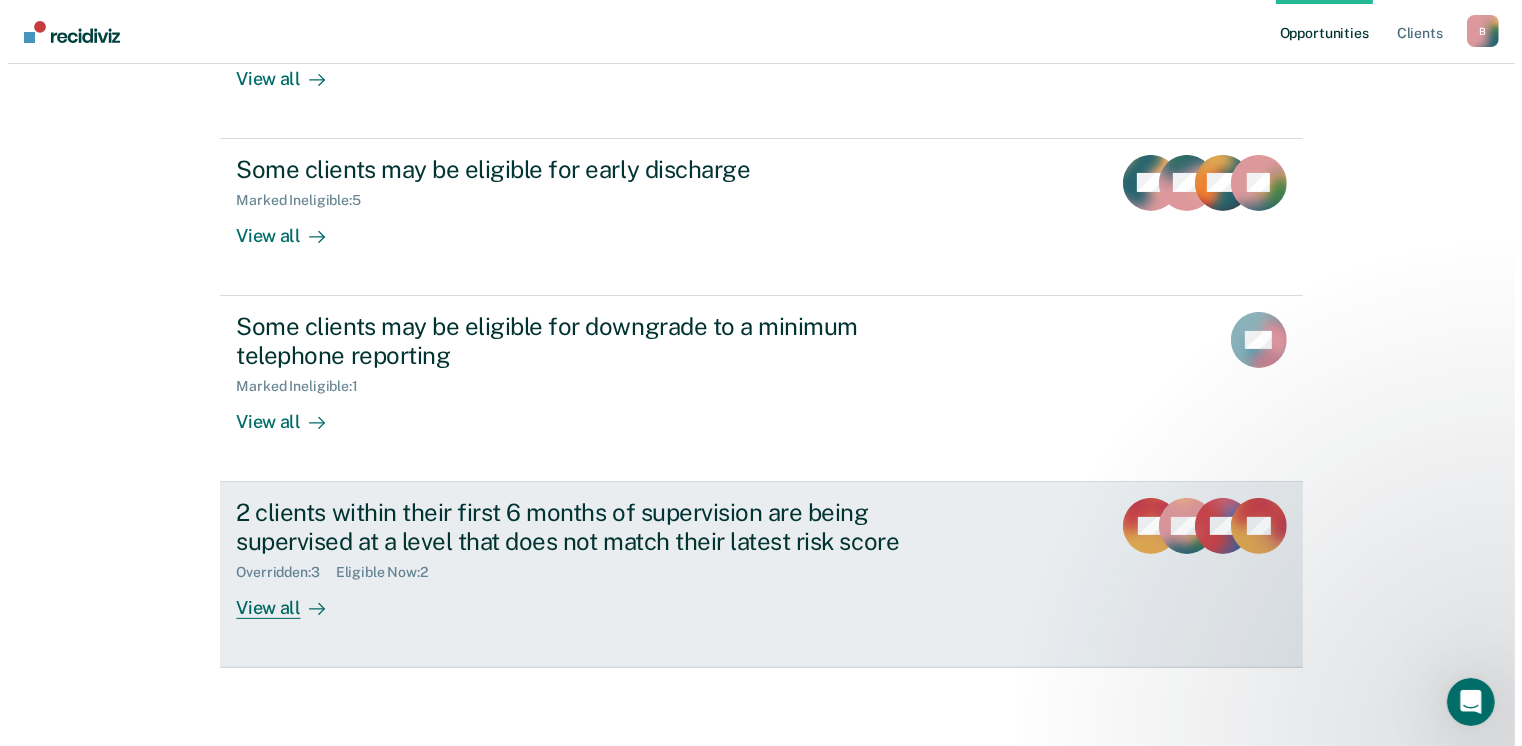 scroll, scrollTop: 0, scrollLeft: 0, axis: both 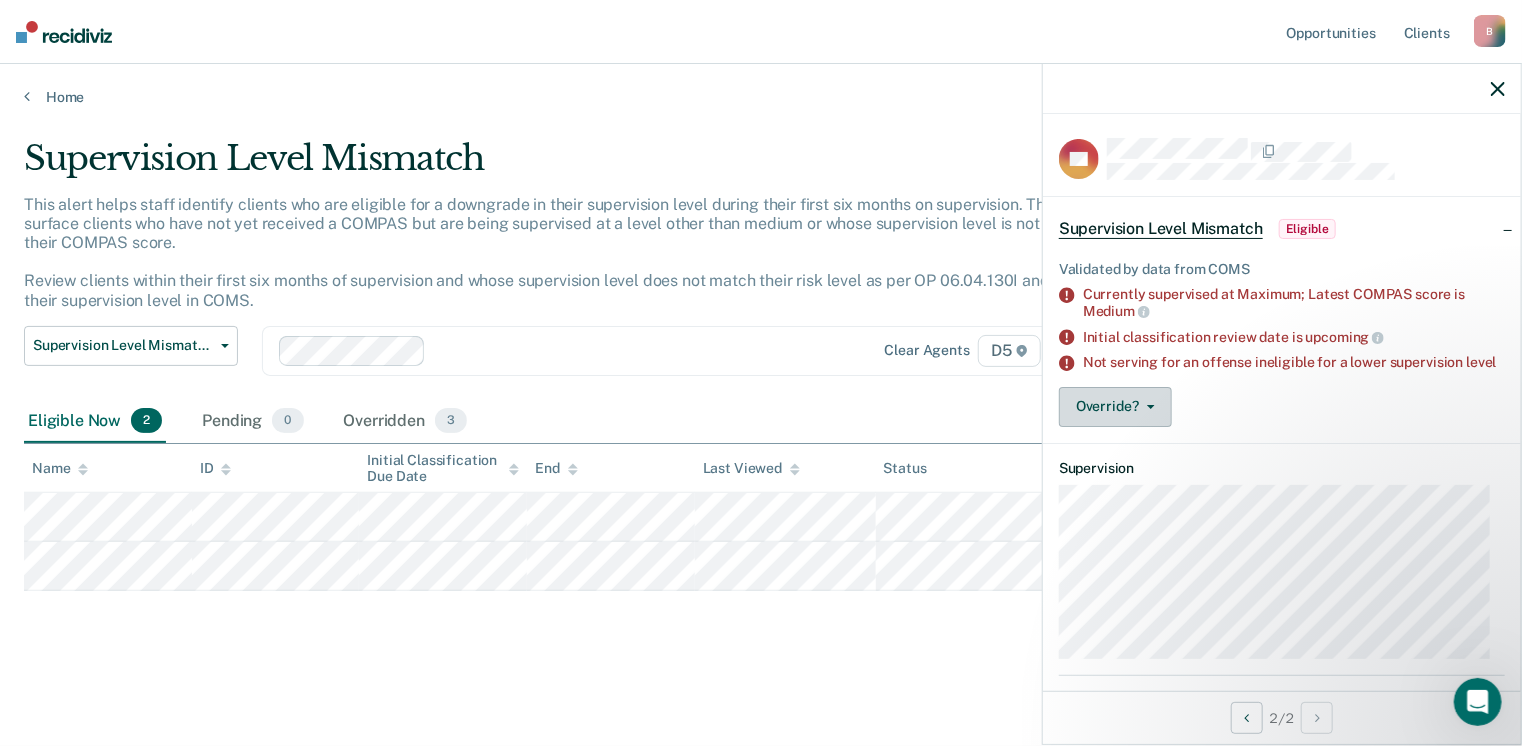 click on "Override?" at bounding box center (1115, 407) 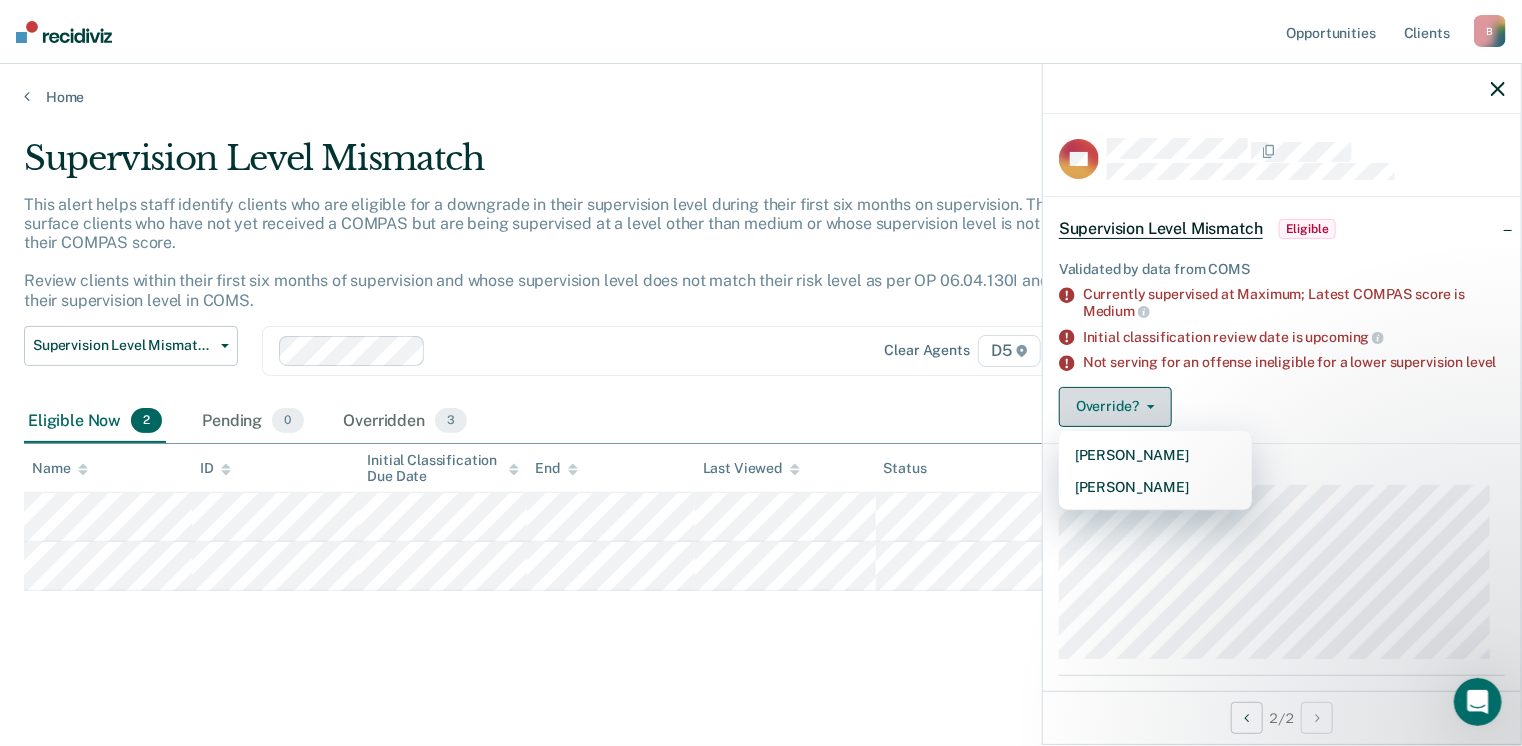 click on "Override?" at bounding box center [1115, 407] 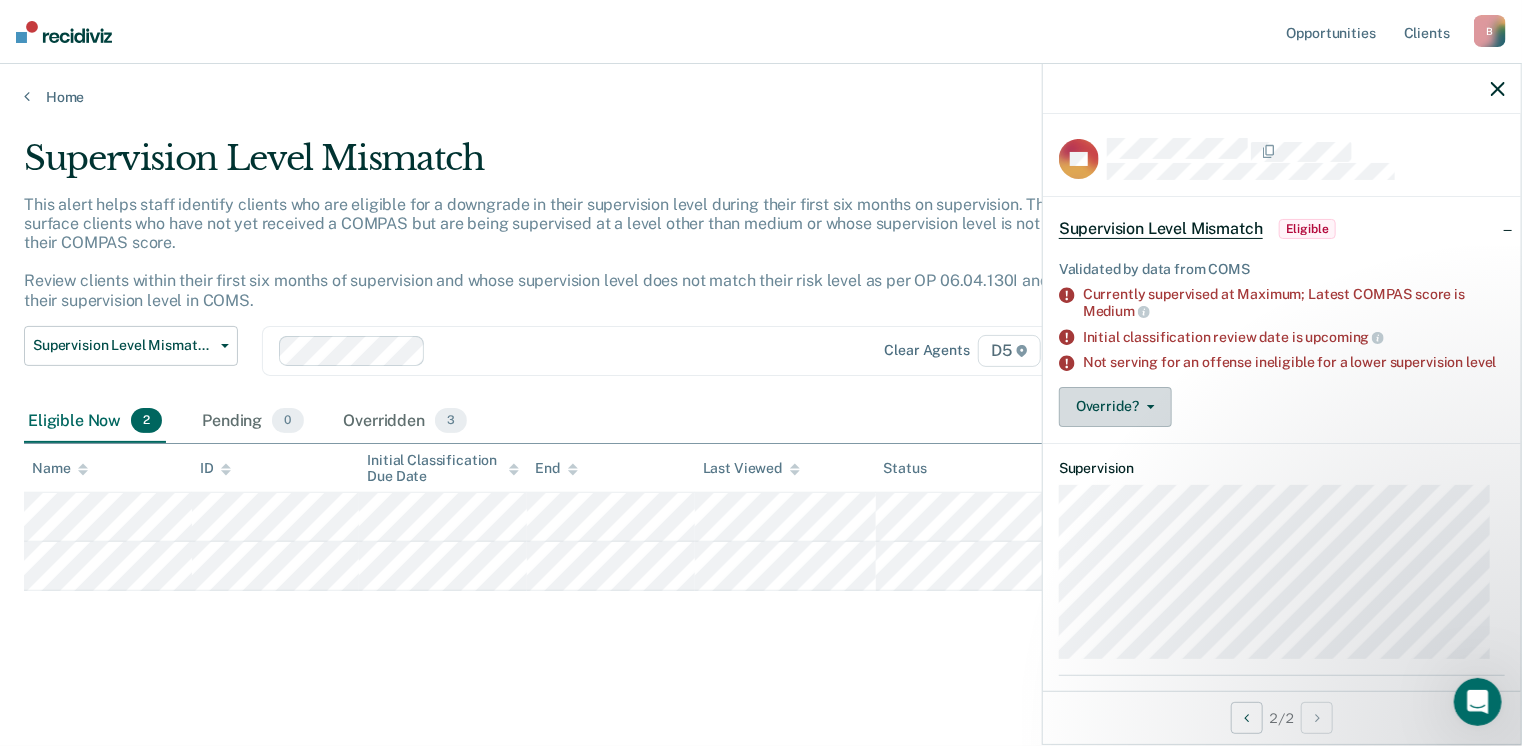 click on "Override?" at bounding box center [1115, 407] 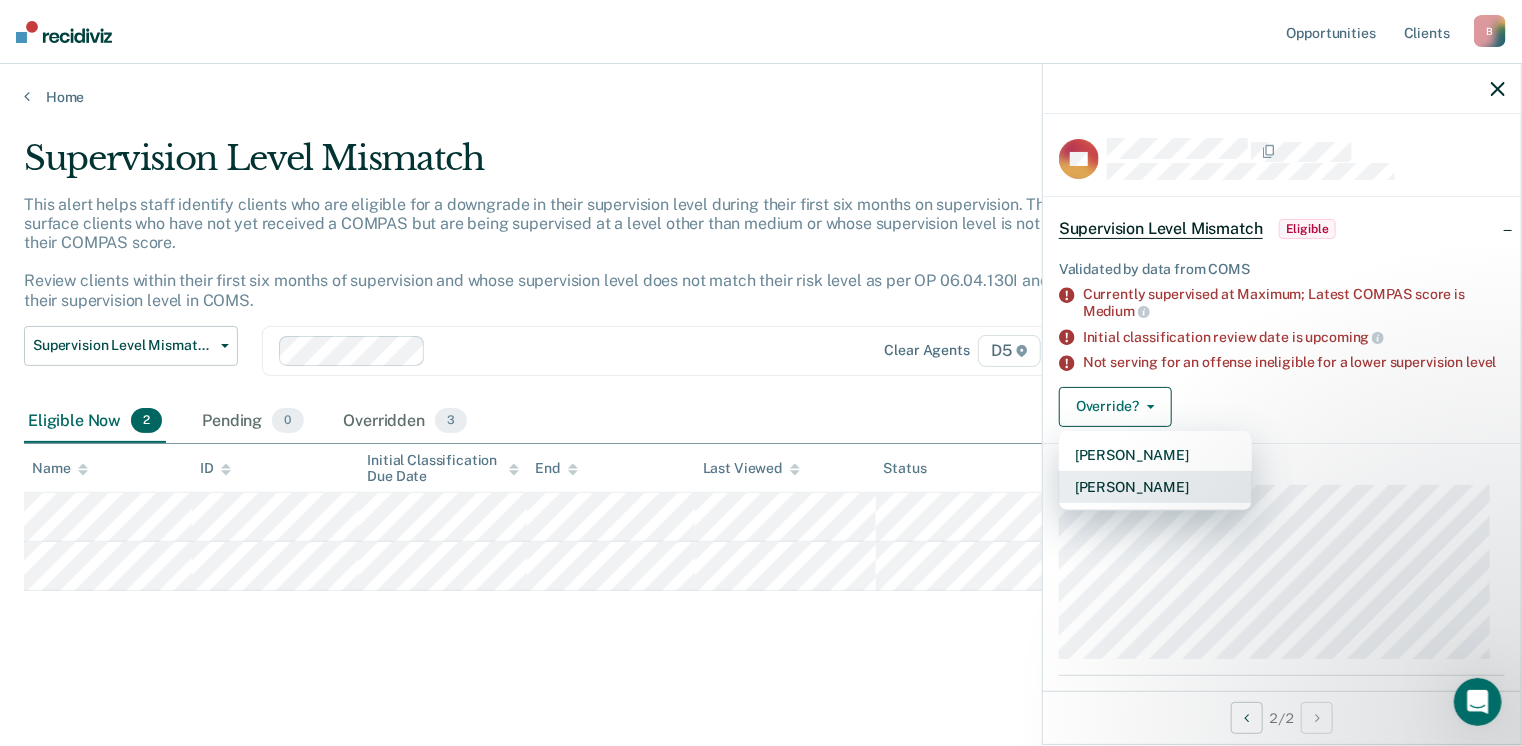 click on "[PERSON_NAME]" at bounding box center [1155, 487] 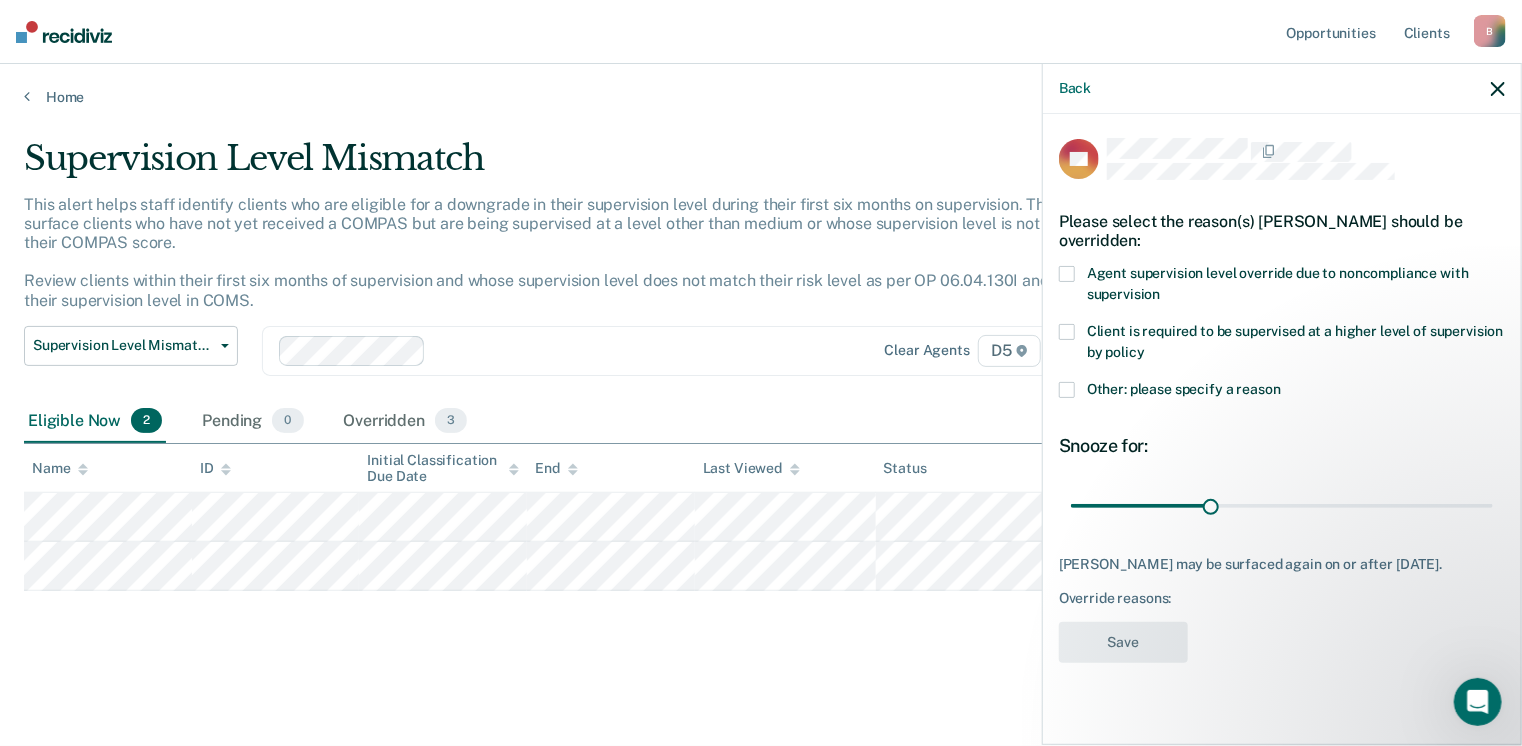 click at bounding box center (1067, 274) 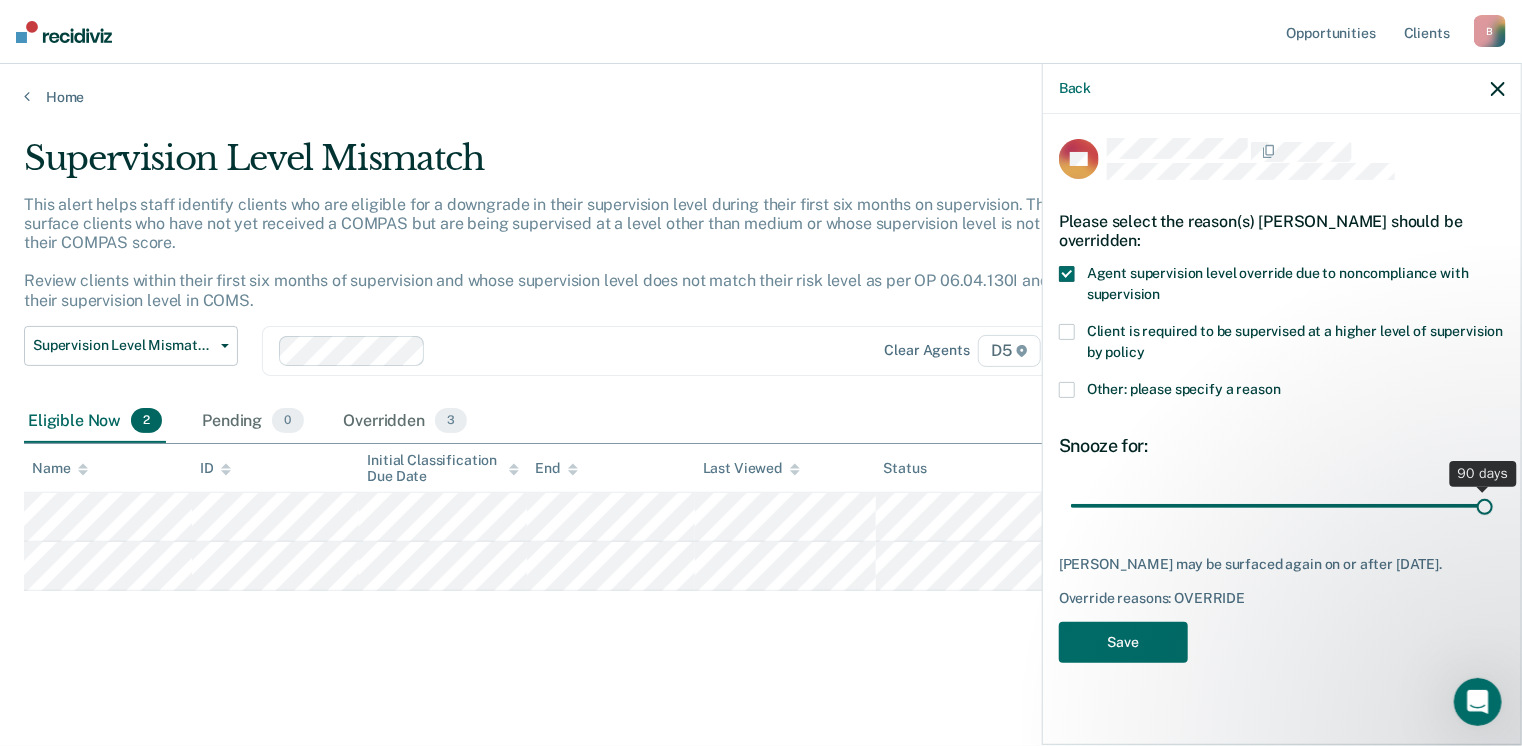 drag, startPoint x: 1209, startPoint y: 511, endPoint x: 1520, endPoint y: 521, distance: 311.16074 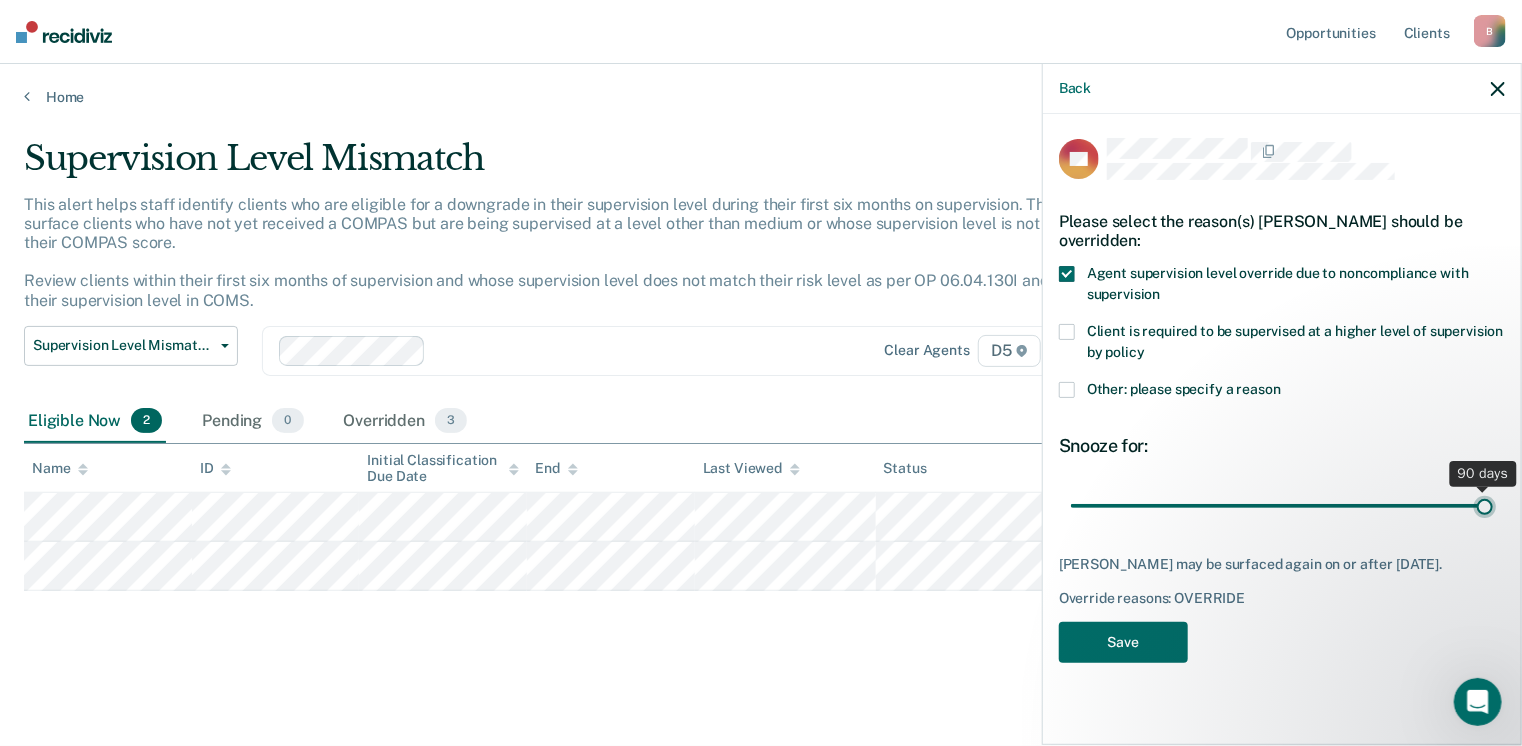 type on "90" 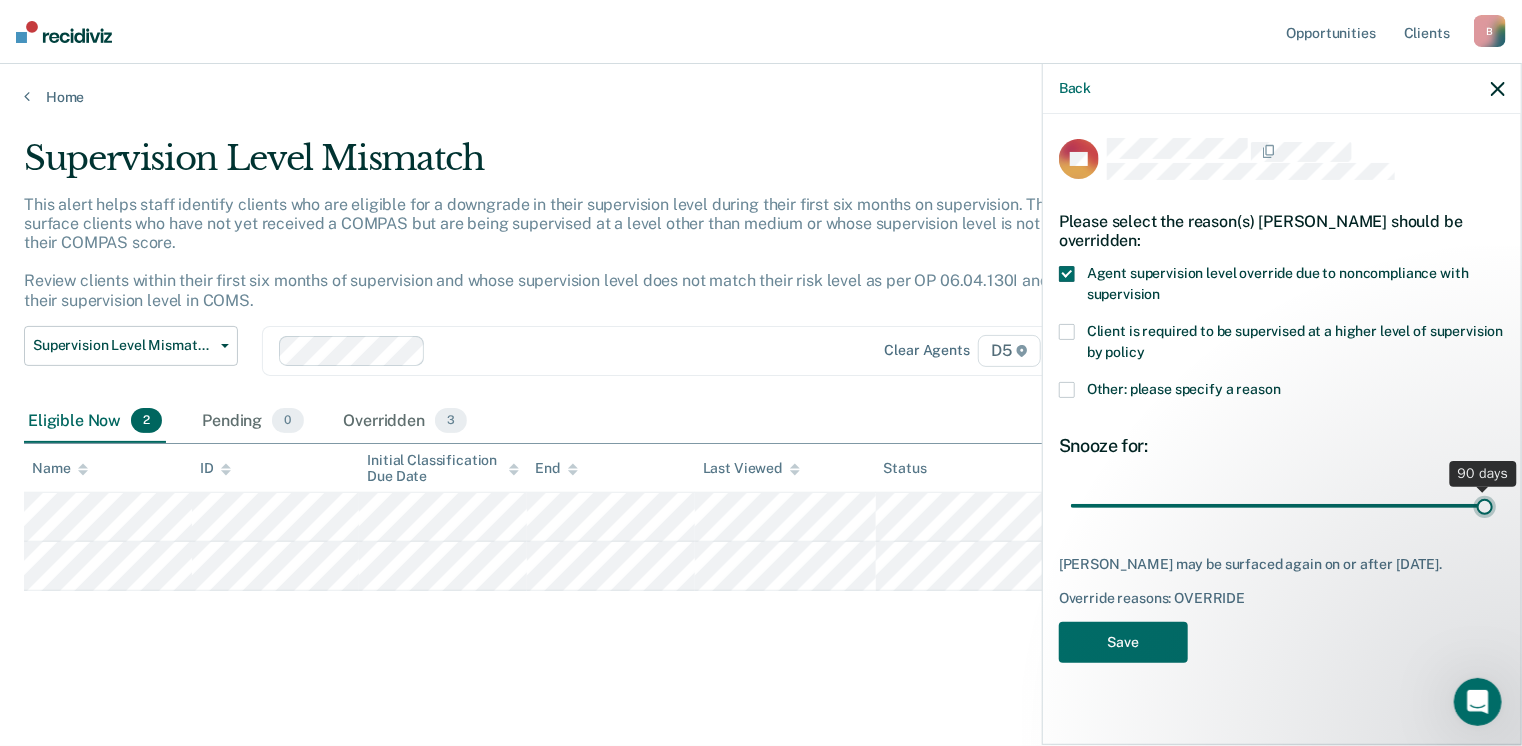 click at bounding box center [1282, 506] 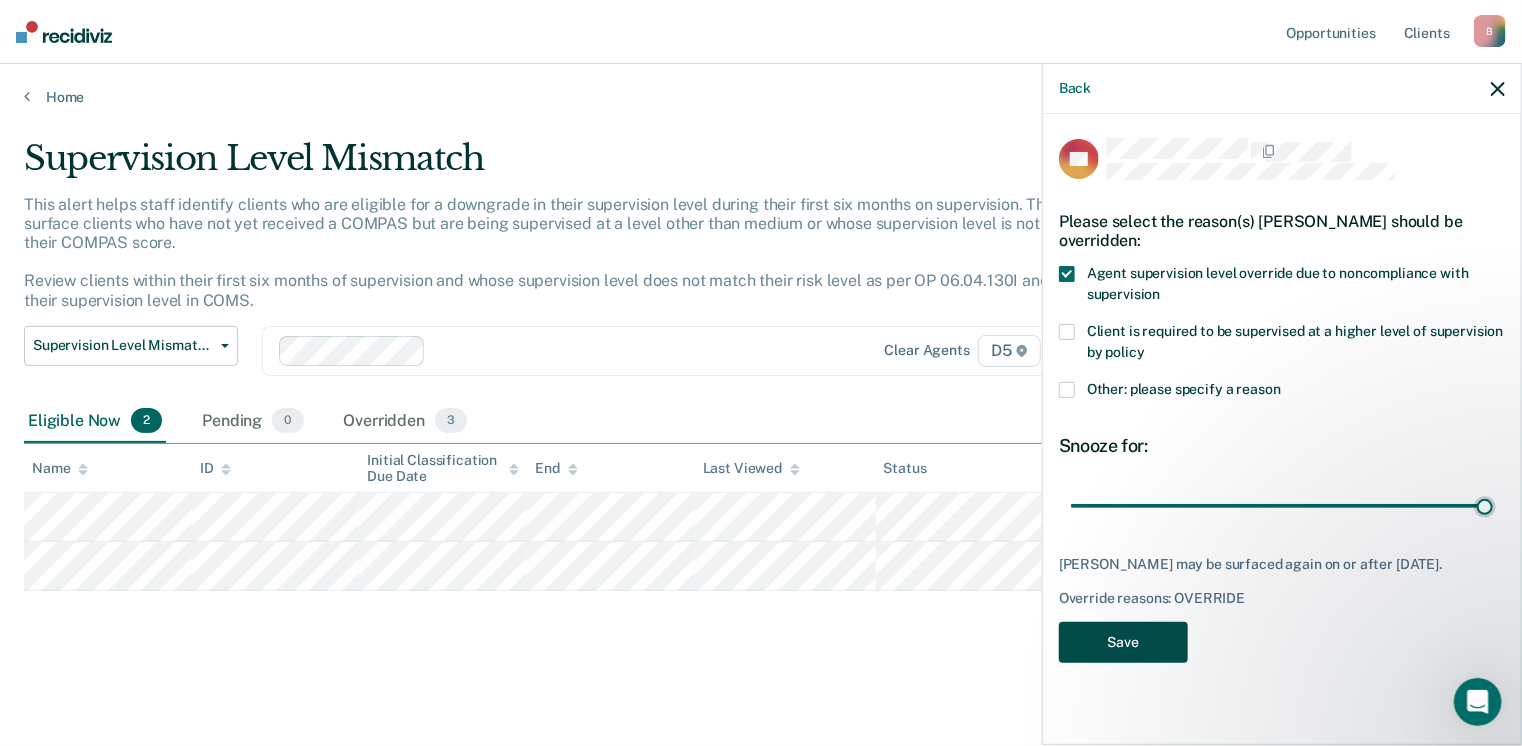 click on "Save" at bounding box center (1123, 642) 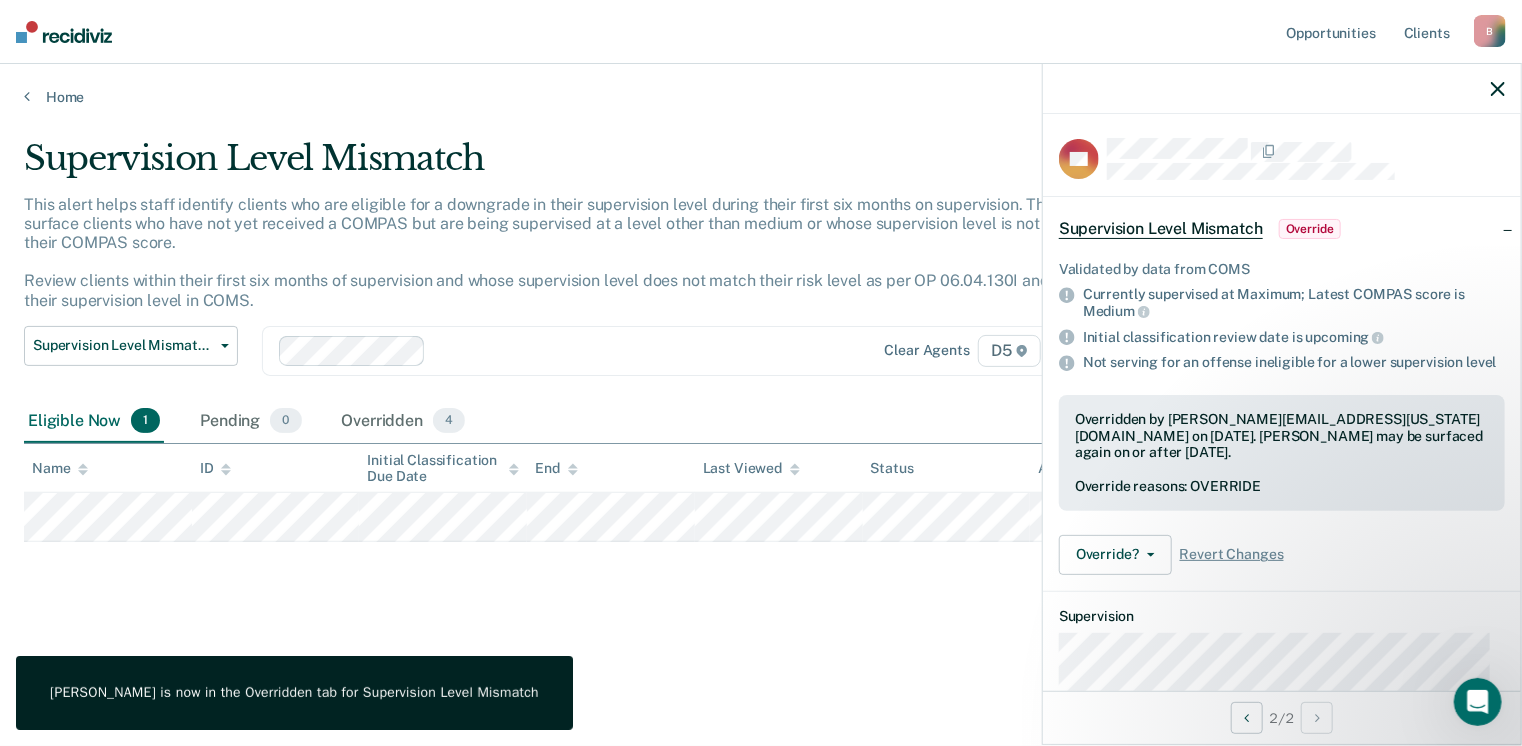 click 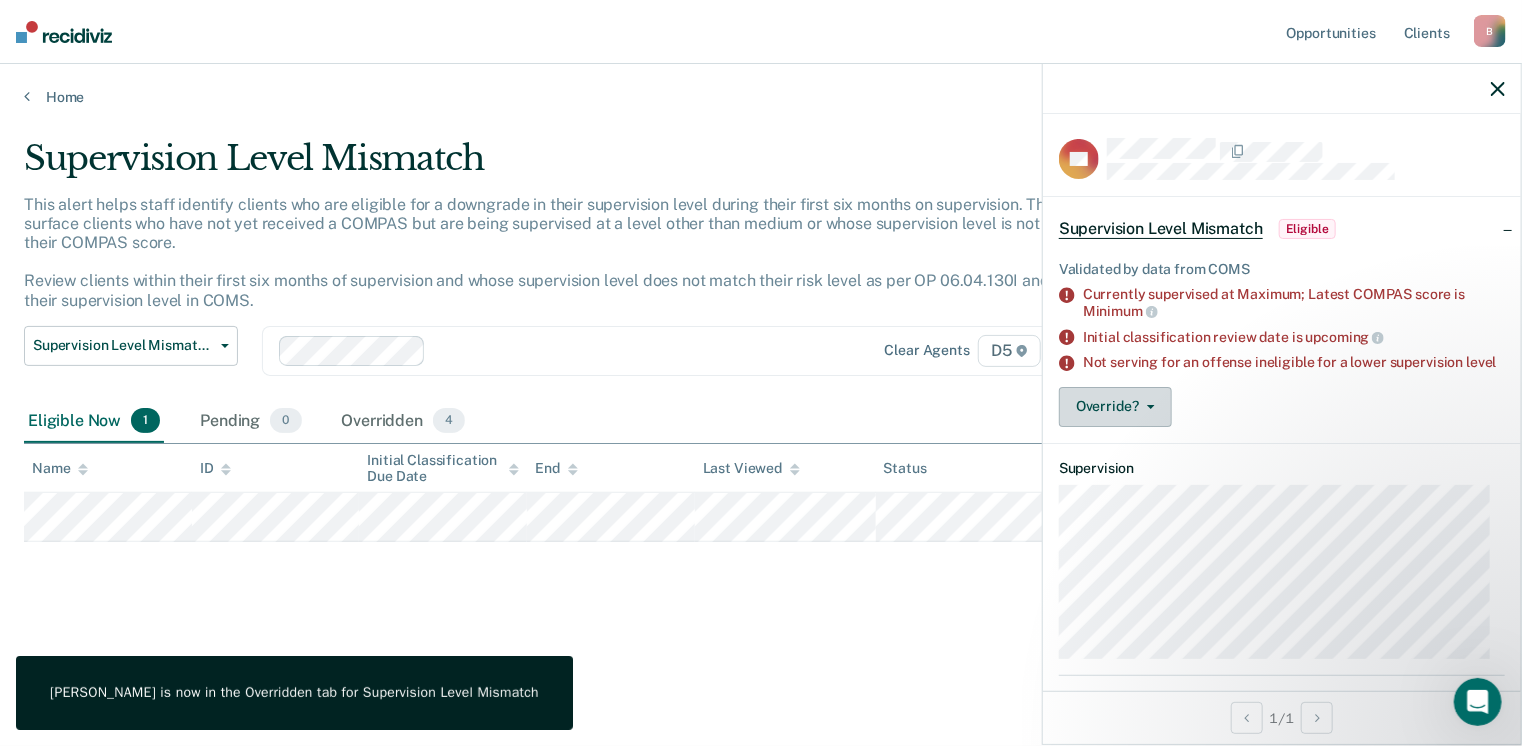 click on "Override?" at bounding box center (1115, 407) 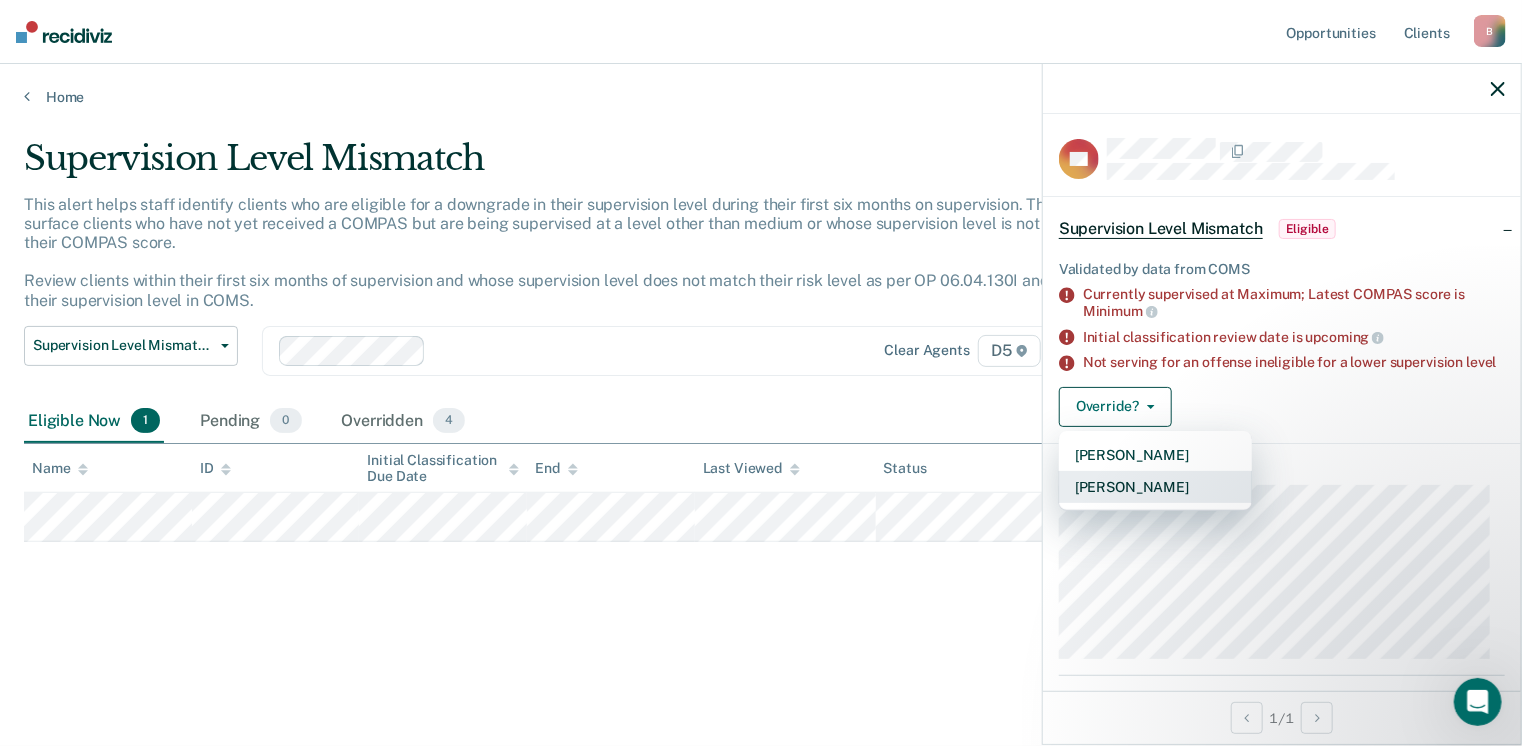 click on "[PERSON_NAME]" at bounding box center [1155, 487] 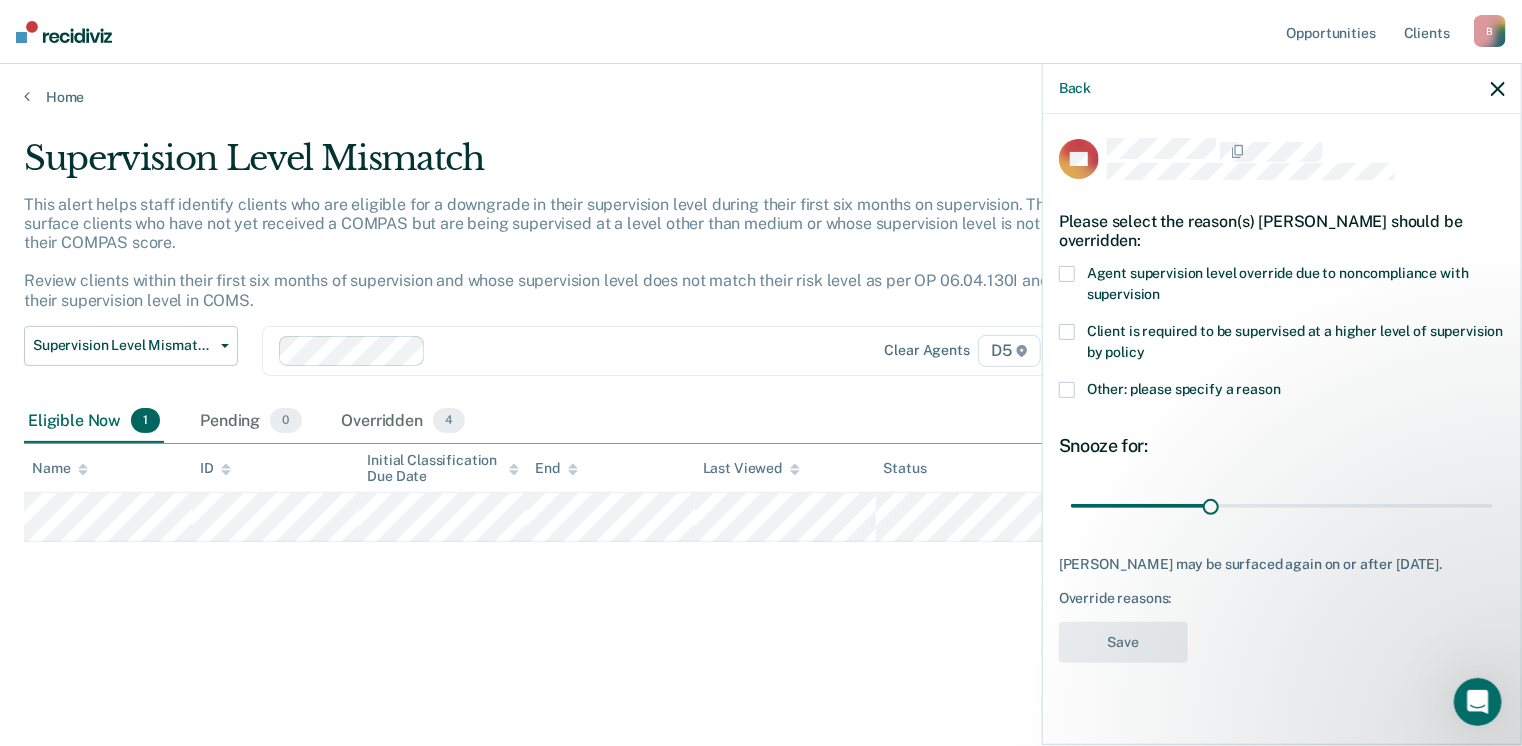 click at bounding box center (1067, 332) 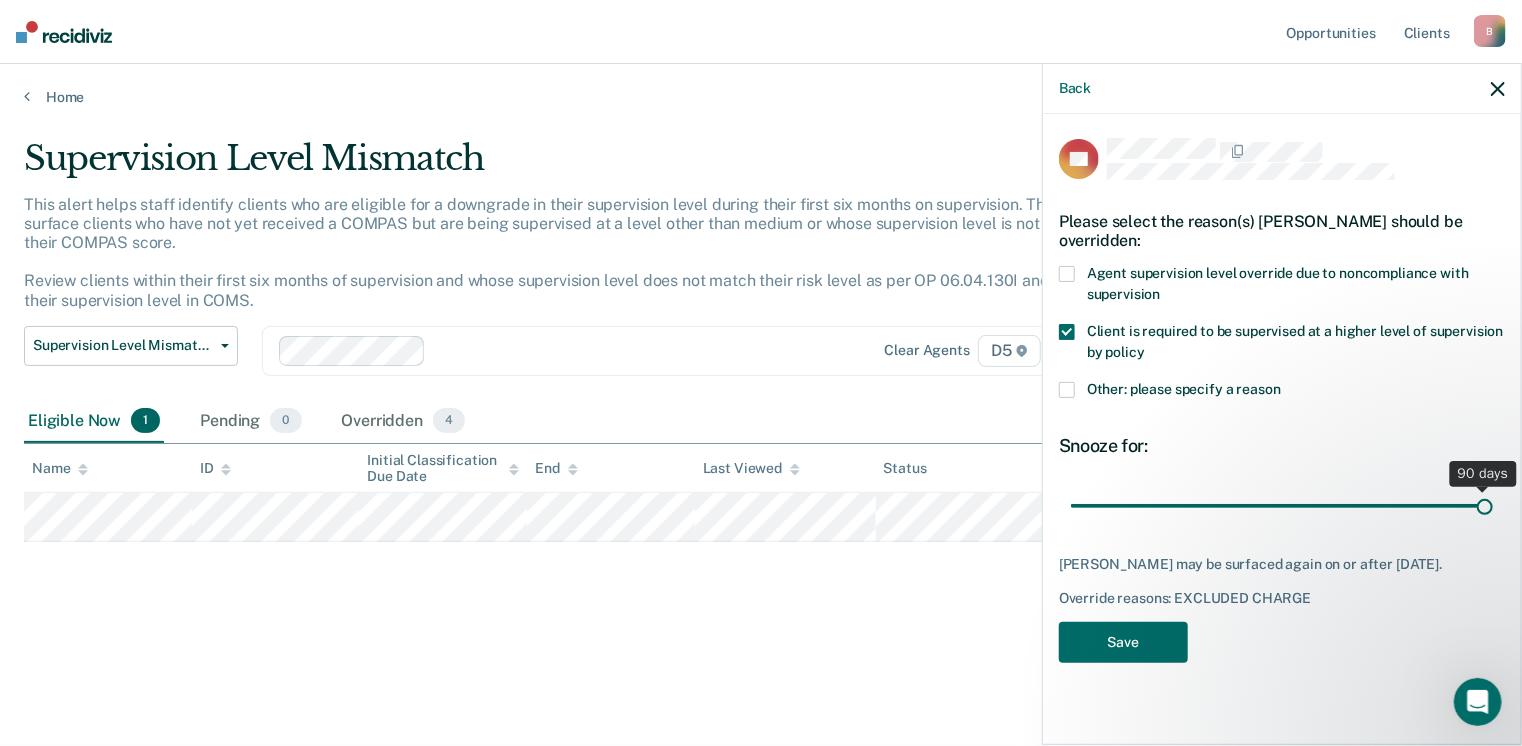 drag, startPoint x: 1225, startPoint y: 502, endPoint x: 1523, endPoint y: 497, distance: 298.04193 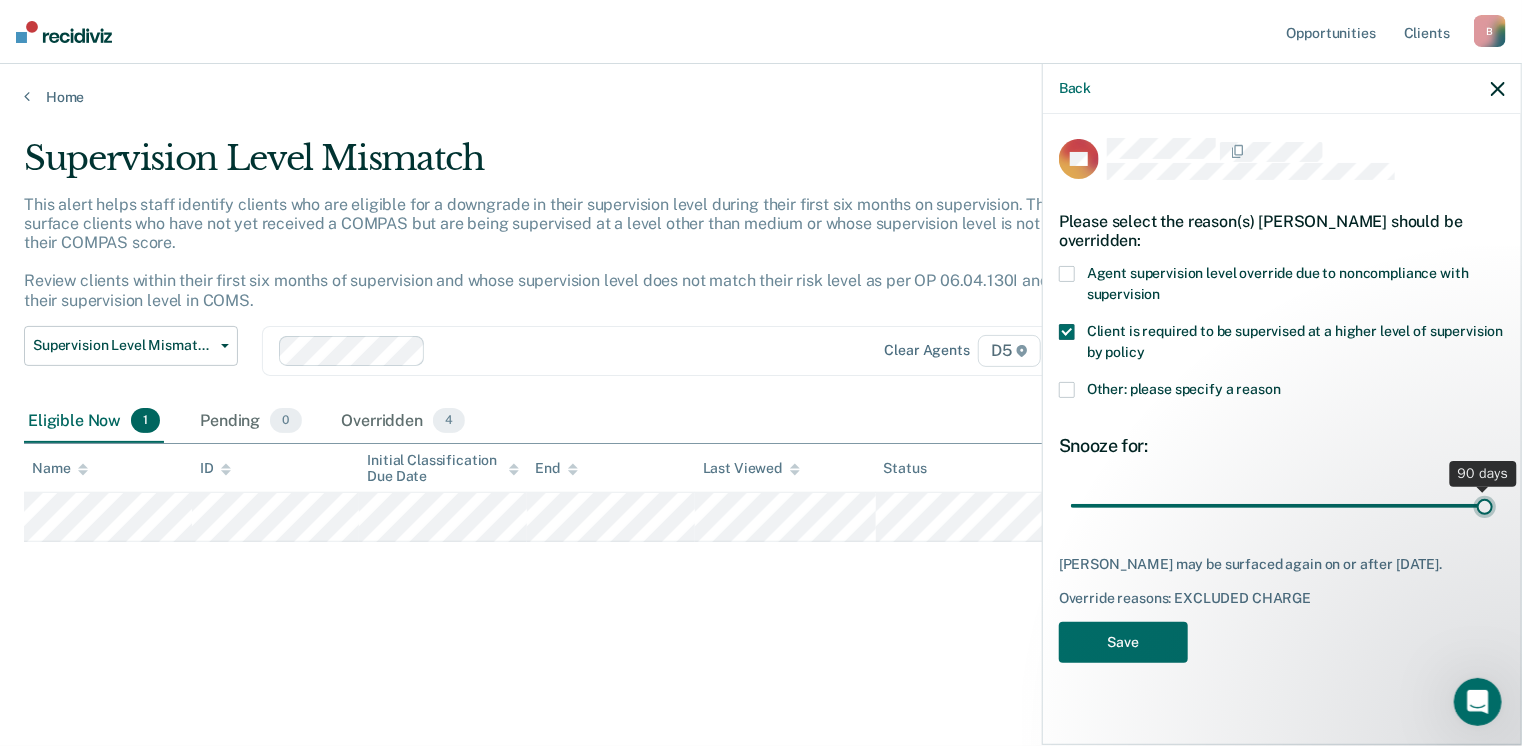 type on "90" 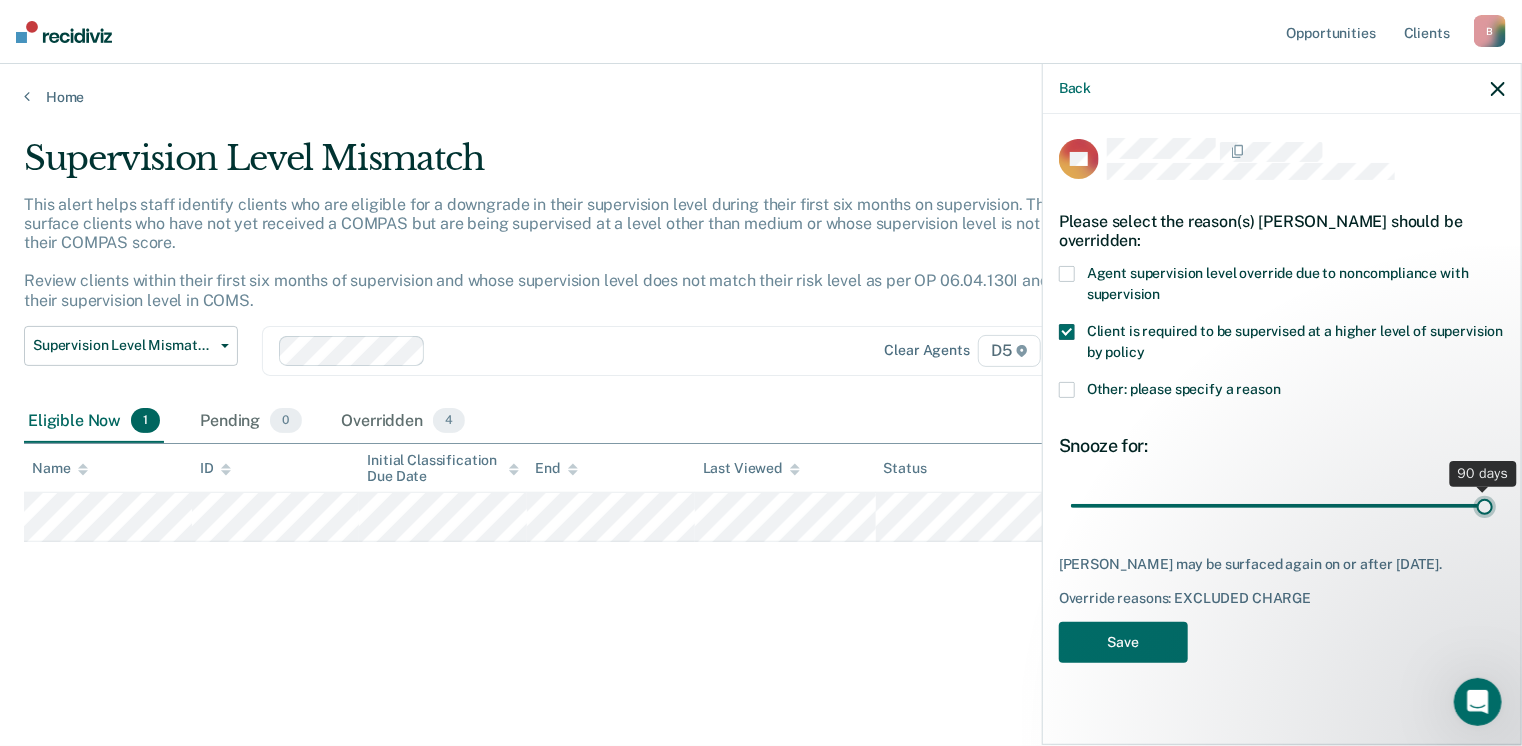 click at bounding box center [1282, 506] 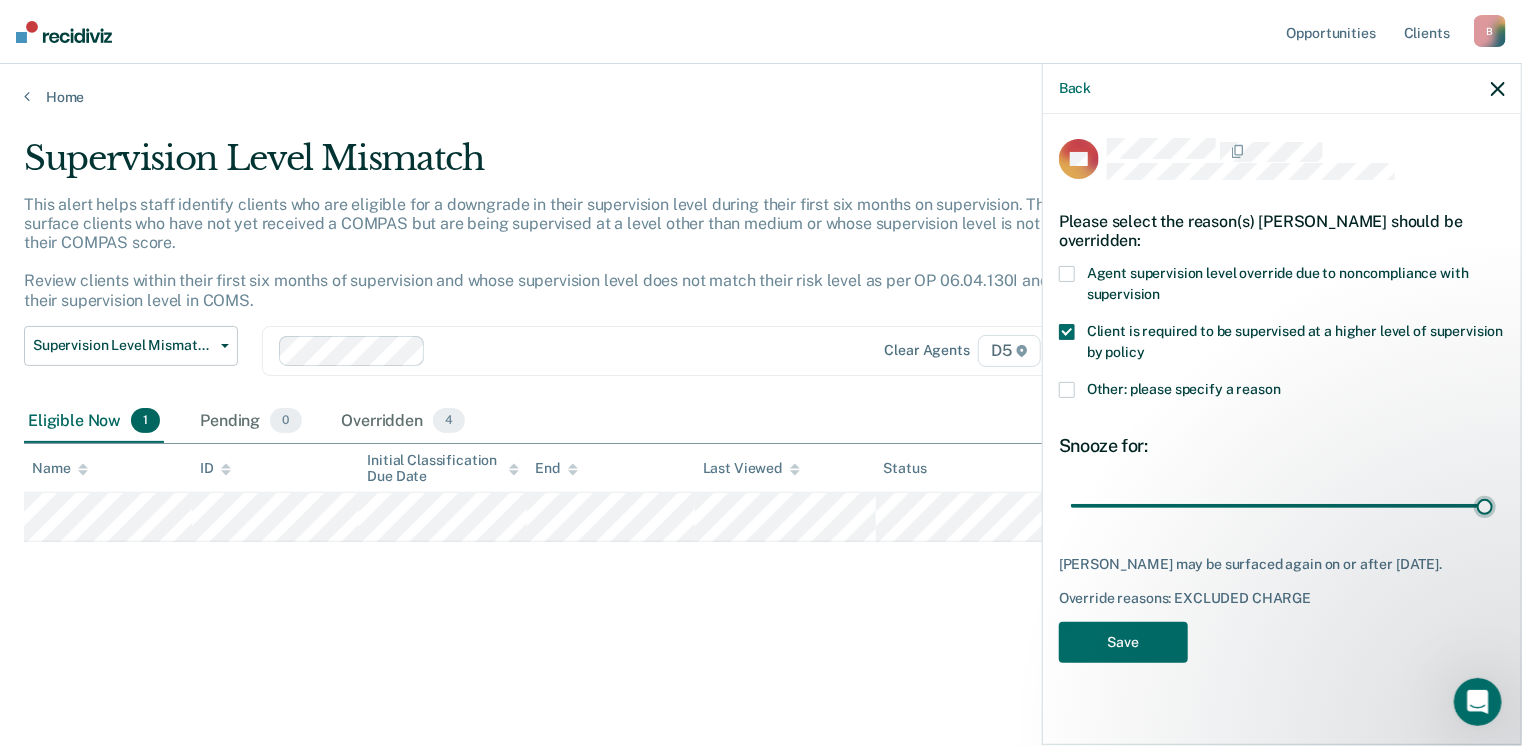 click at bounding box center [1067, 390] 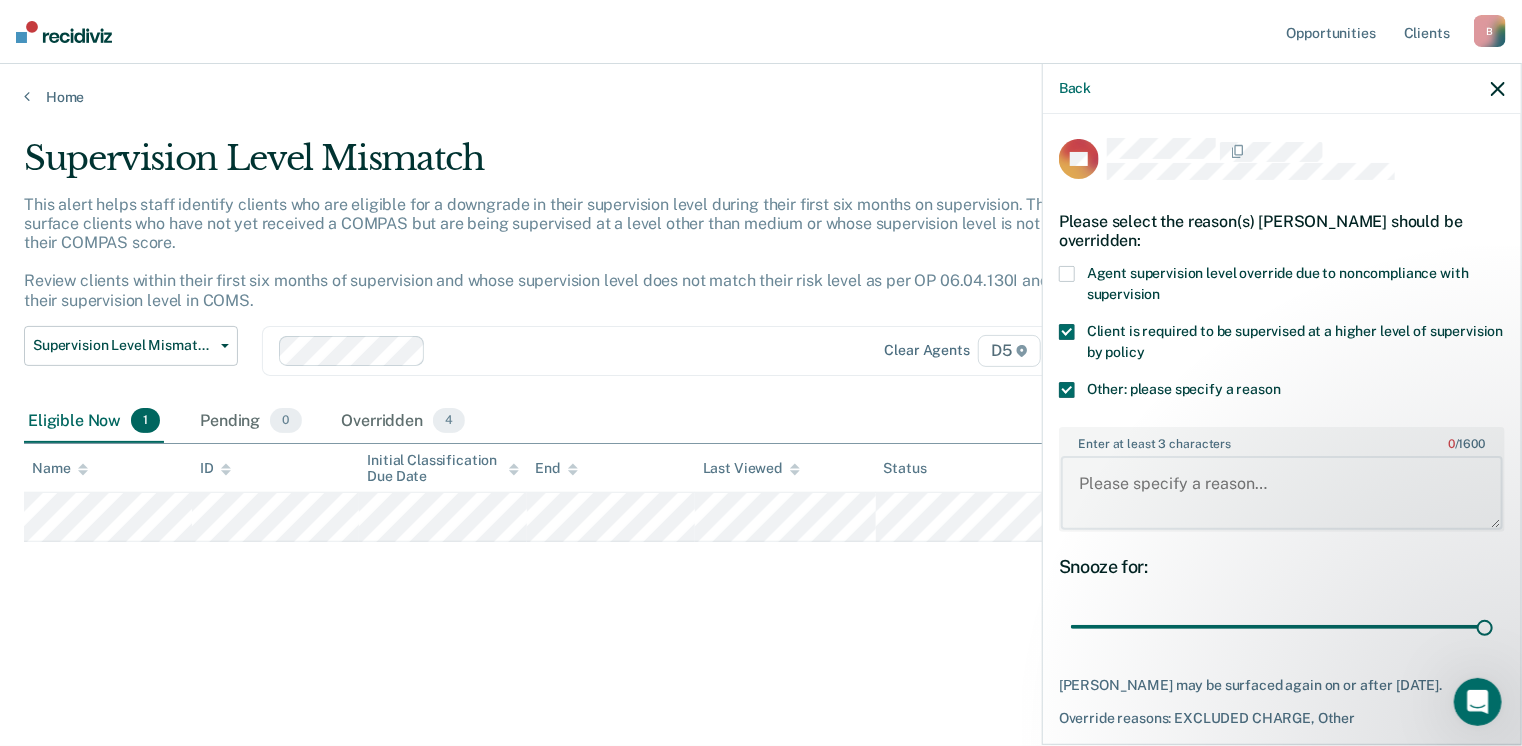 click on "Enter at least 3 characters 0  /  1600" at bounding box center [1282, 493] 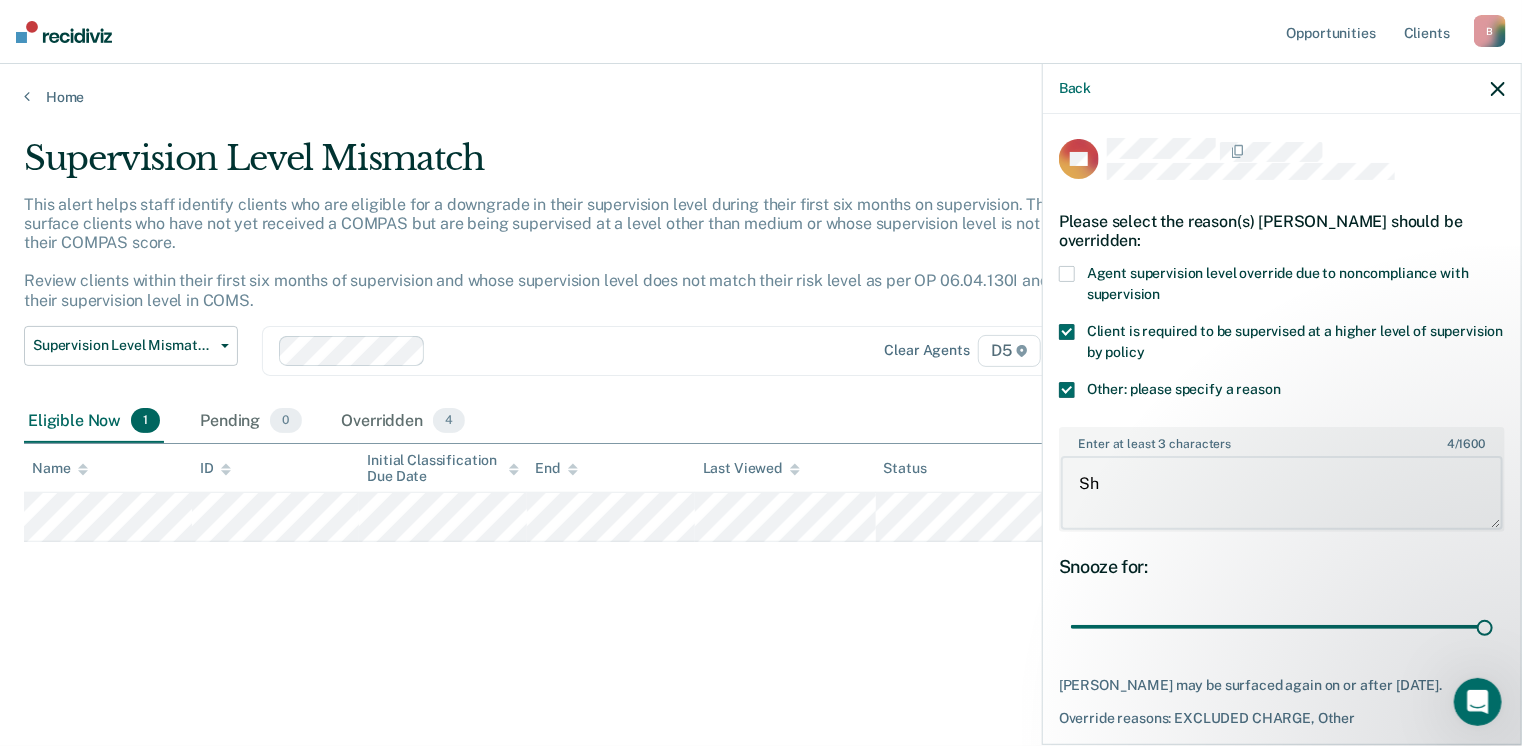 type on "S" 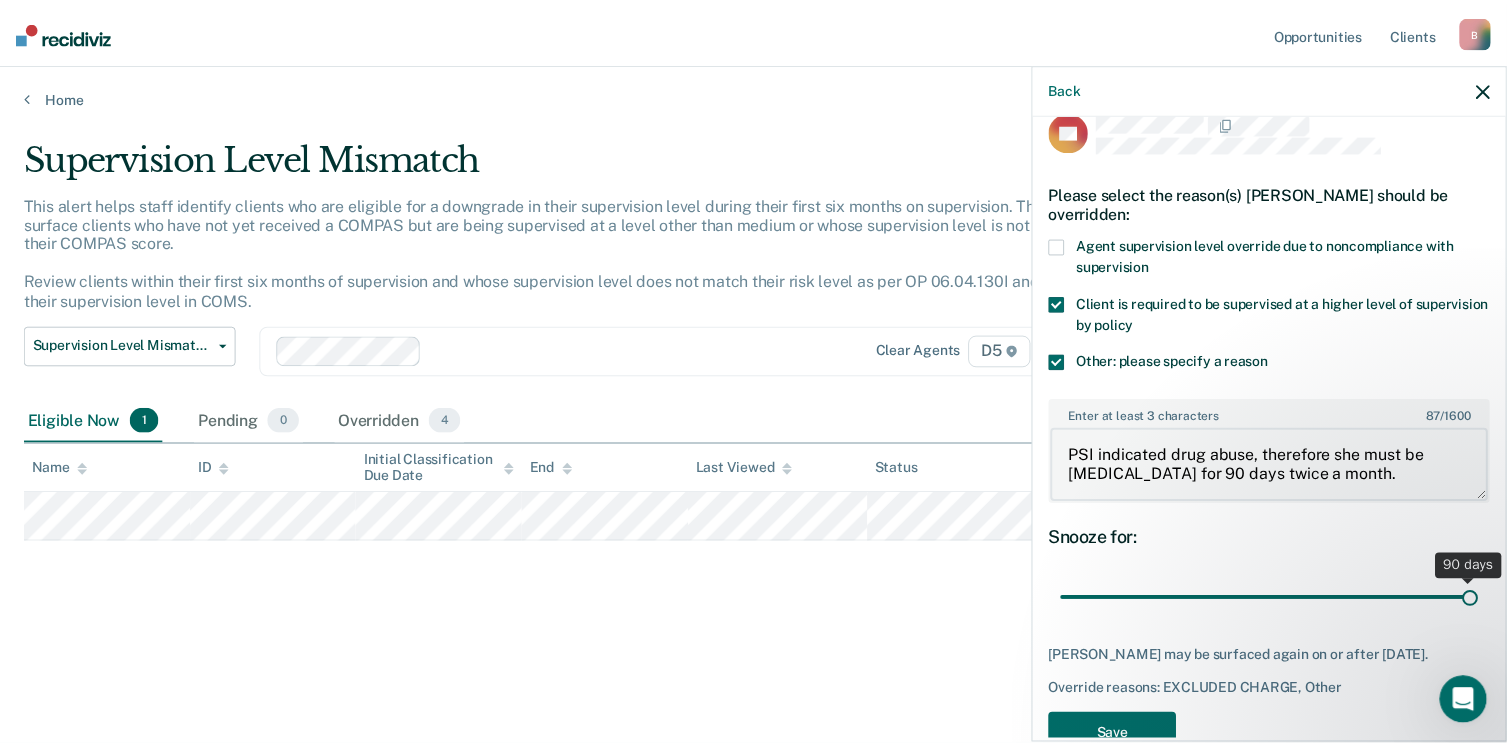 scroll, scrollTop: 74, scrollLeft: 0, axis: vertical 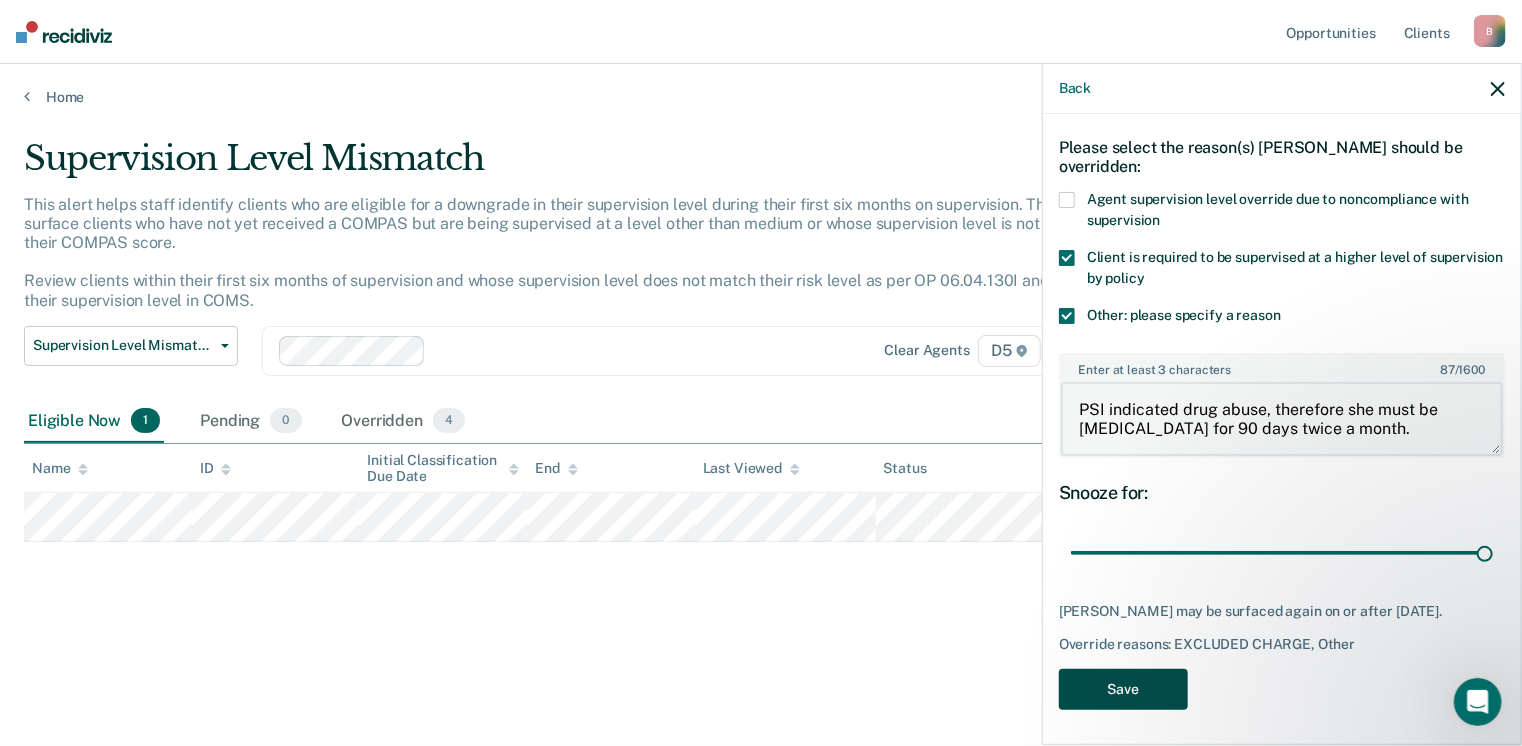 type on "PSI indicated drug abuse, therefore she must be [MEDICAL_DATA] for 90 days twice a month." 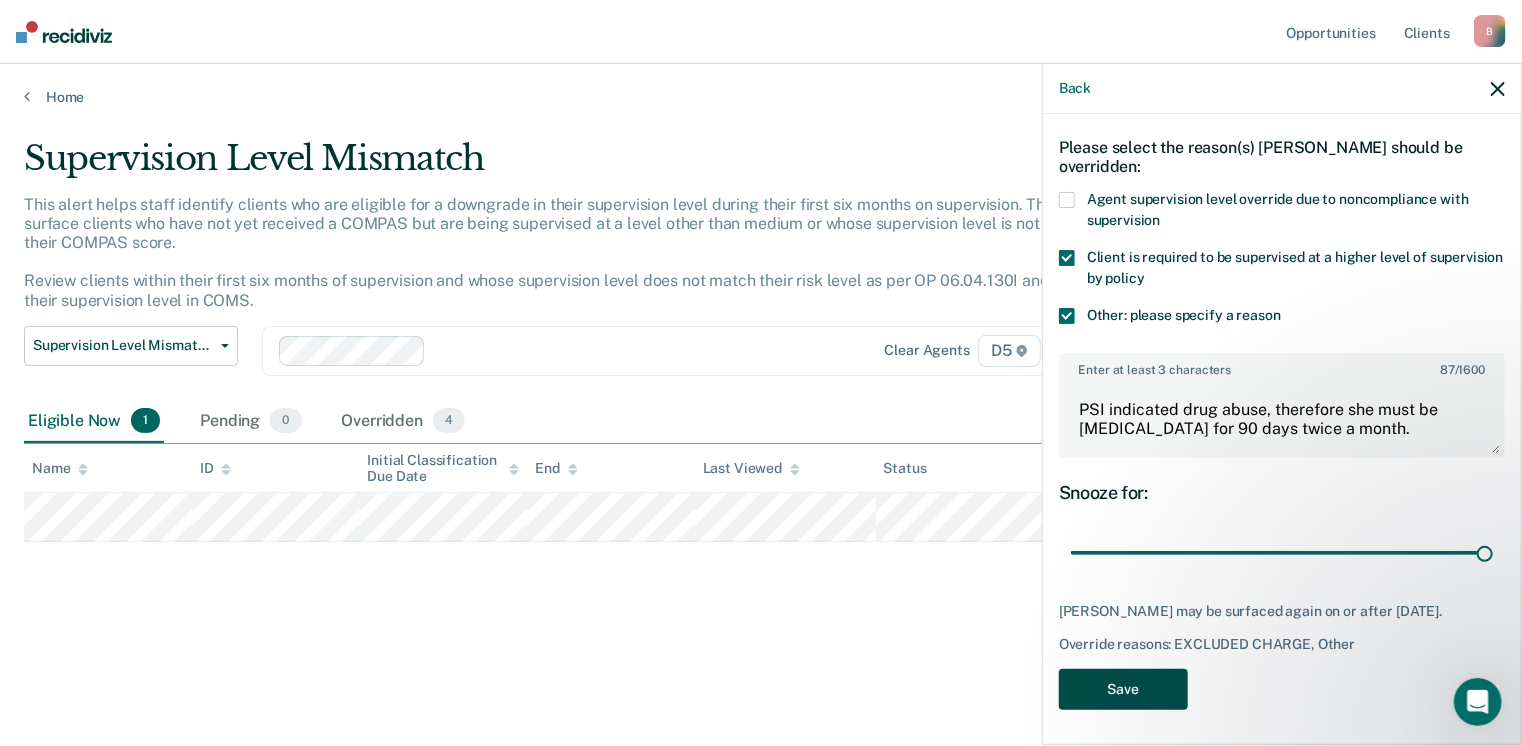 click on "Save" at bounding box center [1123, 689] 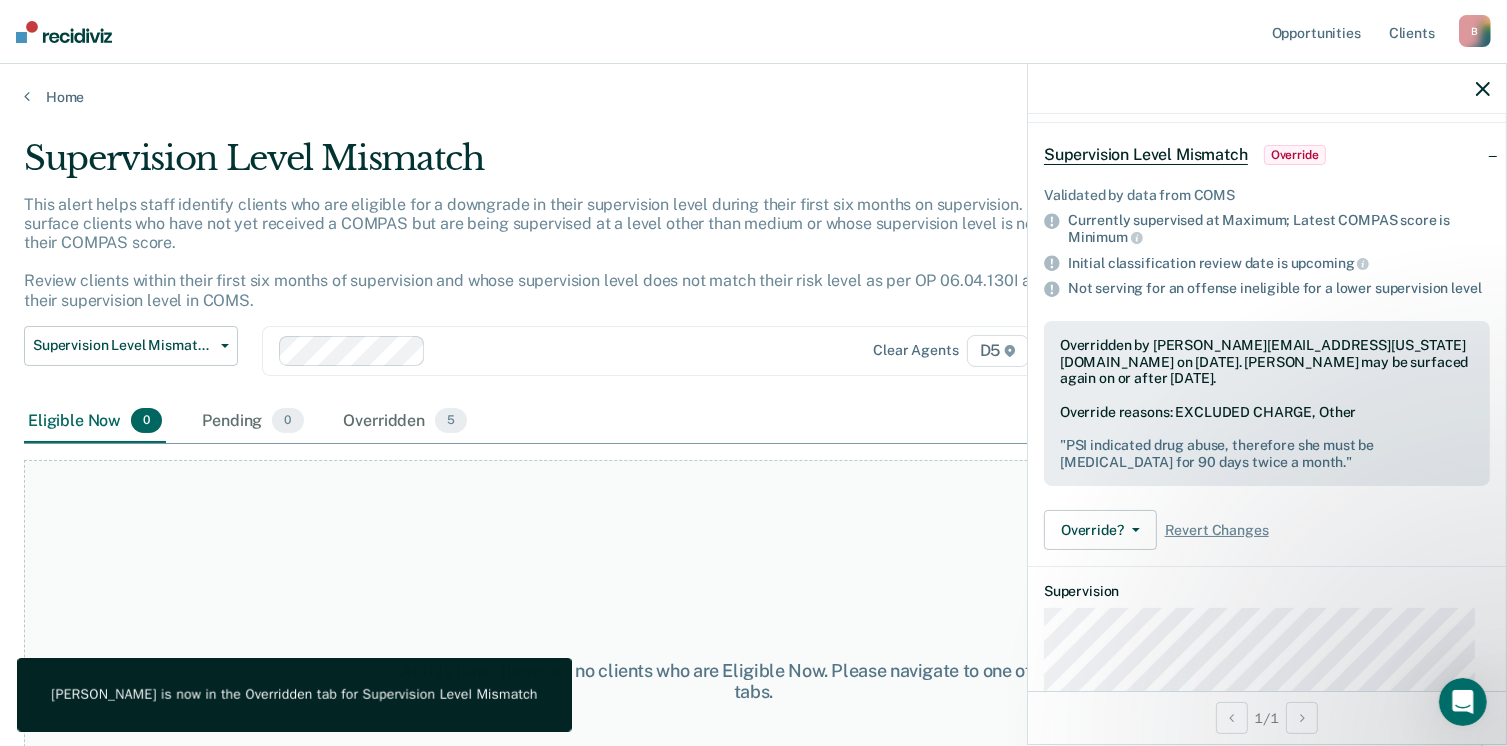 click 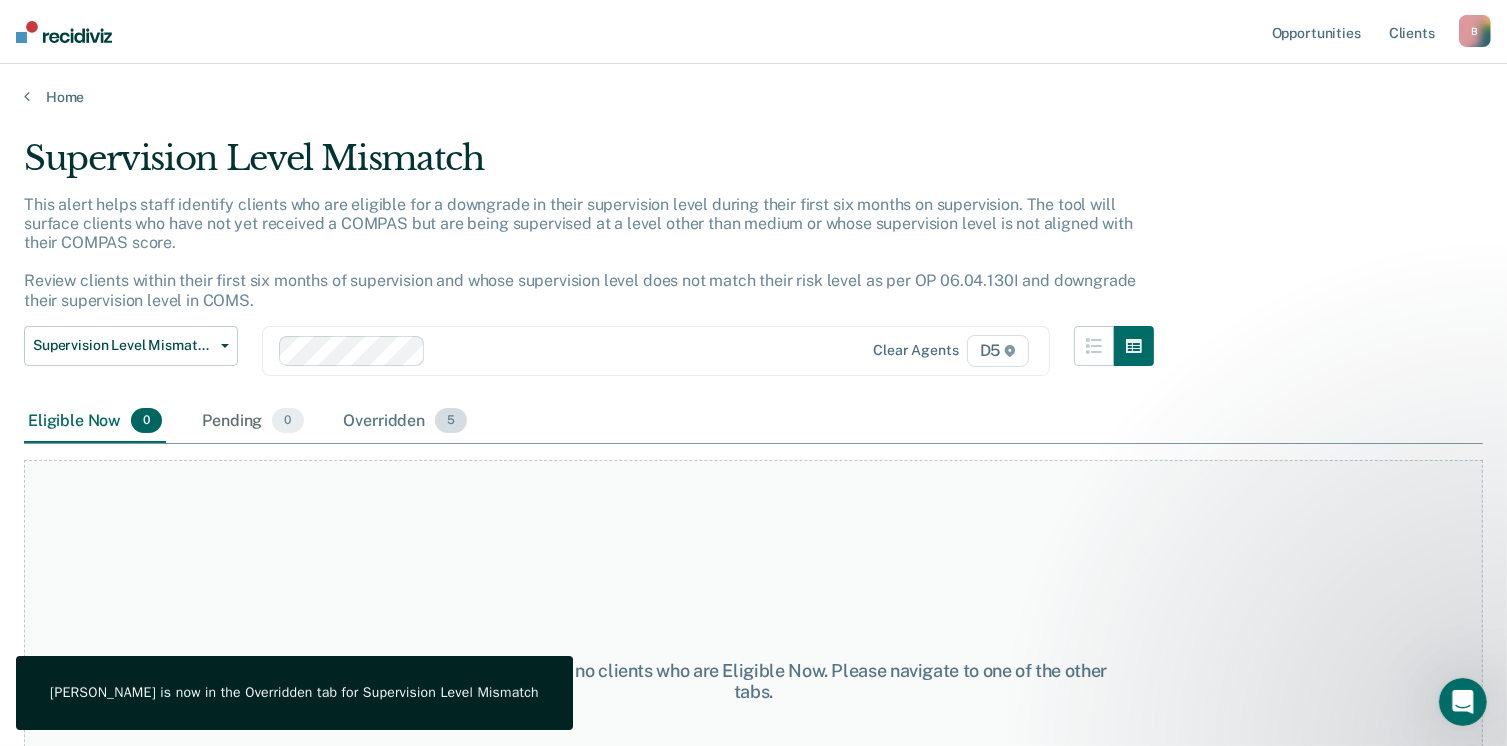 click on "Overridden 5" at bounding box center (406, 422) 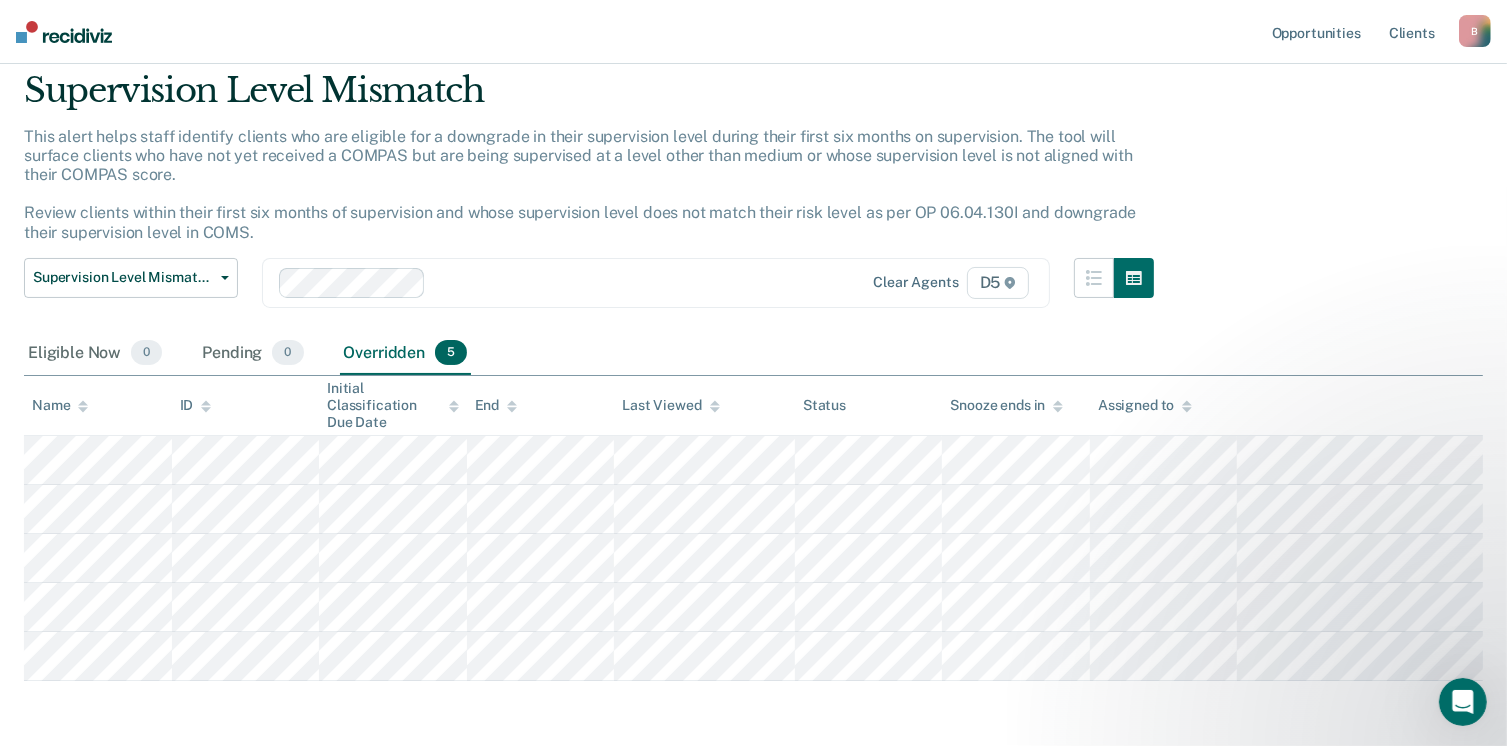 scroll, scrollTop: 0, scrollLeft: 0, axis: both 